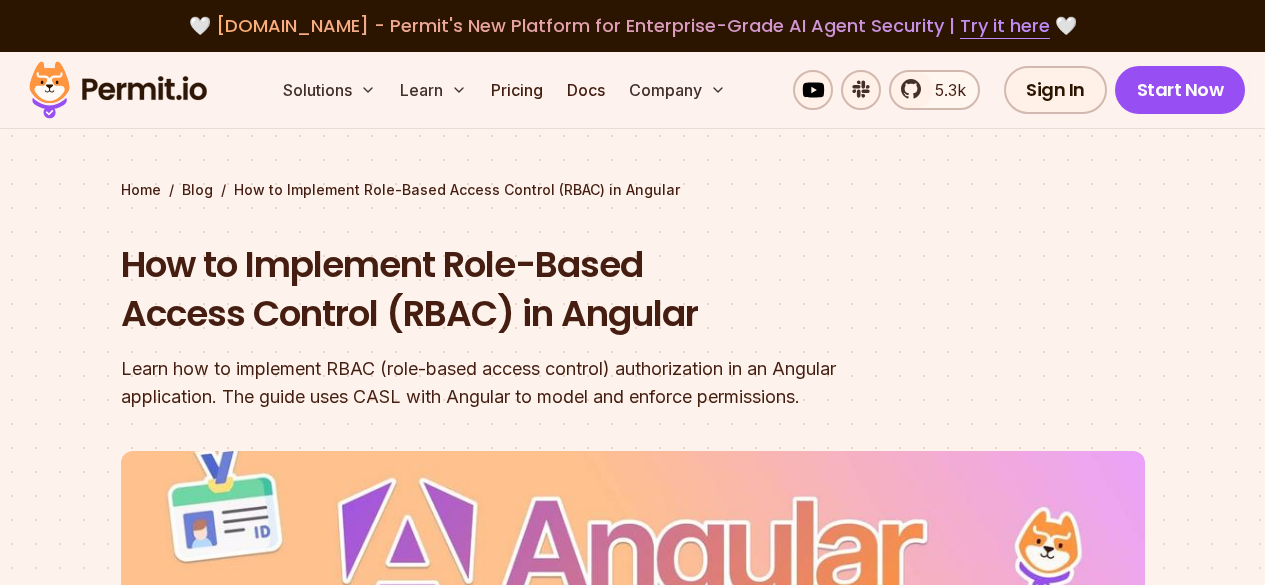 scroll, scrollTop: 14317, scrollLeft: 0, axis: vertical 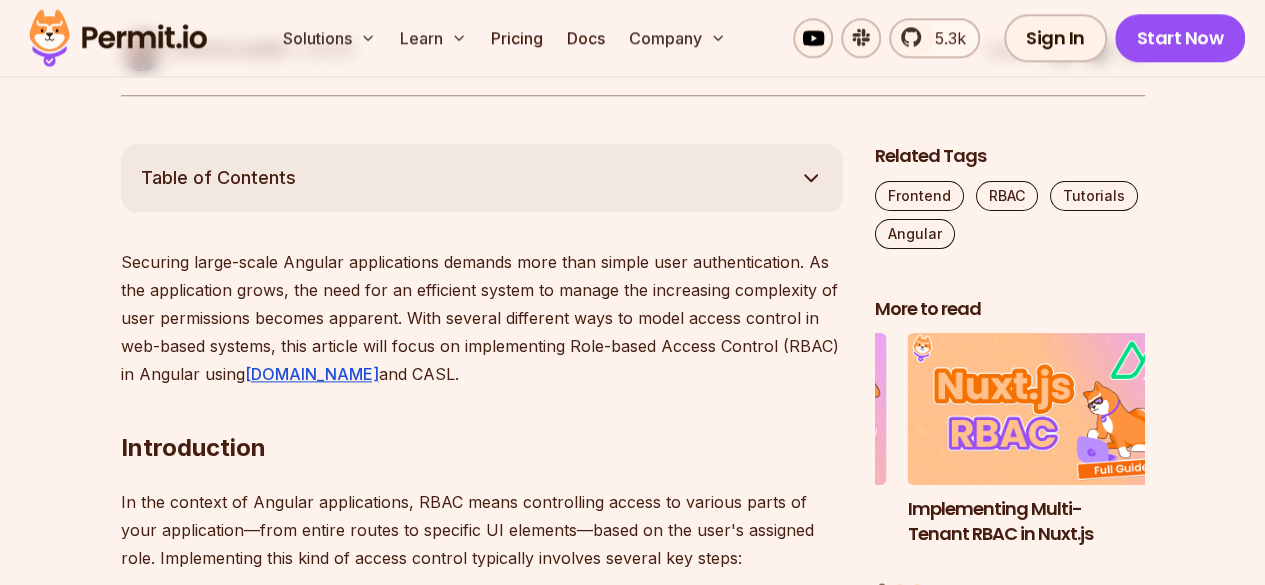 click on "Securing large-scale Angular applications demands more than simple user authentication. As the application grows, the need for an efficient system to manage the increasing complexity of user permissions becomes apparent. With several different ways to model access control in web-based systems, this article will focus on implementing Role-based Access Control (RBAC) in Angular using  [DOMAIN_NAME]  and CASL." at bounding box center [482, 318] 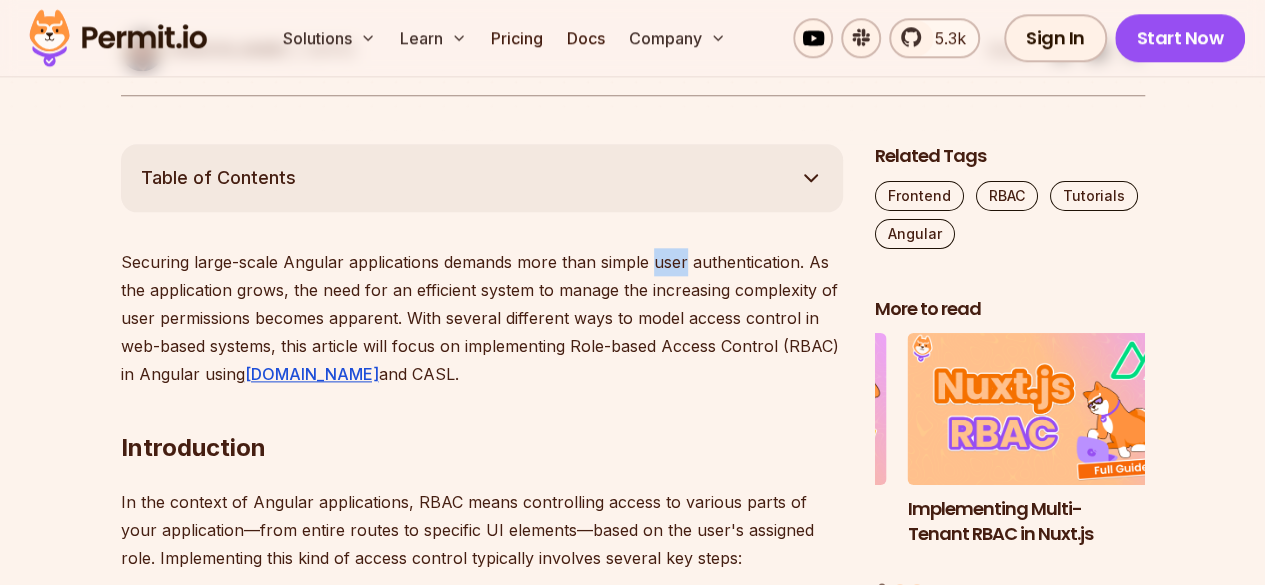click on "Securing large-scale Angular applications demands more than simple user authentication. As the application grows, the need for an efficient system to manage the increasing complexity of user permissions becomes apparent. With several different ways to model access control in web-based systems, this article will focus on implementing Role-based Access Control (RBAC) in Angular using  [DOMAIN_NAME]  and CASL." at bounding box center (482, 318) 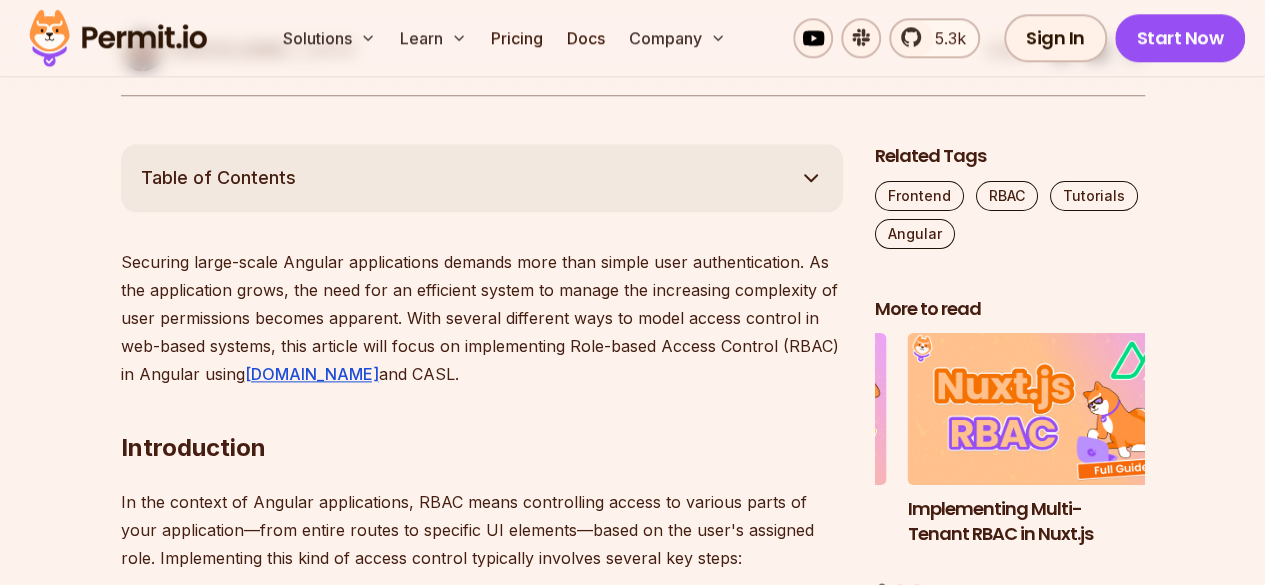 click on "Securing large-scale Angular applications demands more than simple user authentication. As the application grows, the need for an efficient system to manage the increasing complexity of user permissions becomes apparent. With several different ways to model access control in web-based systems, this article will focus on implementing Role-based Access Control (RBAC) in Angular using  [DOMAIN_NAME]  and CASL." at bounding box center [482, 318] 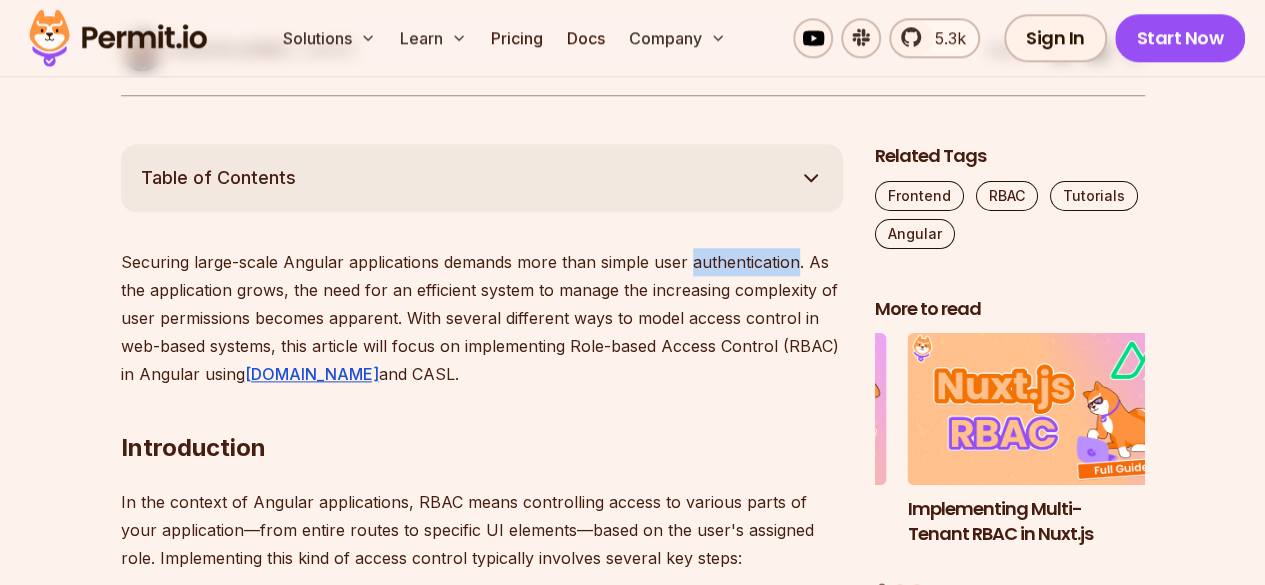 click on "Securing large-scale Angular applications demands more than simple user authentication. As the application grows, the need for an efficient system to manage the increasing complexity of user permissions becomes apparent. With several different ways to model access control in web-based systems, this article will focus on implementing Role-based Access Control (RBAC) in Angular using  [DOMAIN_NAME]  and CASL." at bounding box center [482, 318] 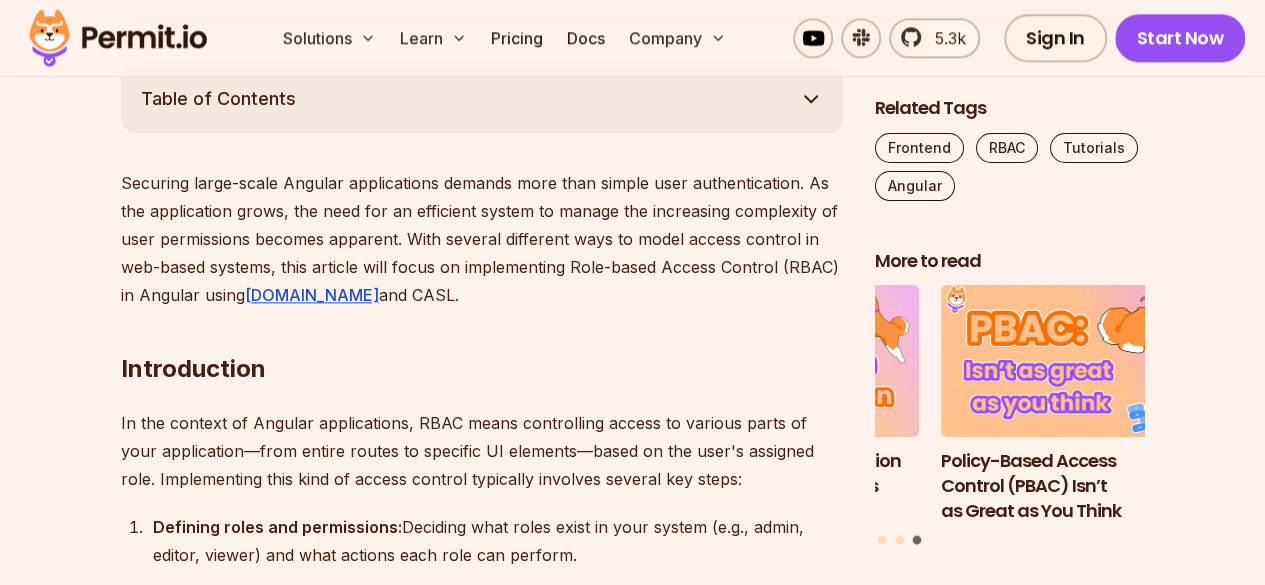 scroll, scrollTop: 1115, scrollLeft: 0, axis: vertical 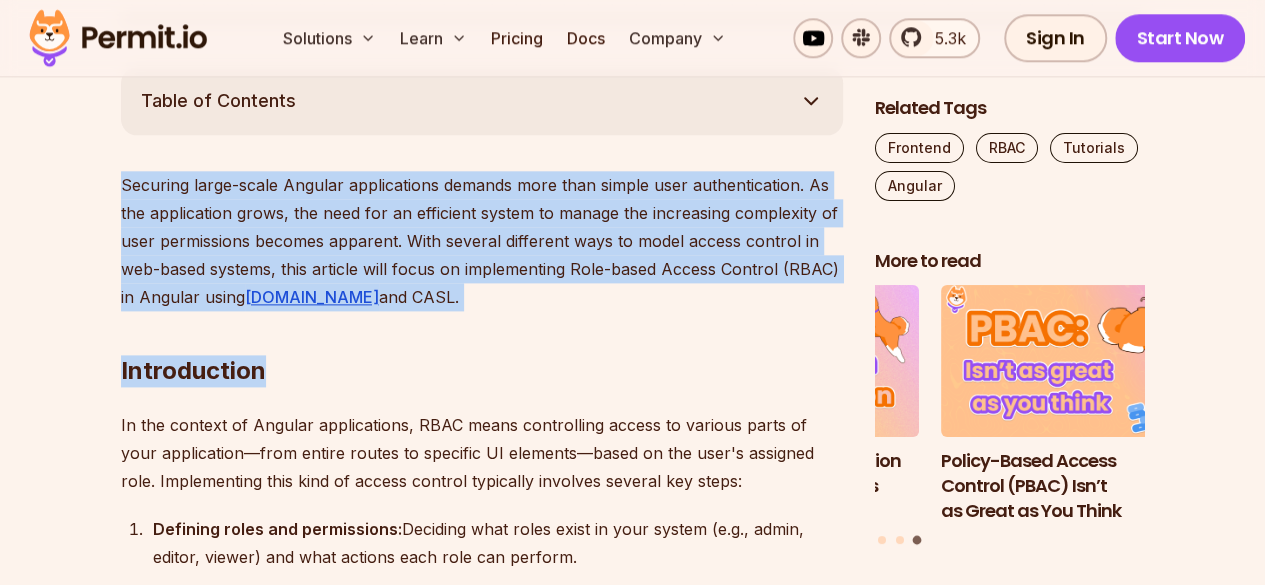drag, startPoint x: 406, startPoint y: 298, endPoint x: 123, endPoint y: 187, distance: 303.99014 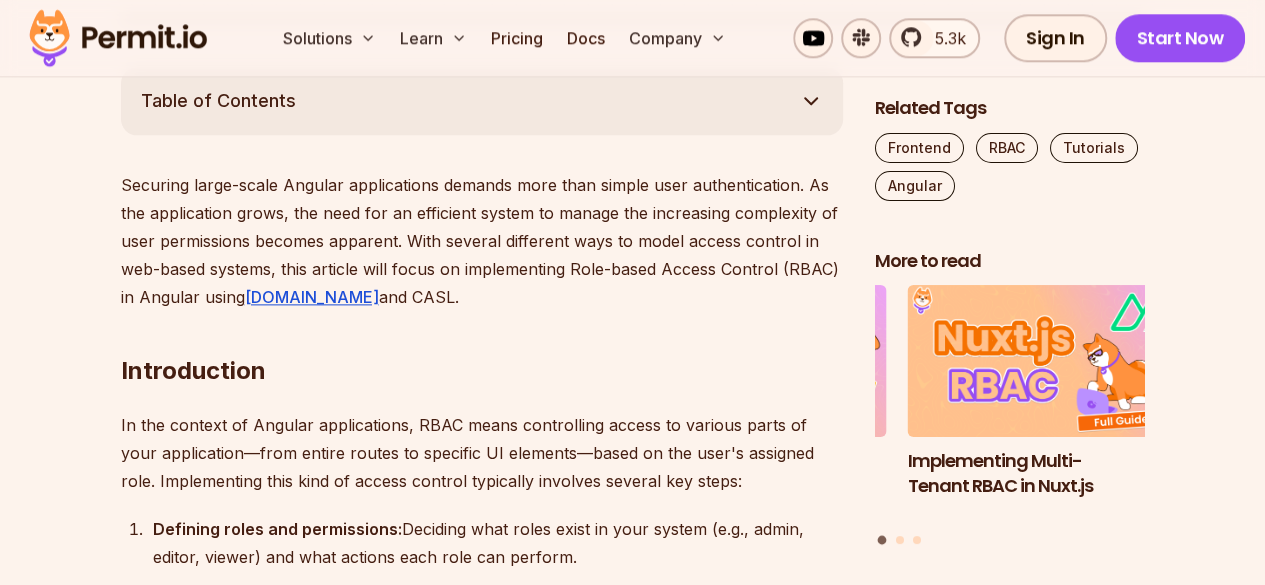 click on "Introduction" at bounding box center (482, 331) 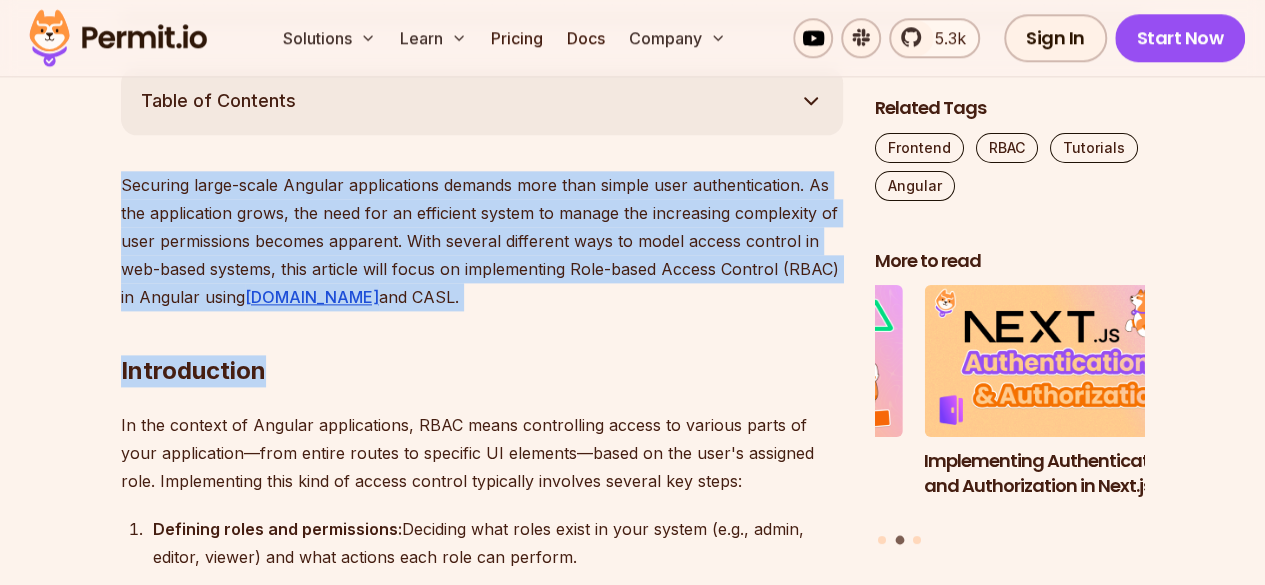 drag, startPoint x: 122, startPoint y: 183, endPoint x: 400, endPoint y: 287, distance: 296.81644 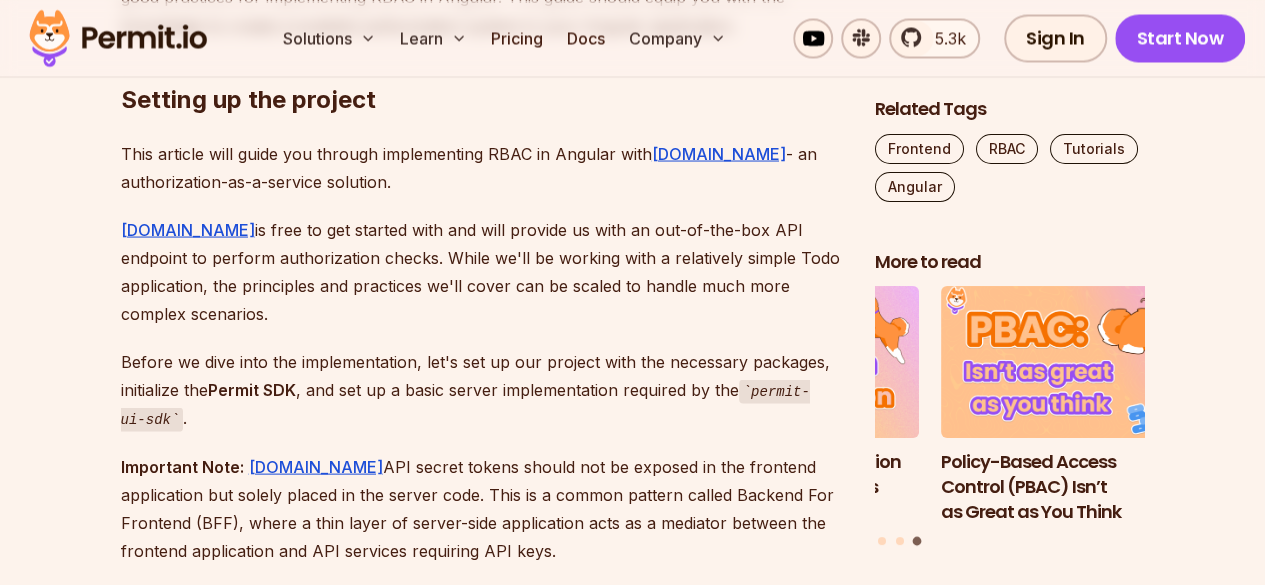 scroll, scrollTop: 1823, scrollLeft: 0, axis: vertical 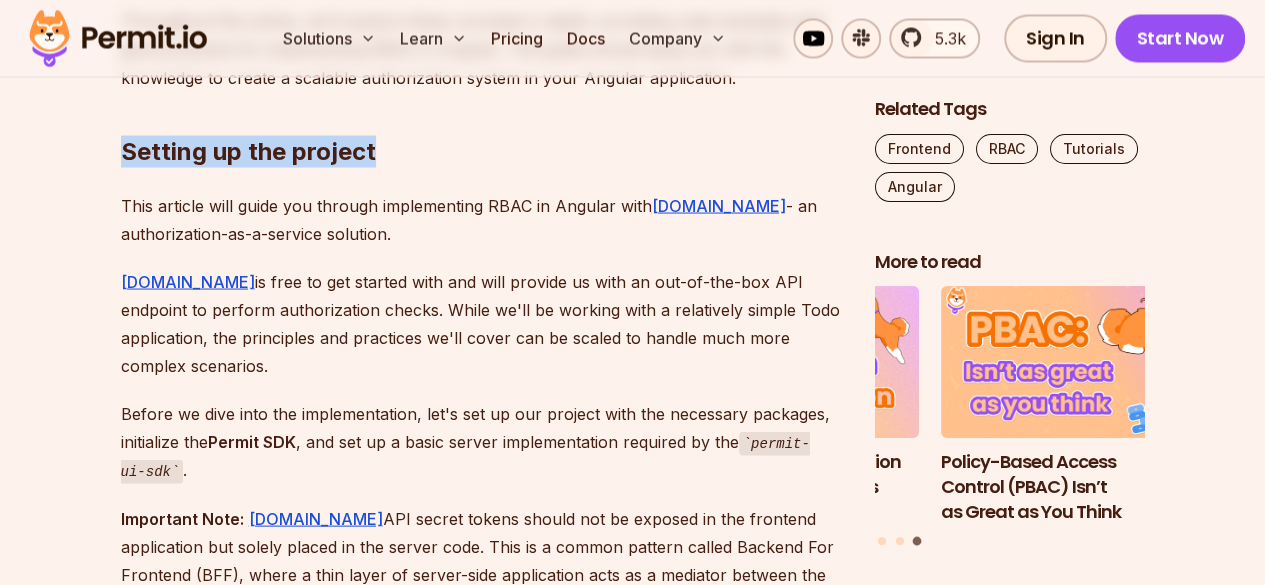 drag, startPoint x: 124, startPoint y: 149, endPoint x: 382, endPoint y: 151, distance: 258.00775 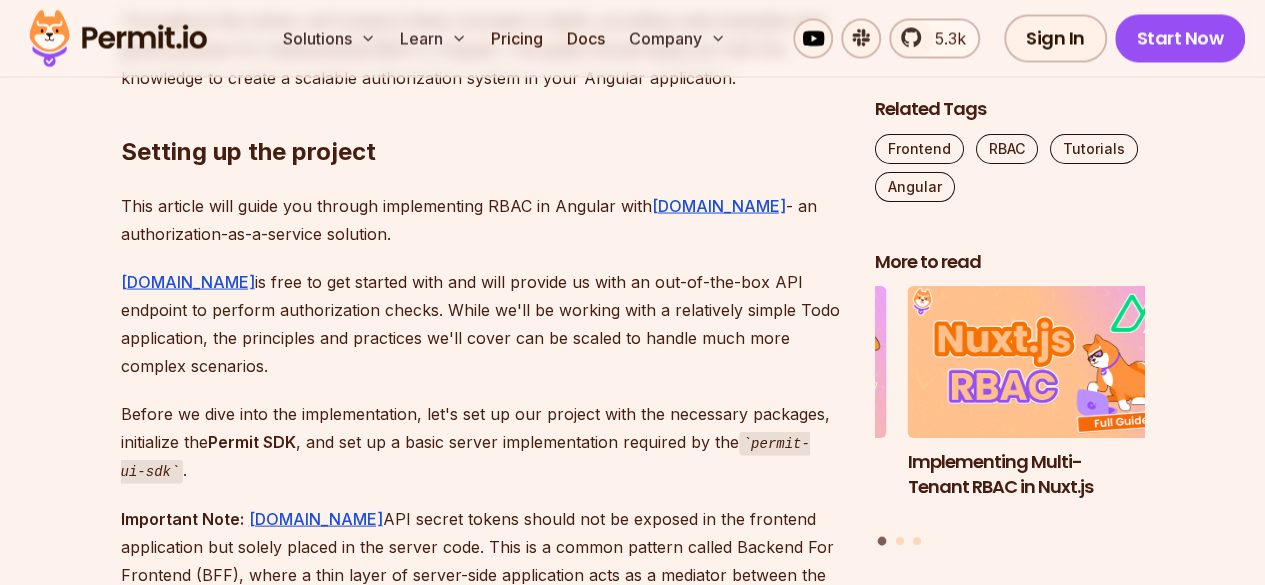 drag, startPoint x: 122, startPoint y: 147, endPoint x: 96, endPoint y: 154, distance: 26.925823 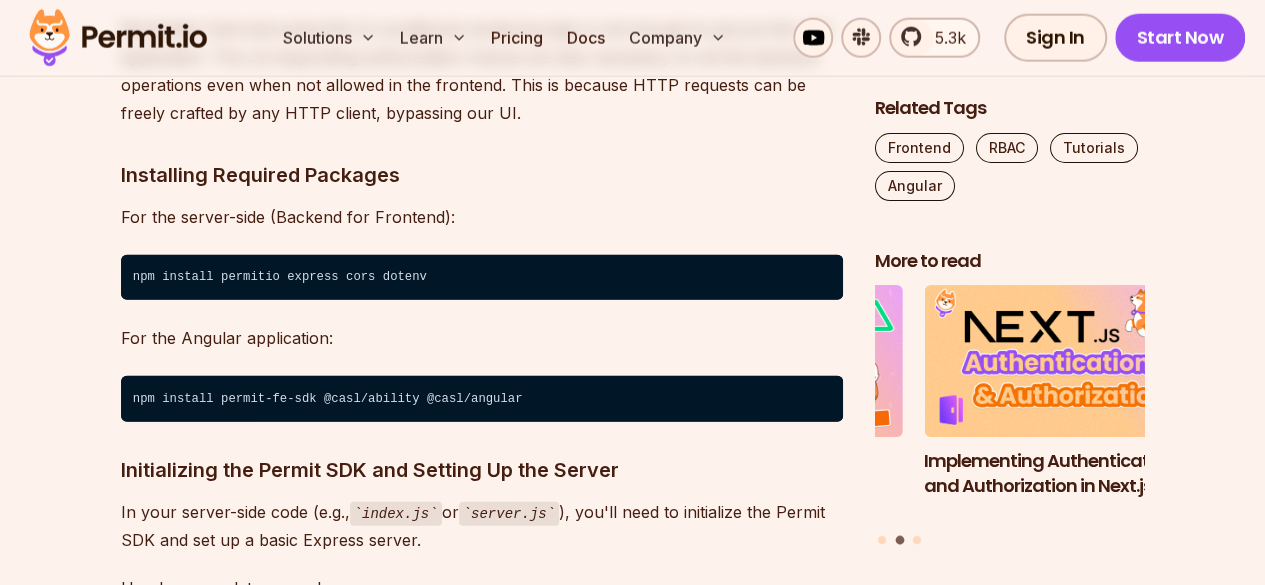 scroll, scrollTop: 2445, scrollLeft: 0, axis: vertical 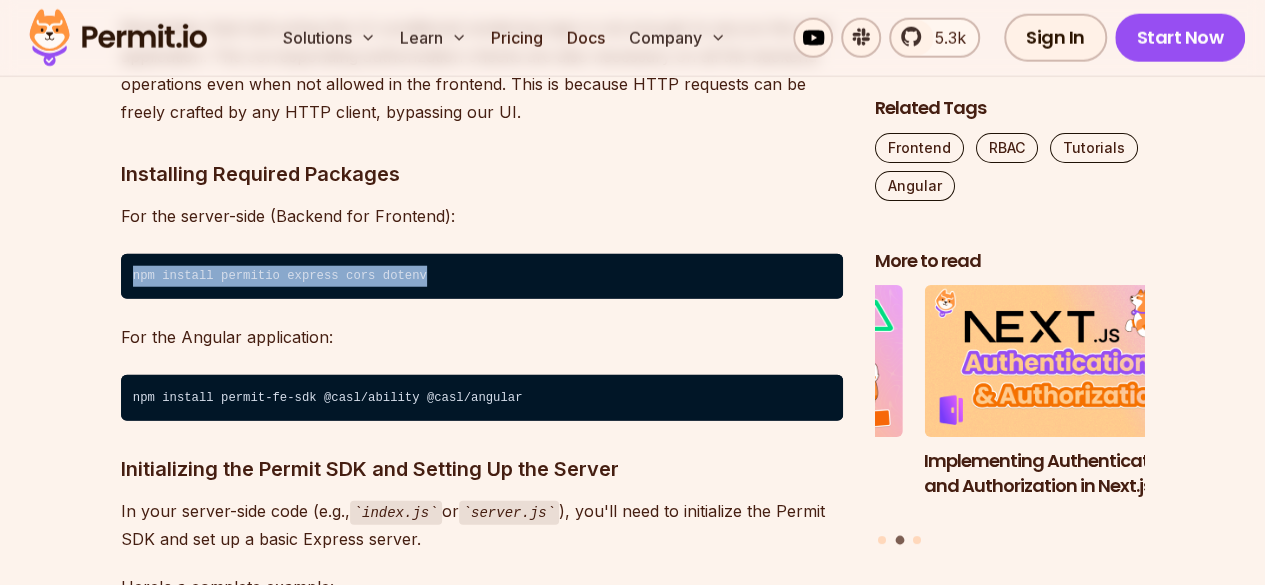 drag, startPoint x: 414, startPoint y: 243, endPoint x: 128, endPoint y: 250, distance: 286.08566 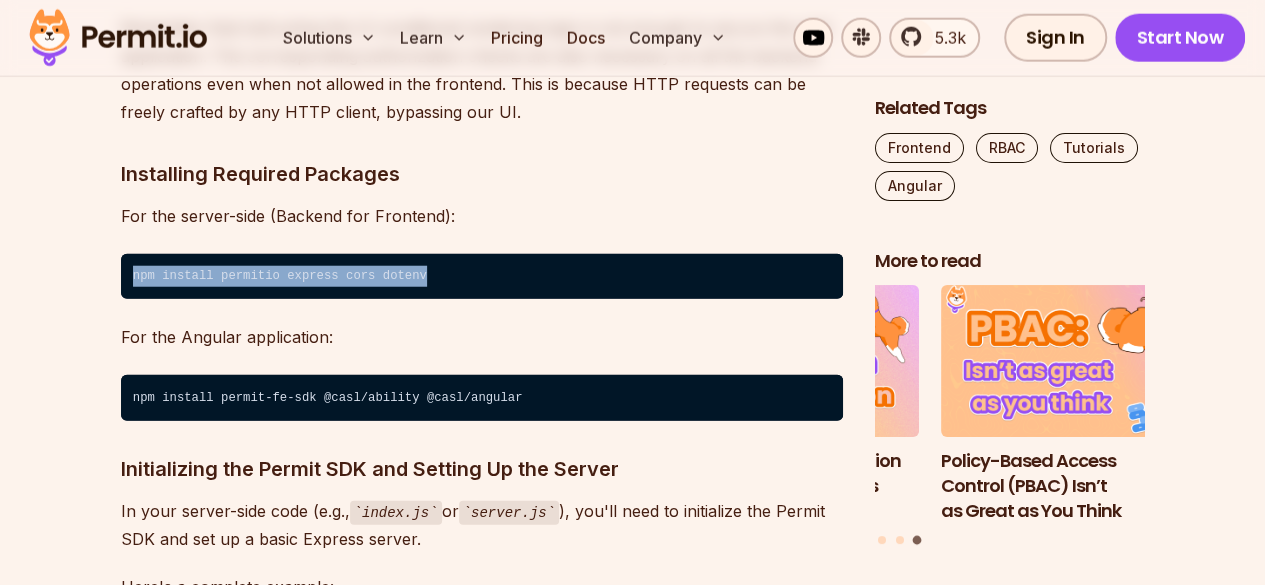 click on "npm install permitio express cors dotenv" at bounding box center (482, 277) 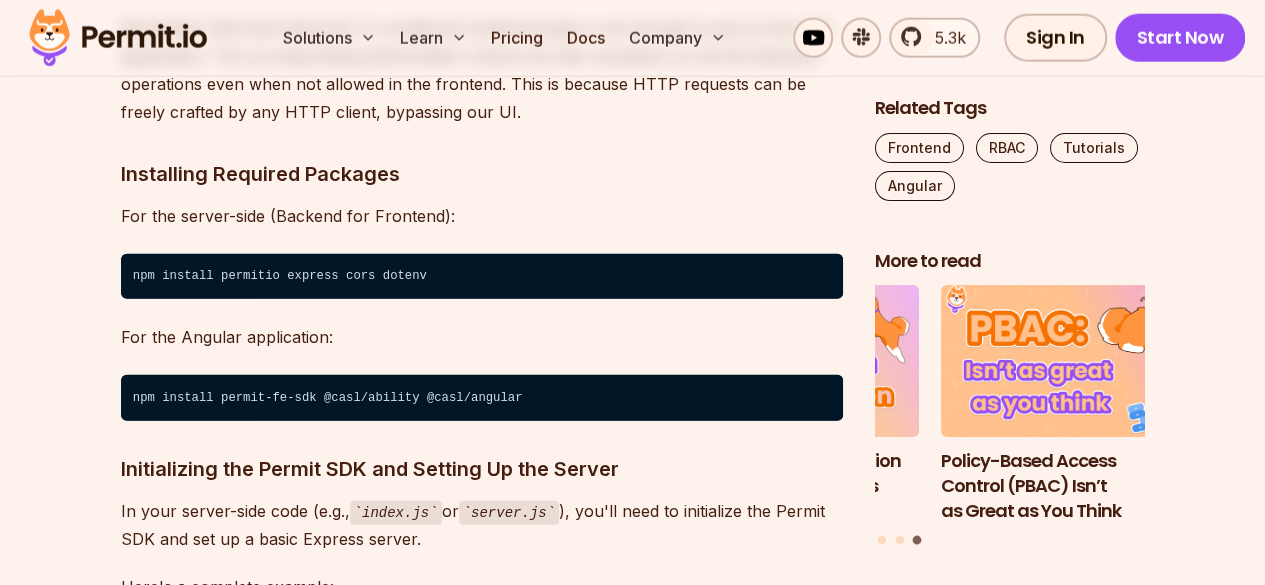 drag, startPoint x: 493, startPoint y: 365, endPoint x: 524, endPoint y: 379, distance: 34.0147 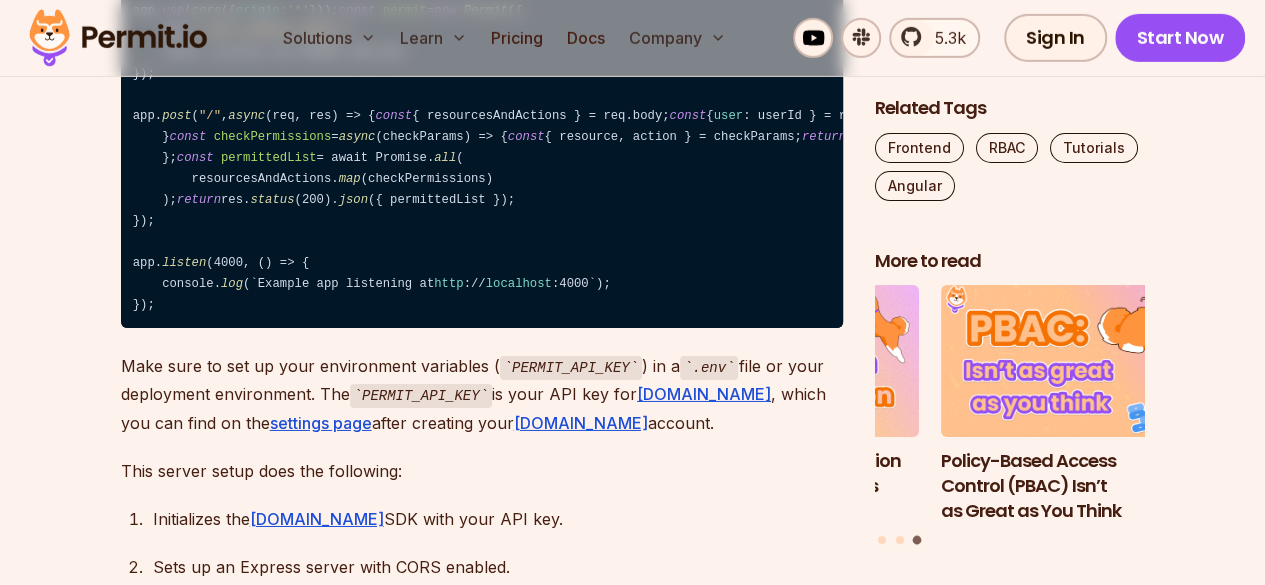 scroll, scrollTop: 3125, scrollLeft: 0, axis: vertical 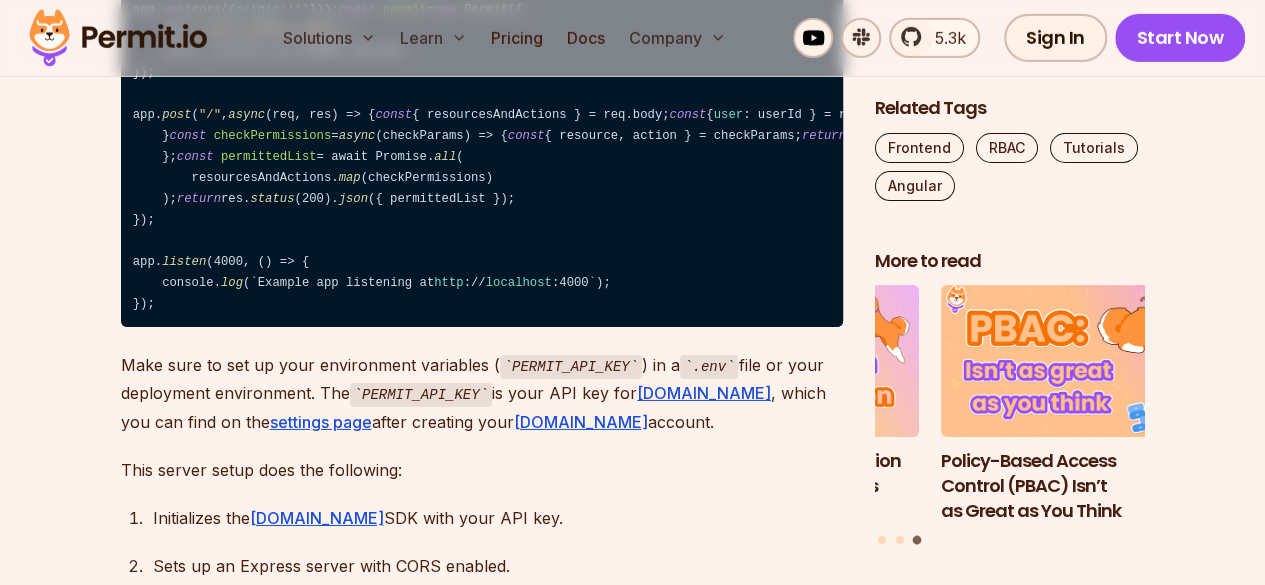 drag, startPoint x: 607, startPoint y: 334, endPoint x: 186, endPoint y: 341, distance: 421.0582 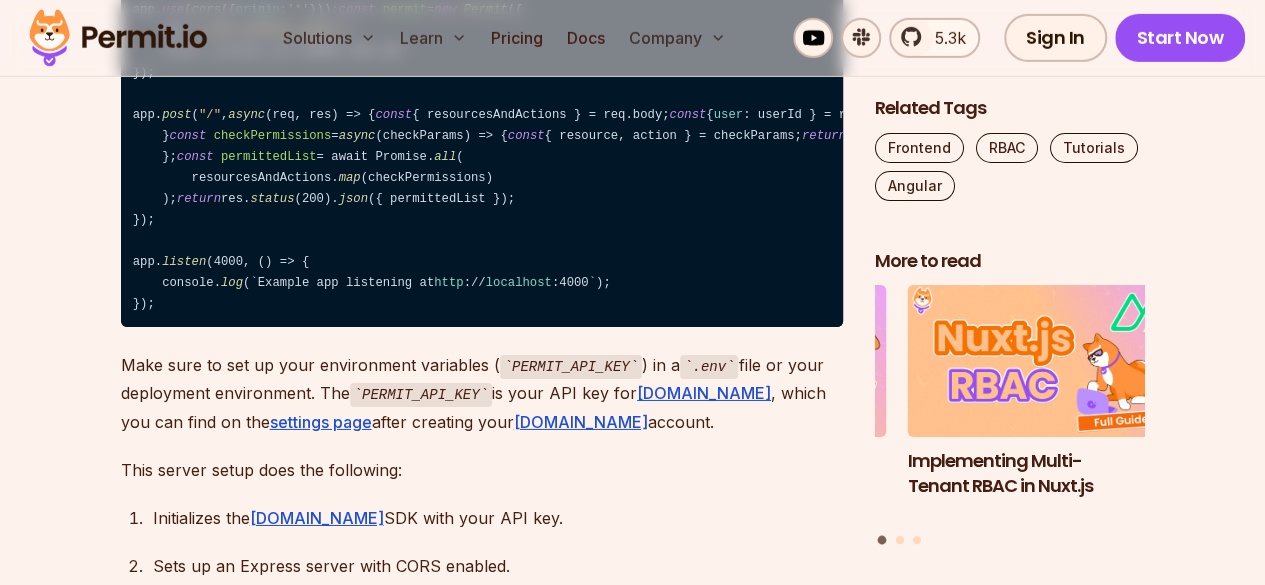 drag, startPoint x: 168, startPoint y: 358, endPoint x: 161, endPoint y: 318, distance: 40.60788 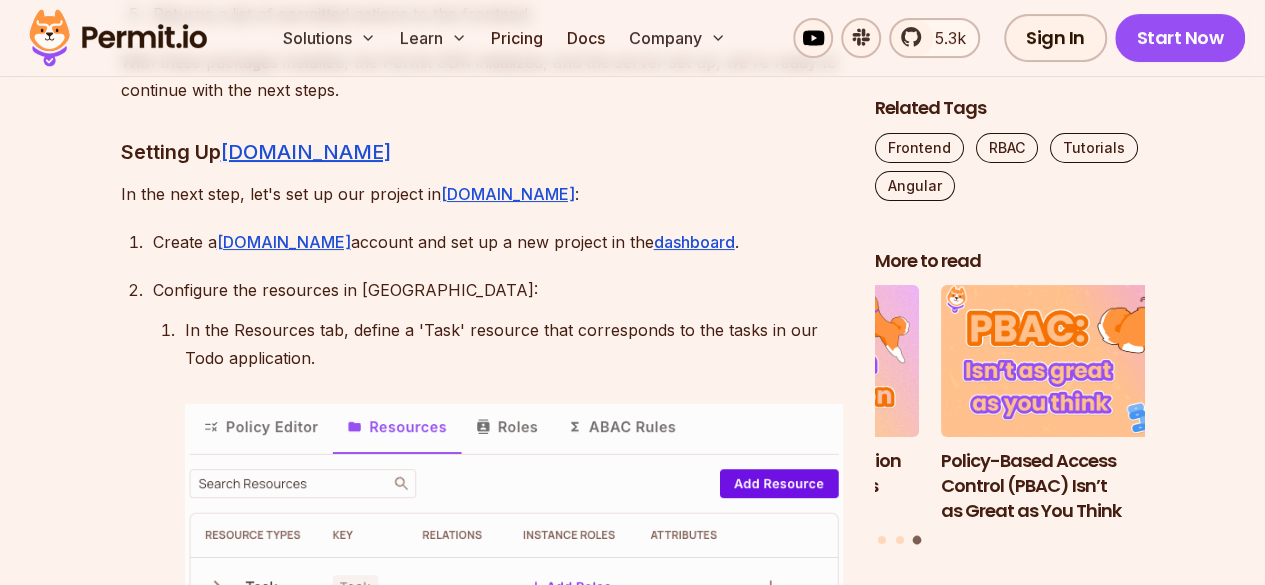 scroll, scrollTop: 3848, scrollLeft: 0, axis: vertical 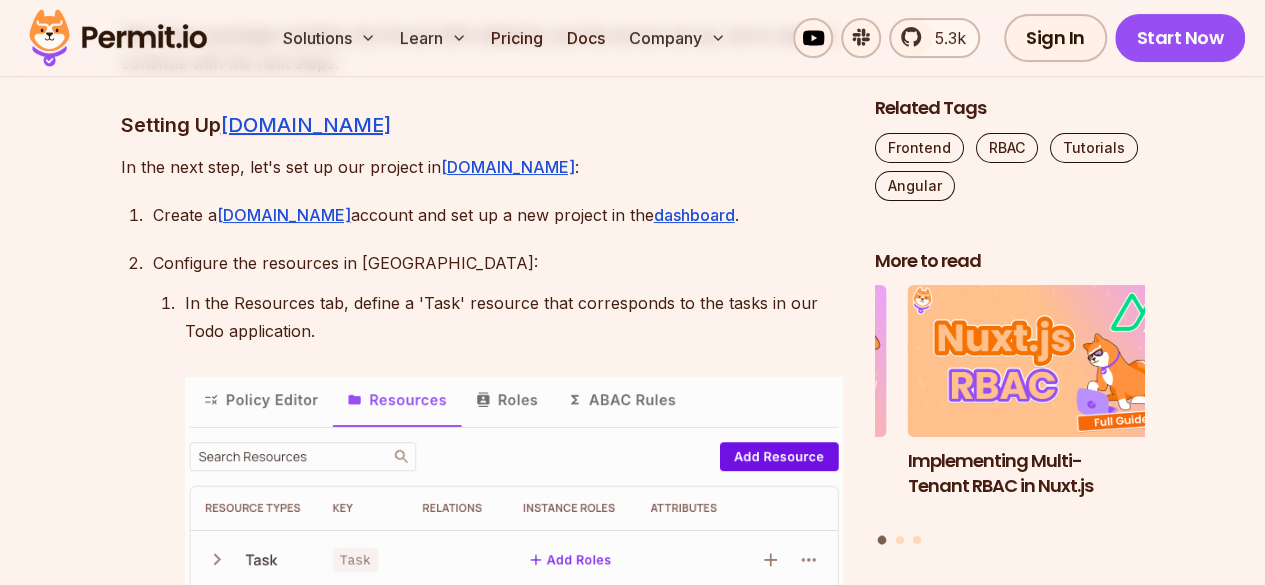 drag, startPoint x: 124, startPoint y: 152, endPoint x: 425, endPoint y: 159, distance: 301.0814 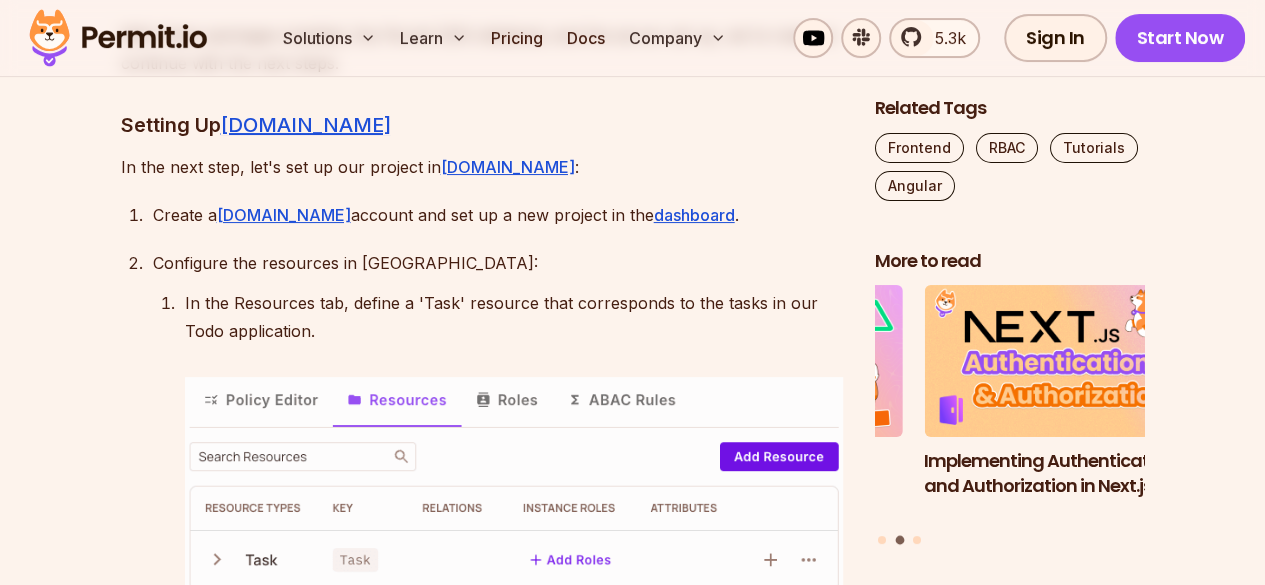 drag, startPoint x: 152, startPoint y: 203, endPoint x: 502, endPoint y: 209, distance: 350.05142 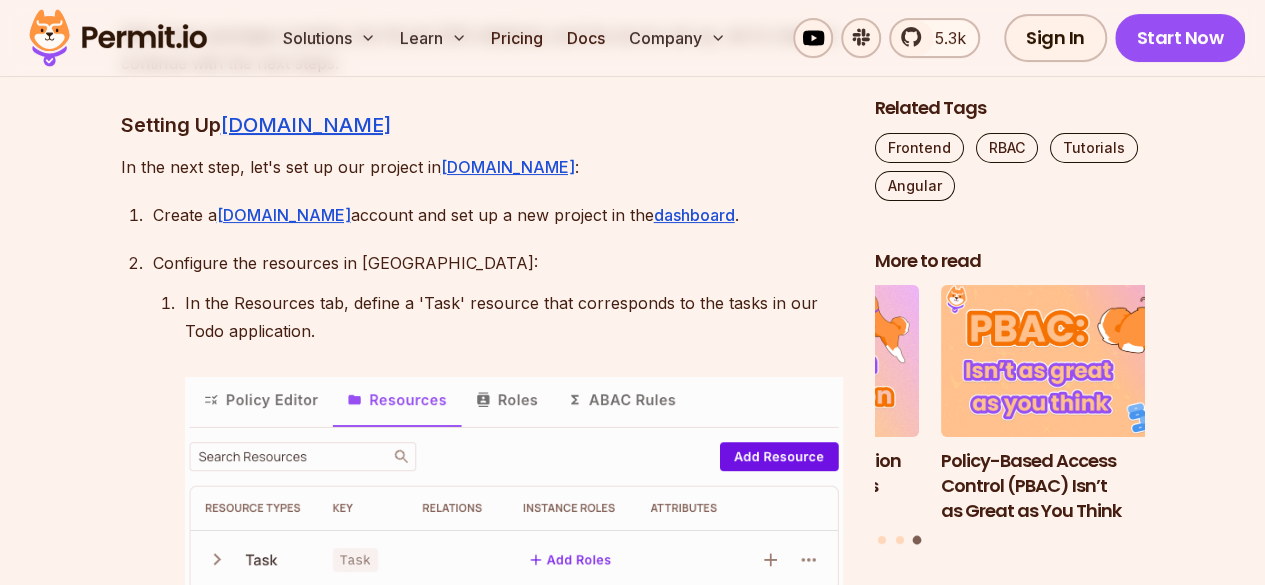 drag, startPoint x: 154, startPoint y: 251, endPoint x: 507, endPoint y: 255, distance: 353.02267 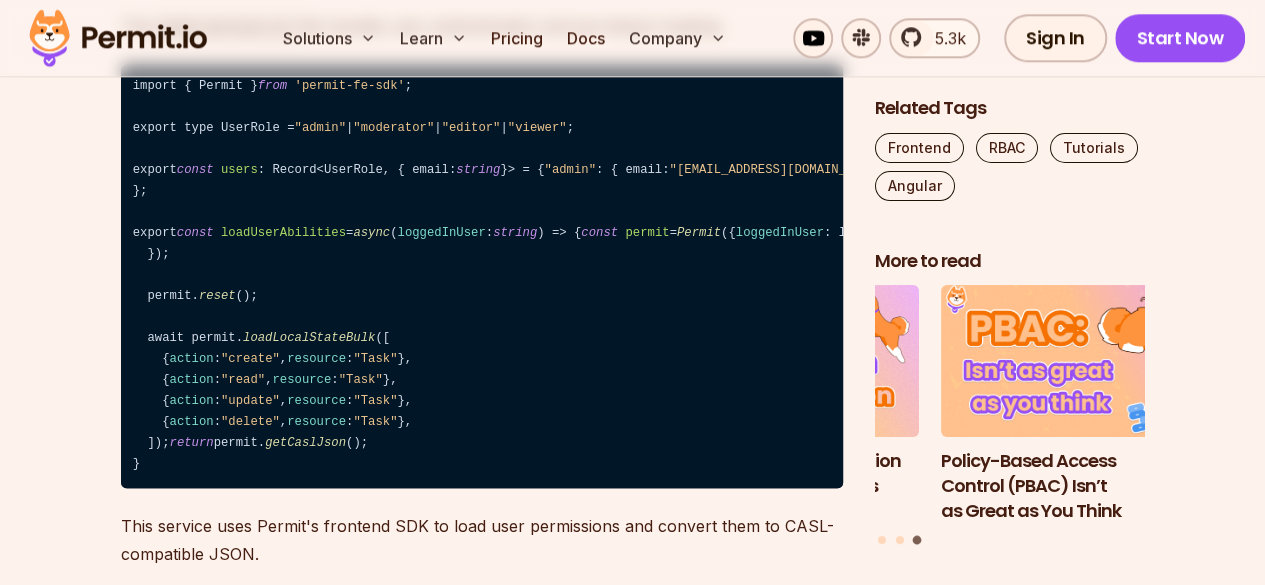 scroll, scrollTop: 8645, scrollLeft: 0, axis: vertical 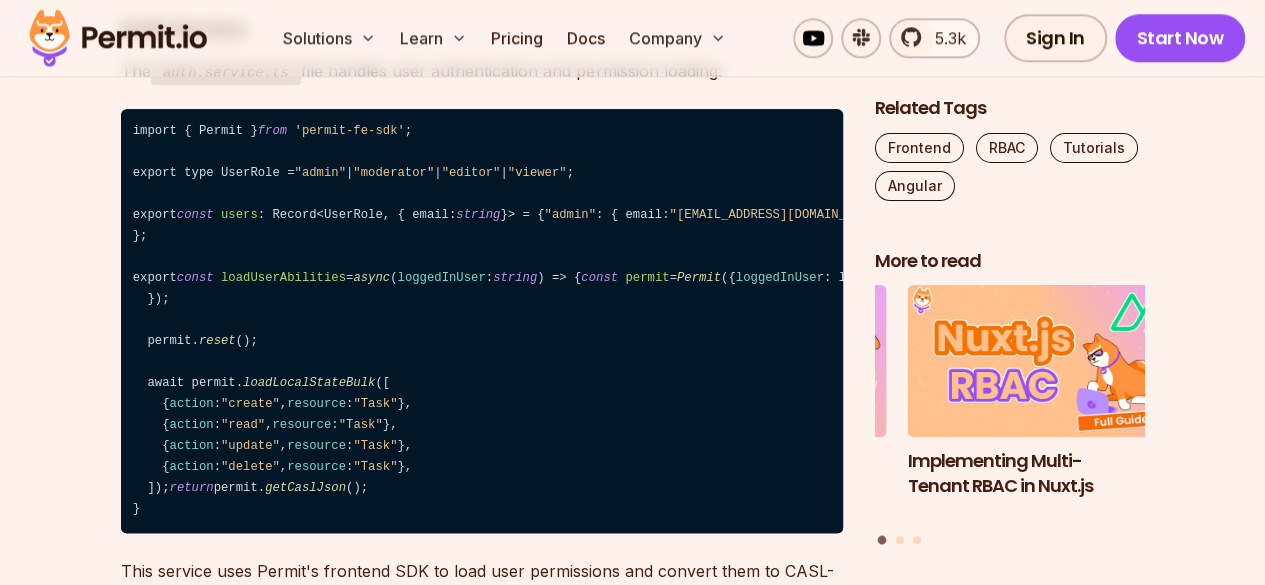 click on "ApplicationConfig" at bounding box center (319, -393) 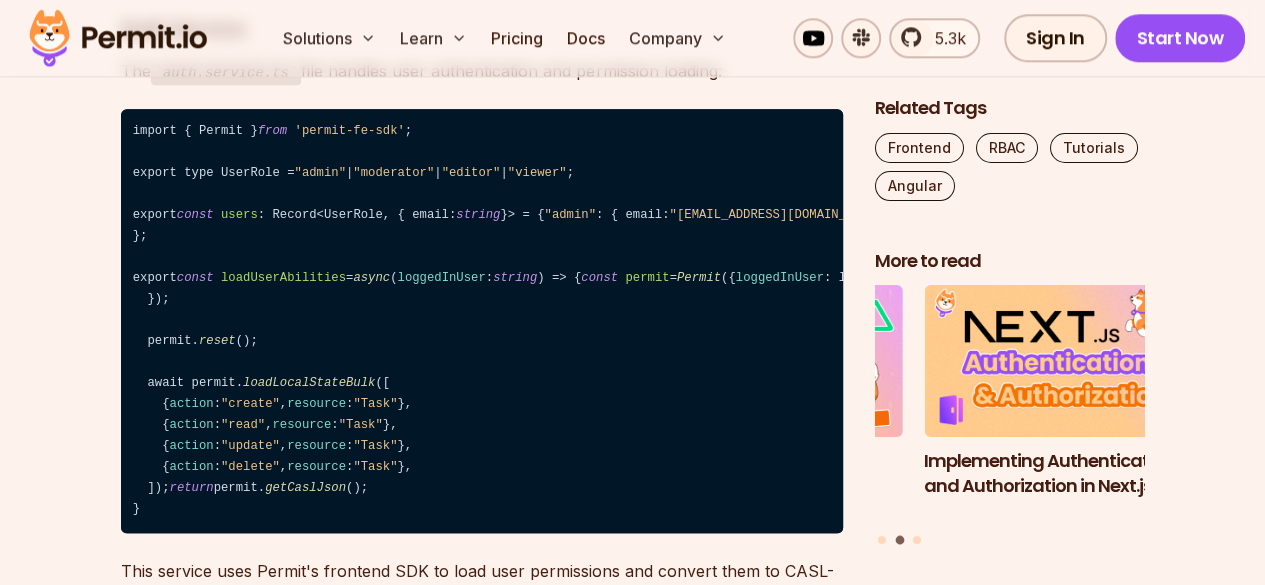 click on "It also provides  PureAbility  and sets it to use the same instance as  Ability . This is for compatibility with different CASL versions and usage patterns." at bounding box center (498, -256) 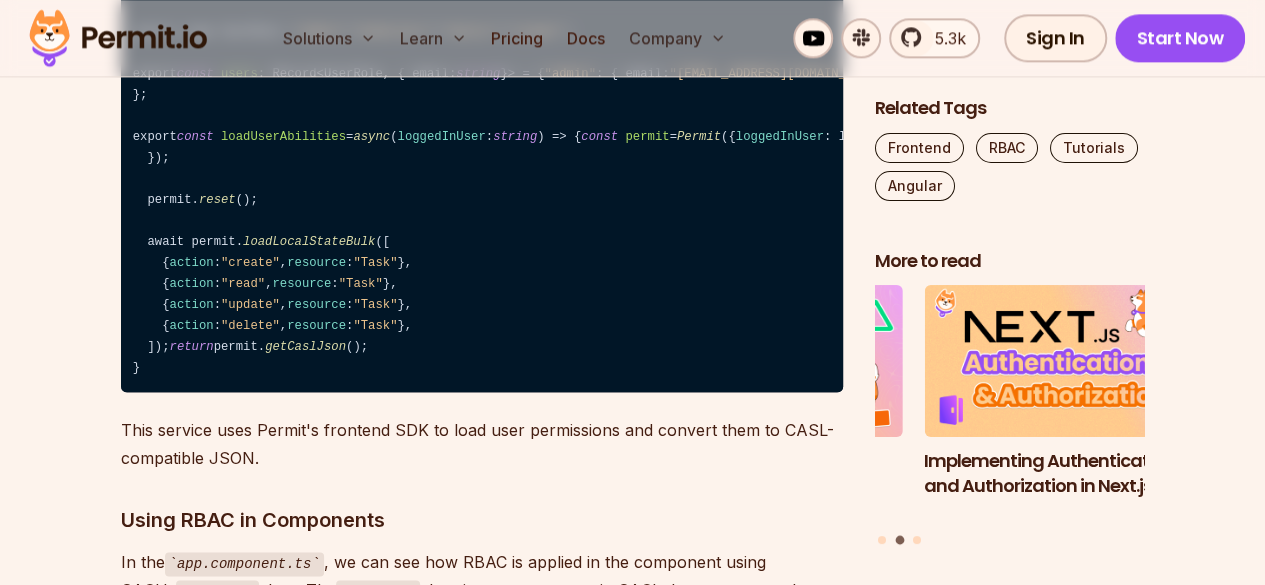 scroll, scrollTop: 8787, scrollLeft: 0, axis: vertical 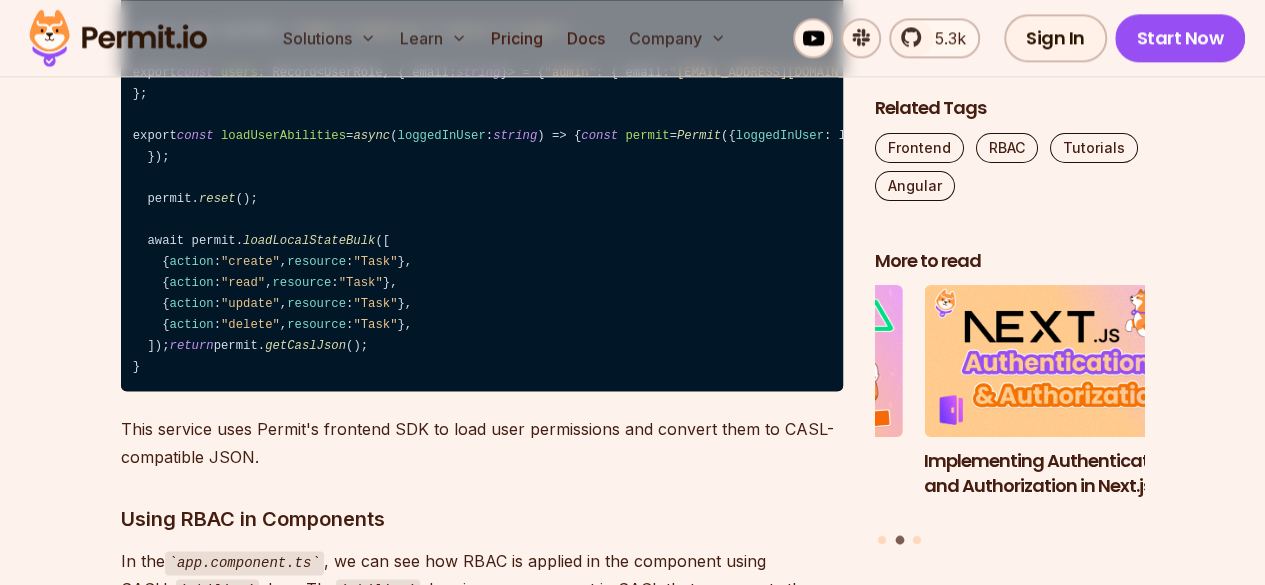 click on "This configuration ensures that CASL's  Ability  instance is available throughout our Angular application, allowing us to perform permission checks wherever needed." at bounding box center [482, -322] 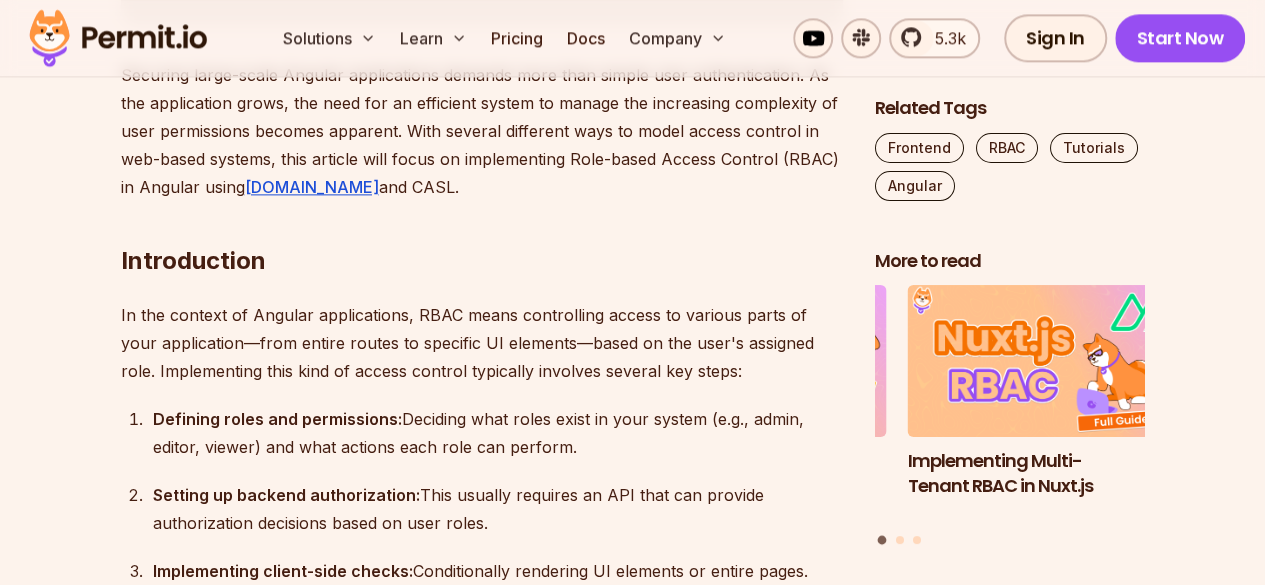 scroll, scrollTop: 1224, scrollLeft: 0, axis: vertical 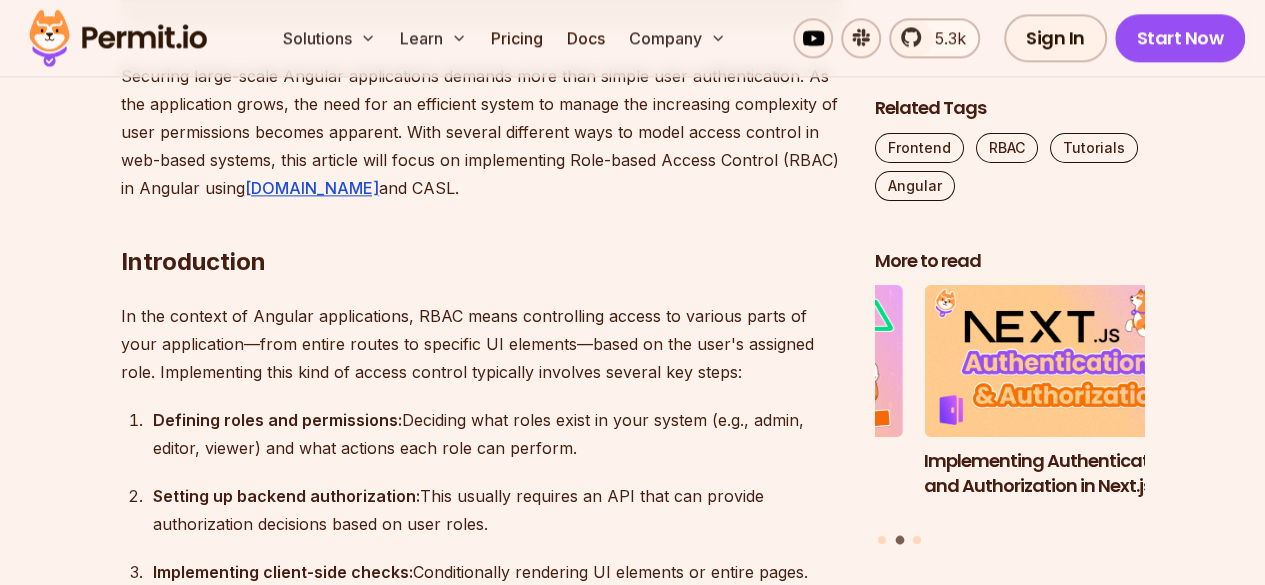 click on "In the context of Angular applications, RBAC means controlling access to various parts of your application—from entire routes to specific UI elements—based on the user's assigned role. Implementing this kind of access control typically involves several key steps:" at bounding box center (482, 344) 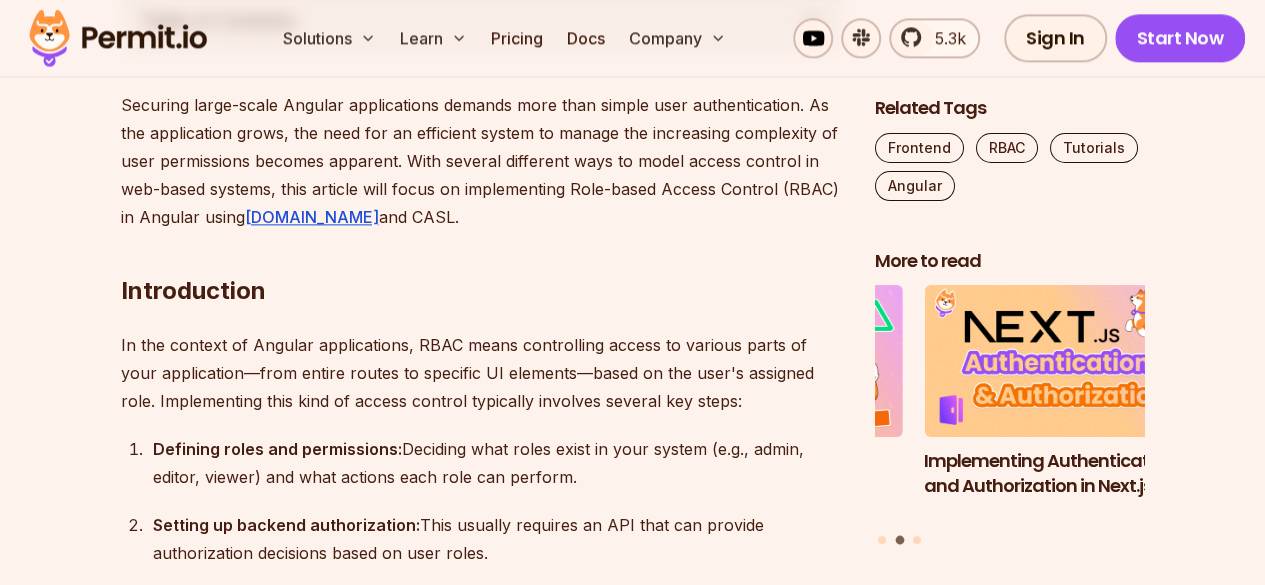 scroll, scrollTop: 1199, scrollLeft: 0, axis: vertical 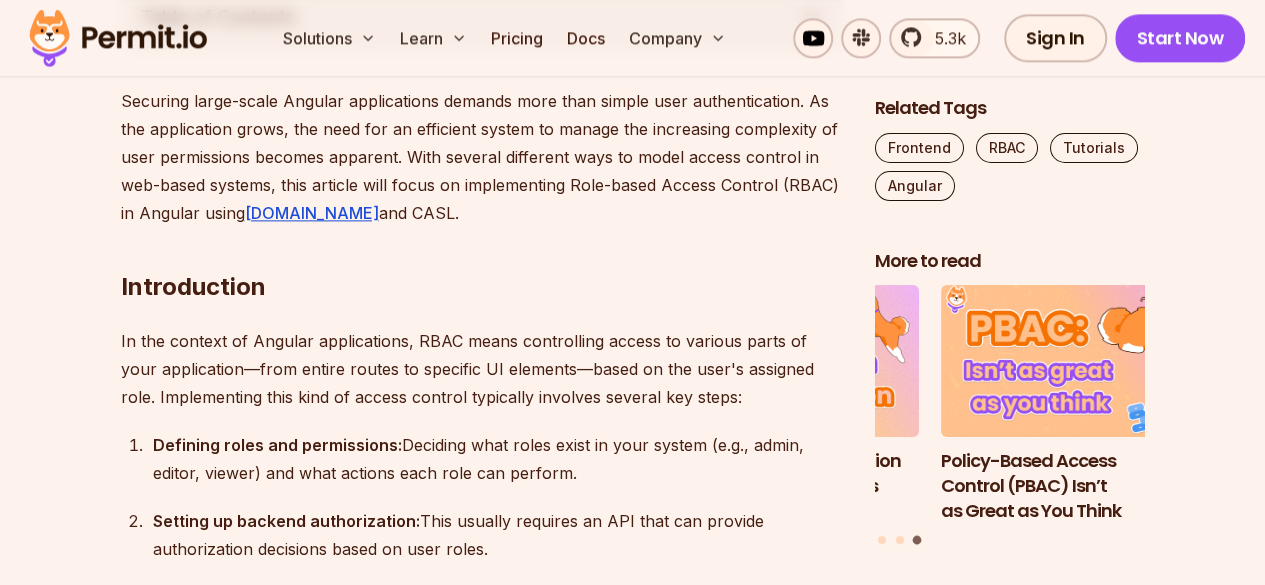 click on "Introduction" at bounding box center (482, 247) 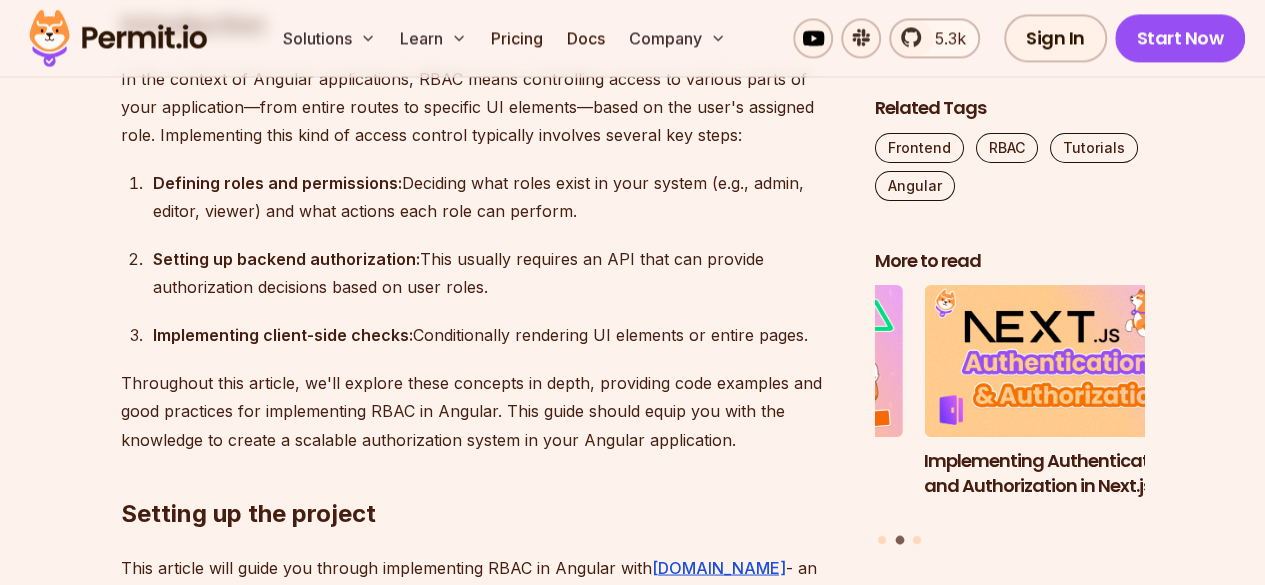 scroll, scrollTop: 1454, scrollLeft: 0, axis: vertical 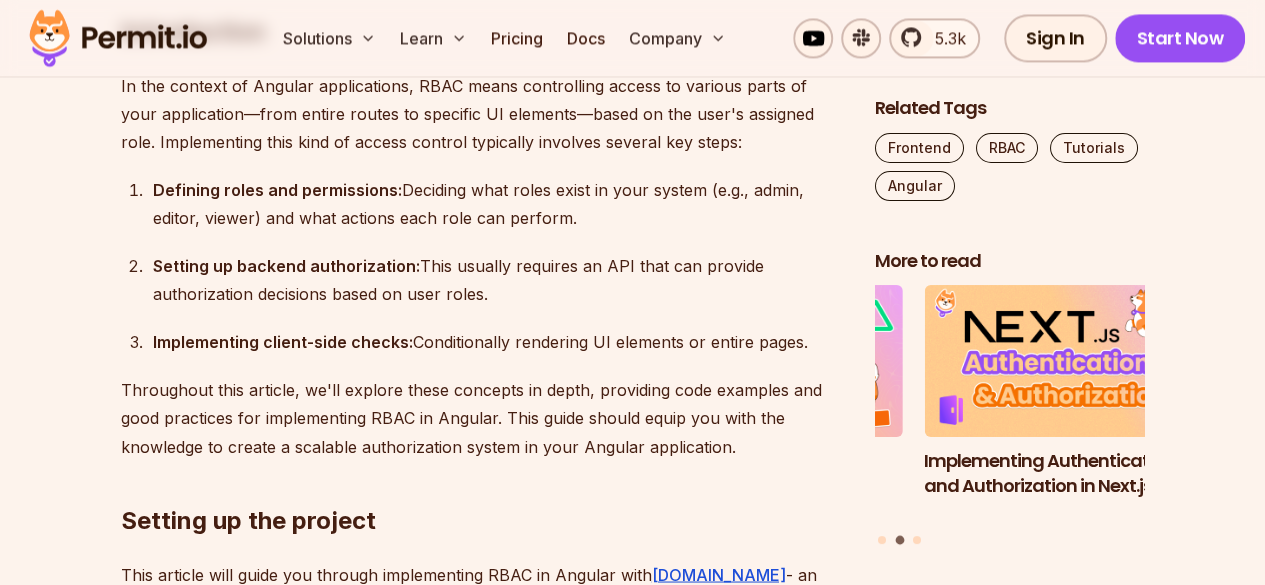 click on "Table of Contents Securing large-scale Angular applications demands more than simple user authentication. As the application grows, the need for an efficient system to manage the increasing complexity of user permissions becomes apparent. With several different ways to model access control in web-based systems, this article will focus on implementing Role-based Access Control (RBAC) in Angular using  [DOMAIN_NAME]  and CASL. Introduction In the context of Angular applications, RBAC means controlling access to various parts of your application—from entire routes to specific UI elements—based on the user's assigned role. Implementing this kind of access control typically involves several key steps: Defining roles and permissions:  Deciding what roles exist in your system (e.g., admin, editor, viewer) and what actions each role can perform. Setting up backend authorization:  This usually requires an API that can provide authorization decisions based on user roles. Implementing client-side checks: [DOMAIN_NAME] .   (" at bounding box center [632, 6997] 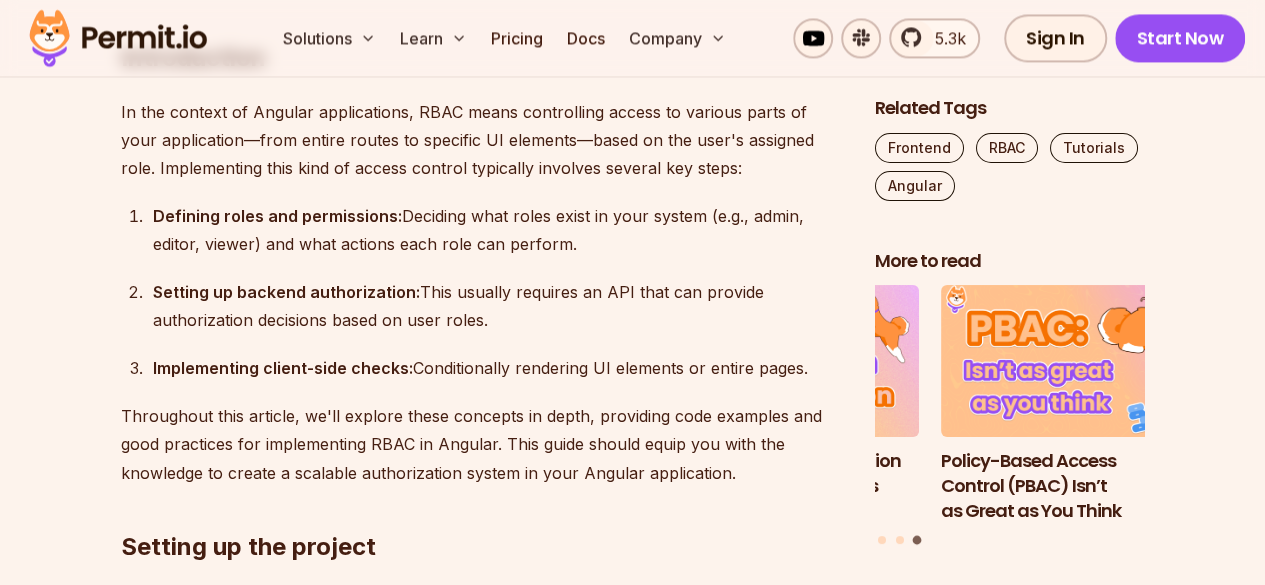scroll, scrollTop: 1427, scrollLeft: 0, axis: vertical 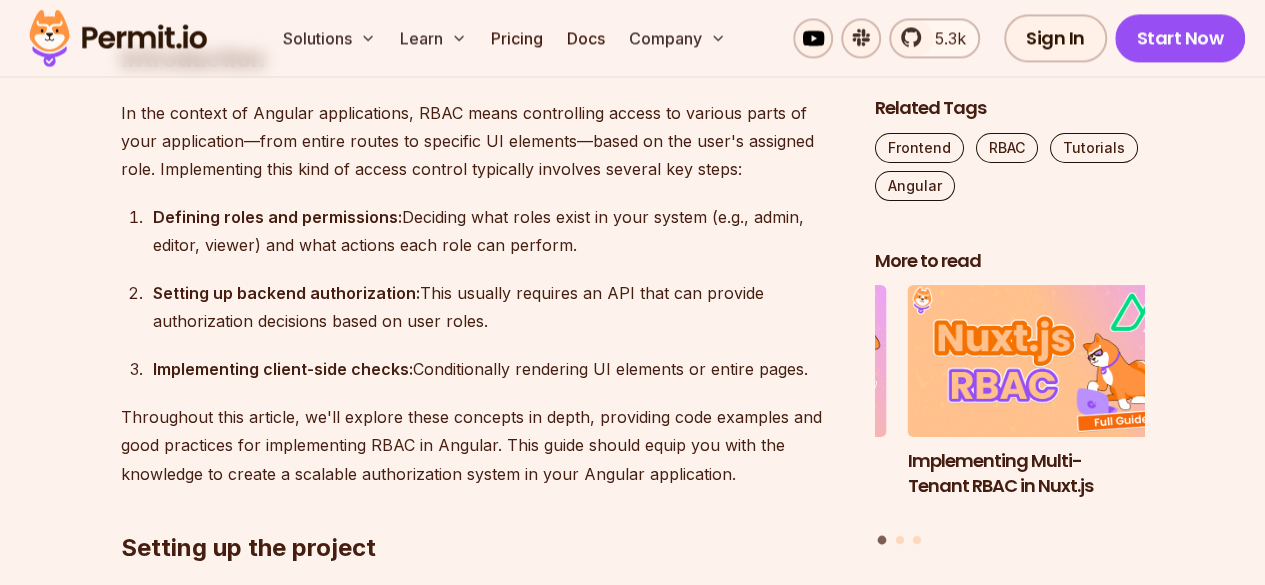 click on "Defining roles and permissions:  Deciding what roles exist in your system (e.g., admin, editor, viewer) and what actions each role can perform." at bounding box center (498, 231) 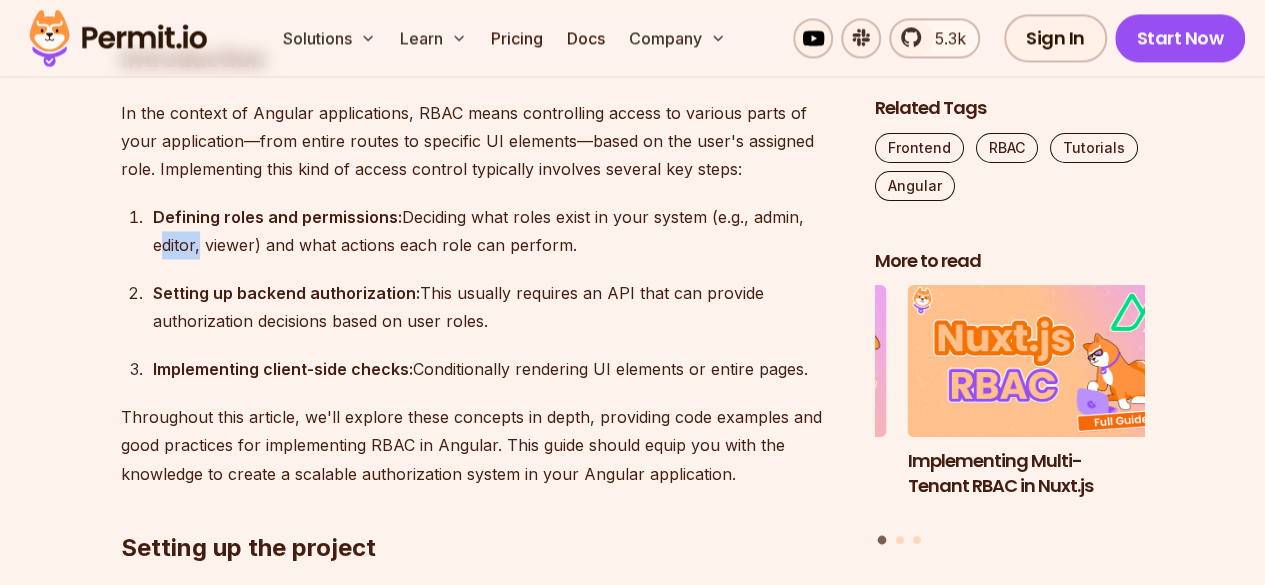 click on "Defining roles and permissions:  Deciding what roles exist in your system (e.g., admin, editor, viewer) and what actions each role can perform." at bounding box center (498, 231) 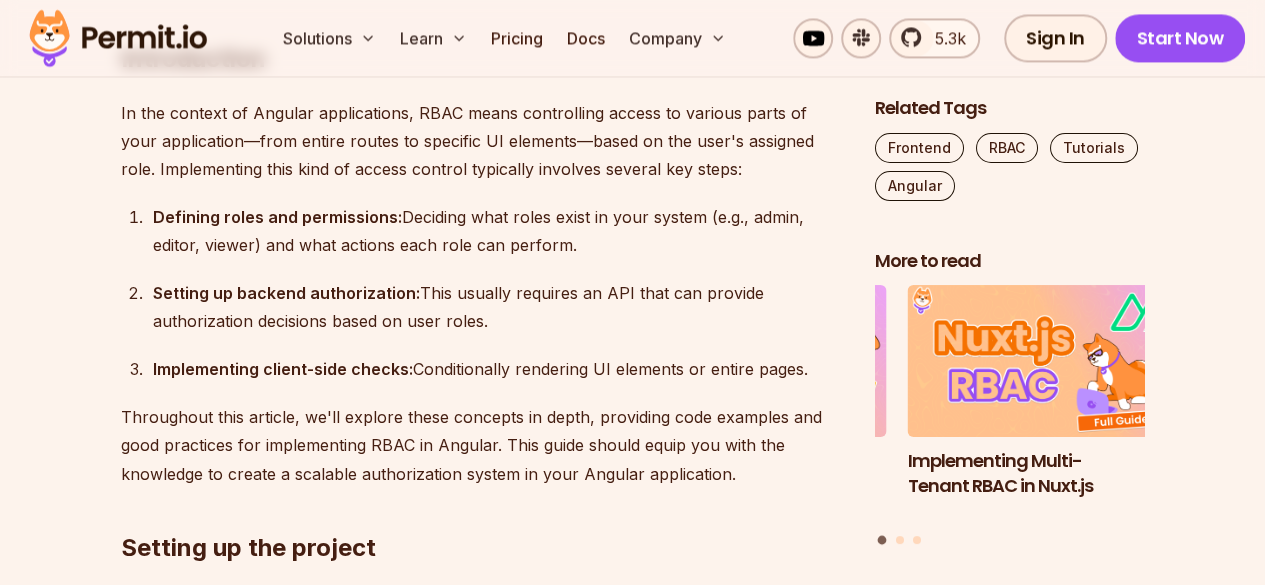 click on "Defining roles and permissions:  Deciding what roles exist in your system (e.g., admin, editor, viewer) and what actions each role can perform." at bounding box center [498, 231] 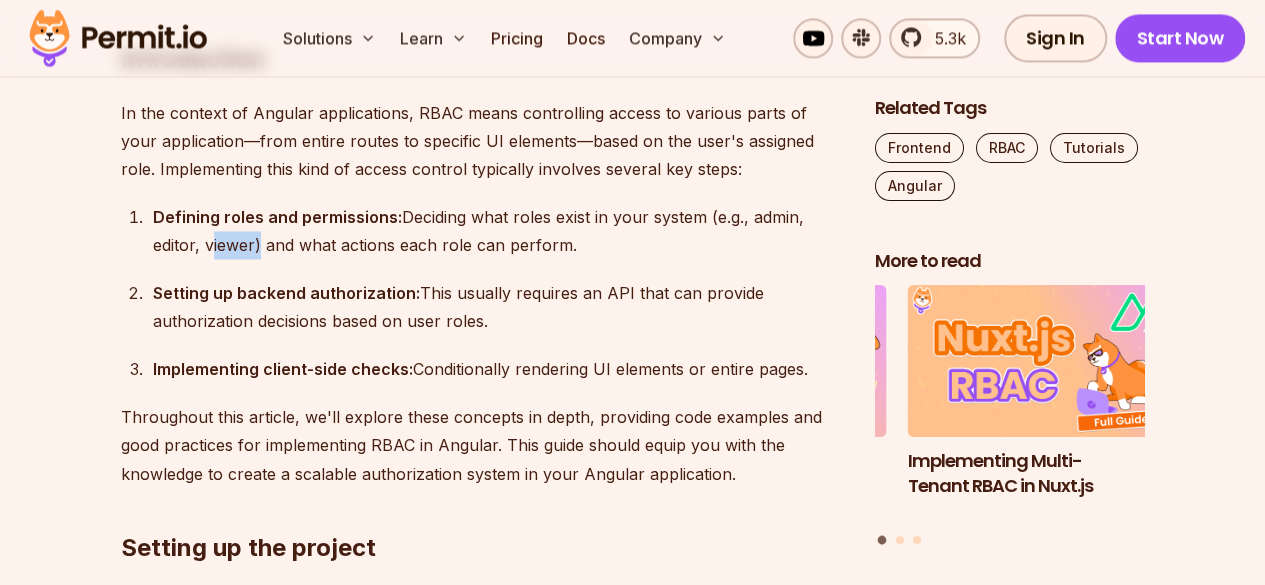 click on "Defining roles and permissions:  Deciding what roles exist in your system (e.g., admin, editor, viewer) and what actions each role can perform." at bounding box center (498, 231) 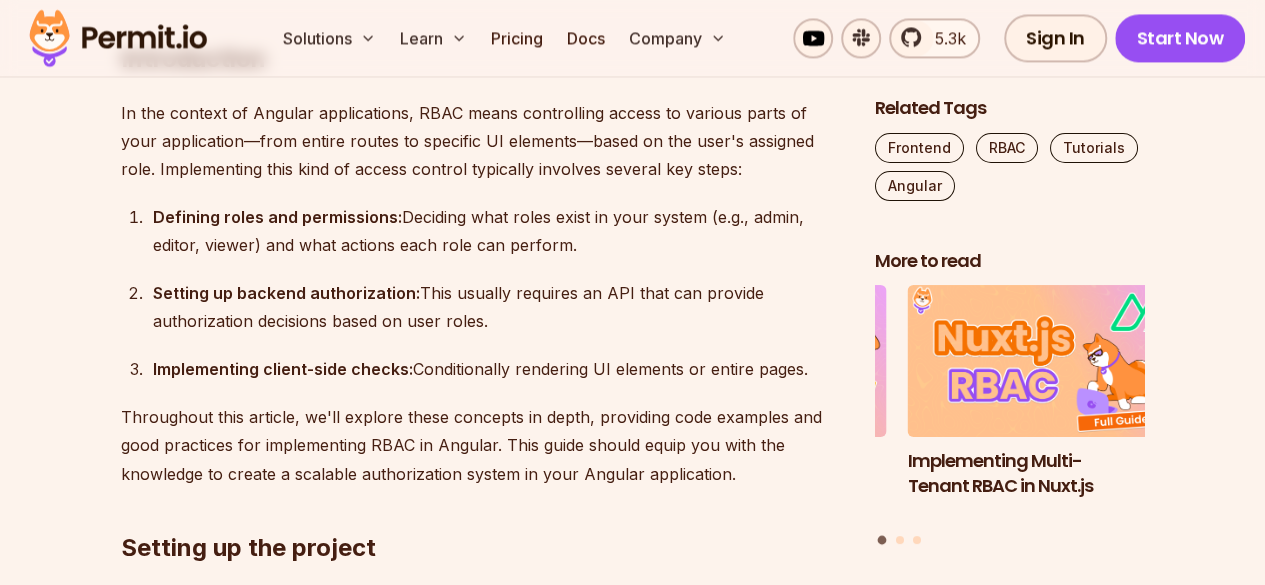 click on "Defining roles and permissions:  Deciding what roles exist in your system (e.g., admin, editor, viewer) and what actions each role can perform." at bounding box center (498, 231) 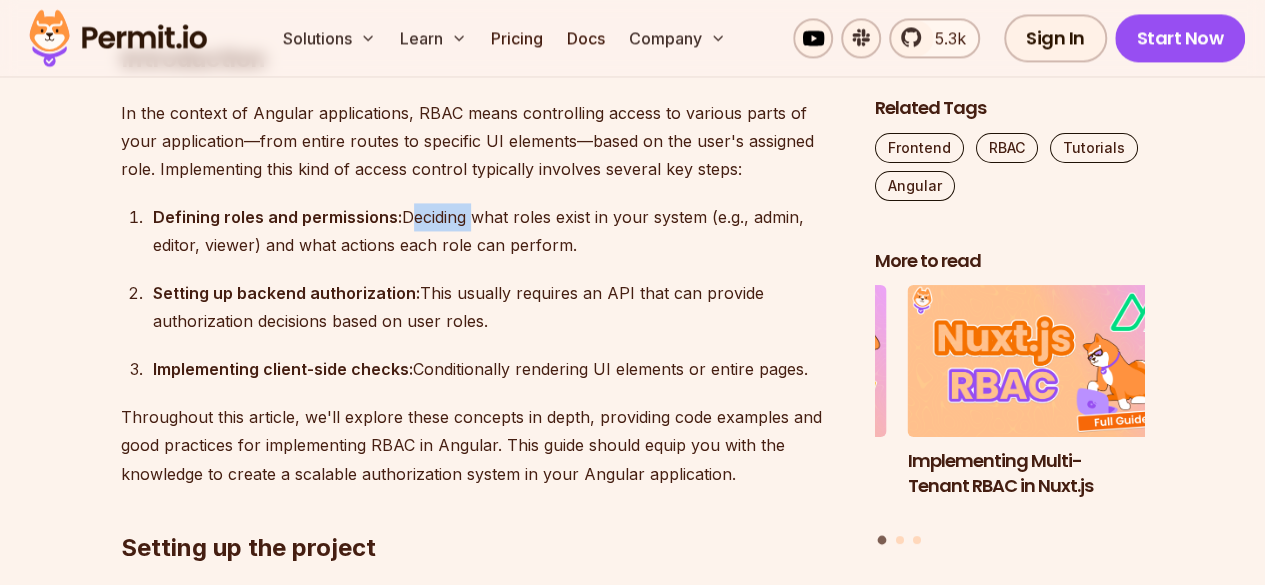click on "Defining roles and permissions:  Deciding what roles exist in your system (e.g., admin, editor, viewer) and what actions each role can perform." at bounding box center [498, 231] 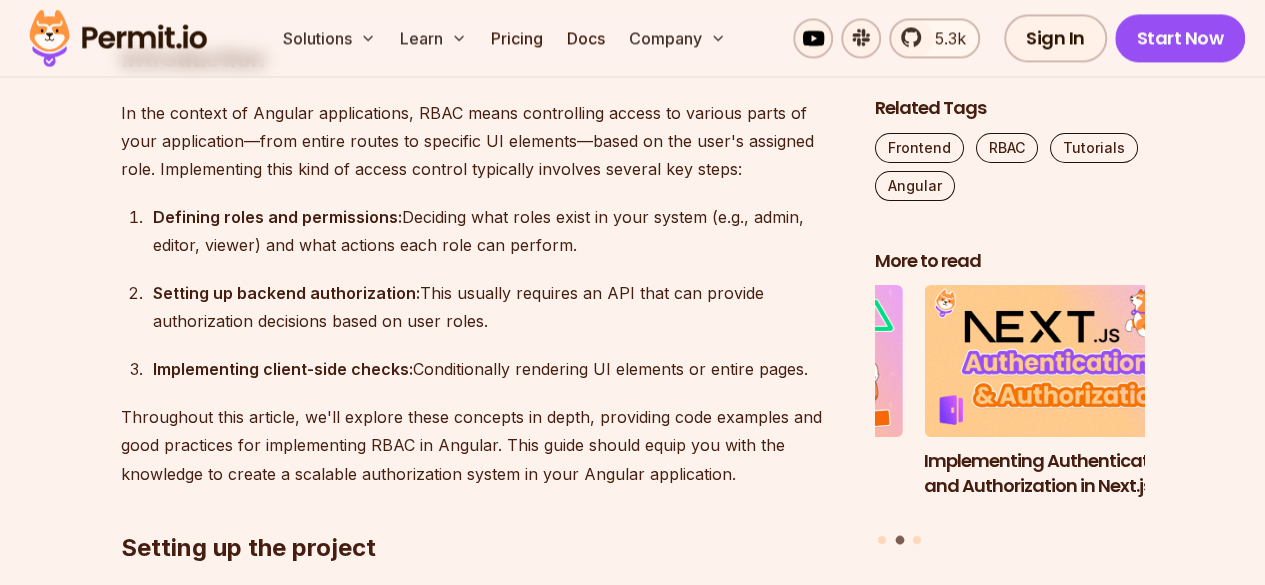click on "Defining roles and permissions:" at bounding box center [277, 217] 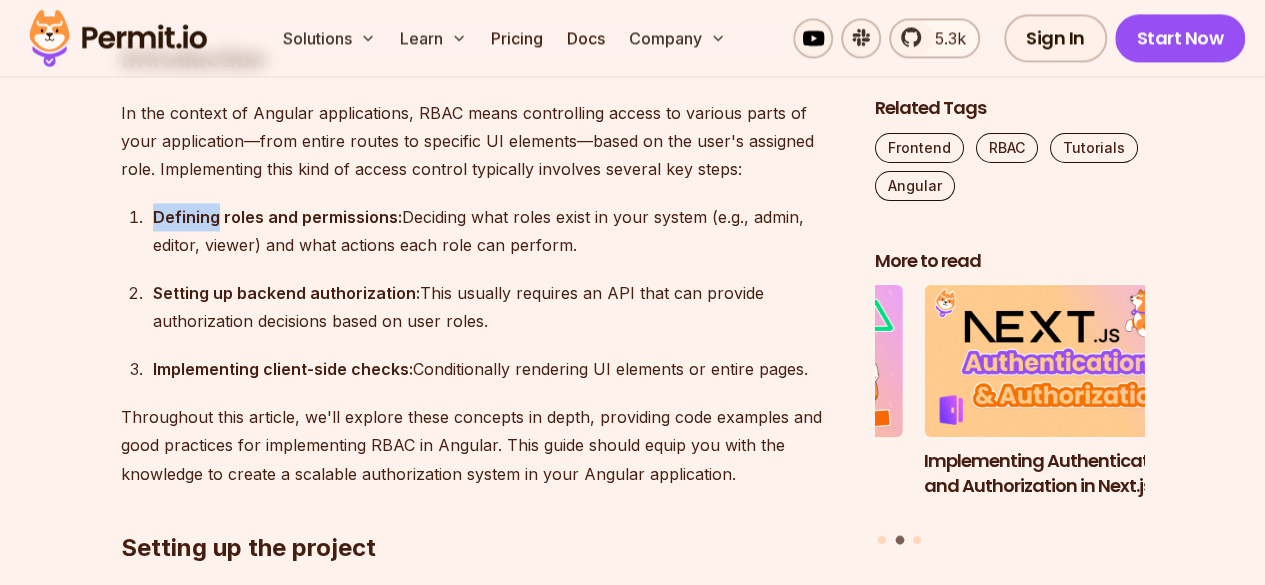 click on "Defining roles and permissions:" at bounding box center (277, 217) 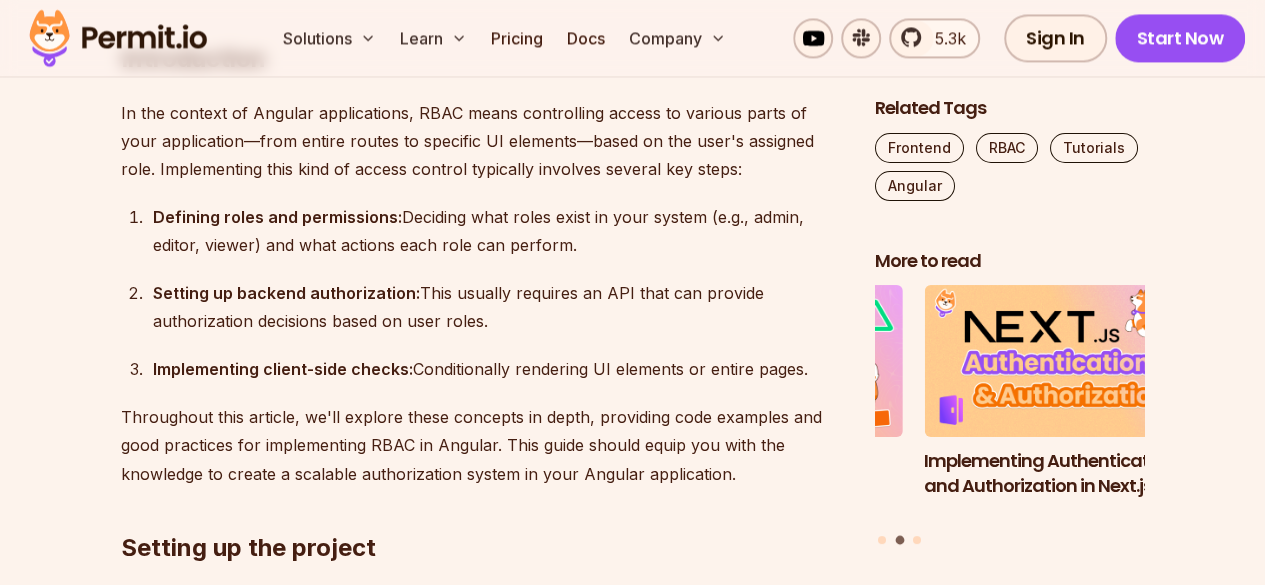 click on "Defining roles and permissions:" at bounding box center (277, 217) 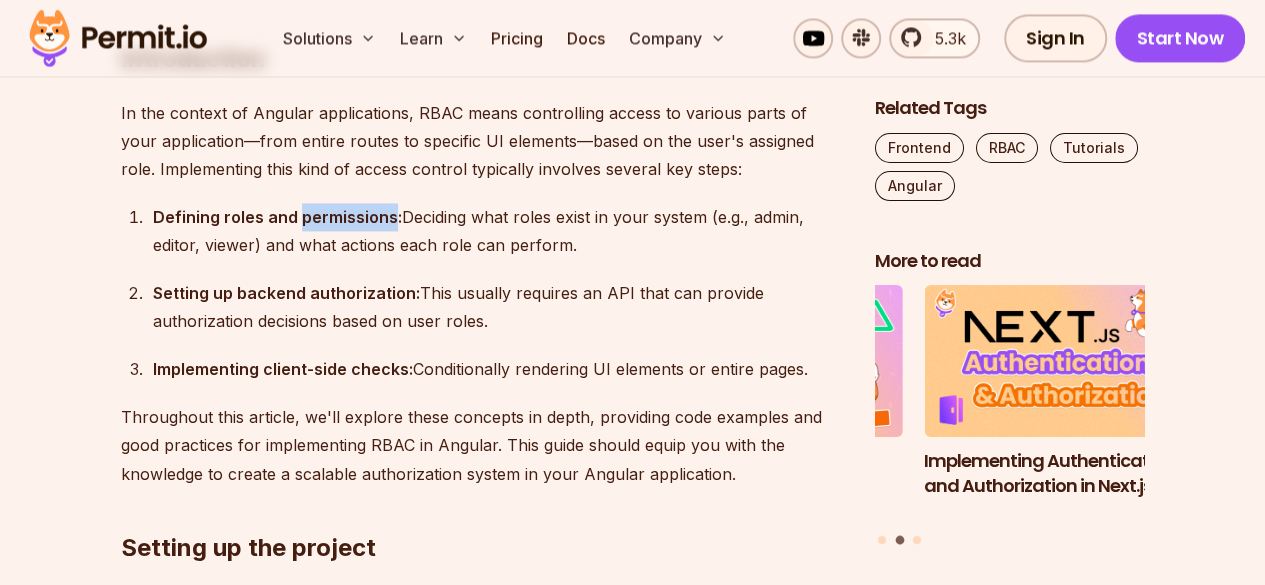 click on "Defining roles and permissions:" at bounding box center [277, 217] 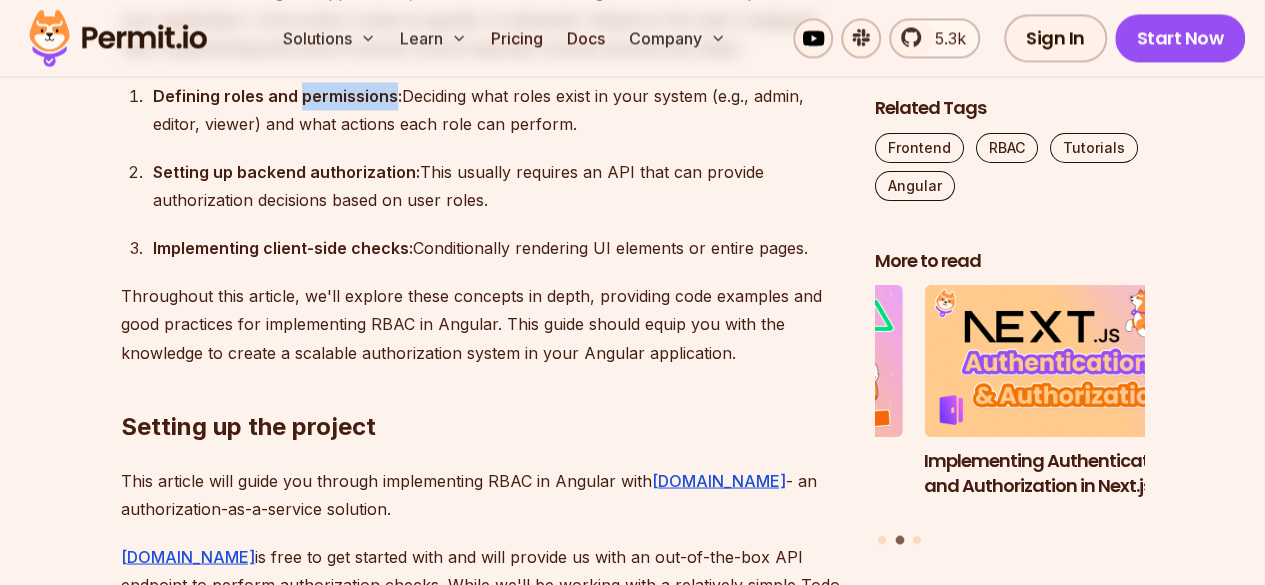 scroll, scrollTop: 1547, scrollLeft: 0, axis: vertical 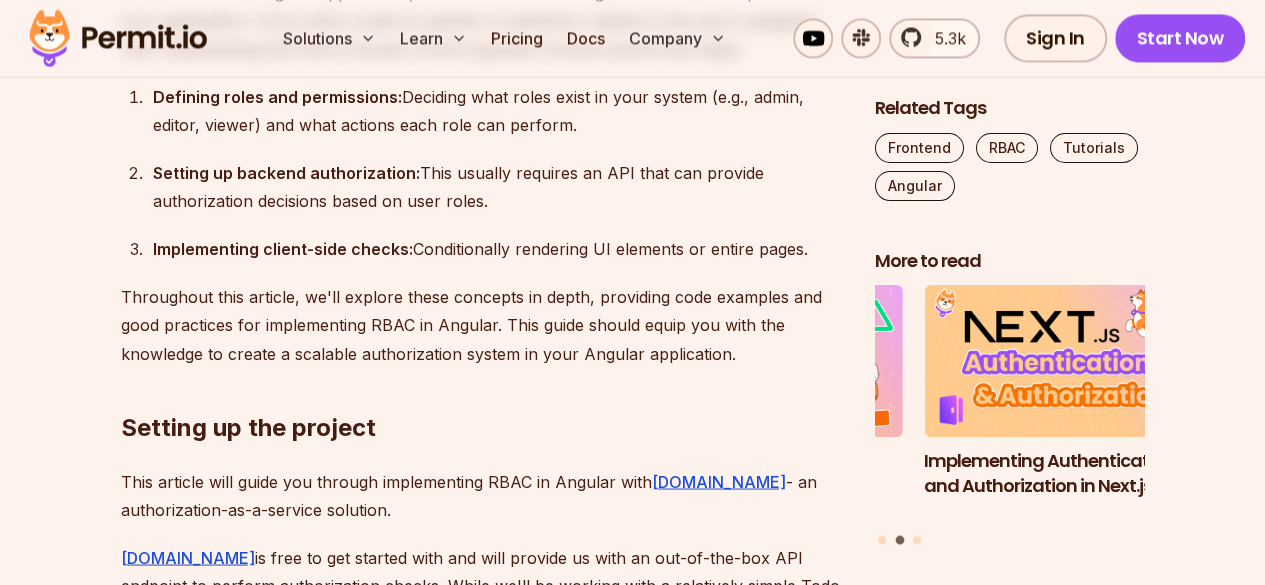 click on "Setting up backend authorization:" at bounding box center [286, 173] 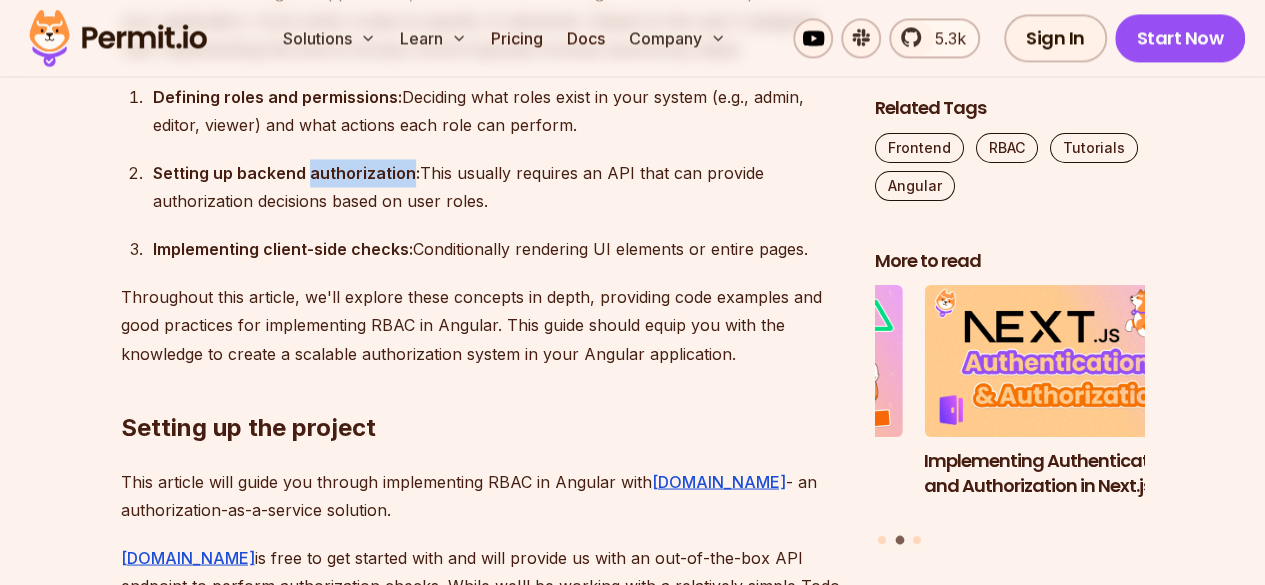 click on "Setting up backend authorization:" at bounding box center [286, 173] 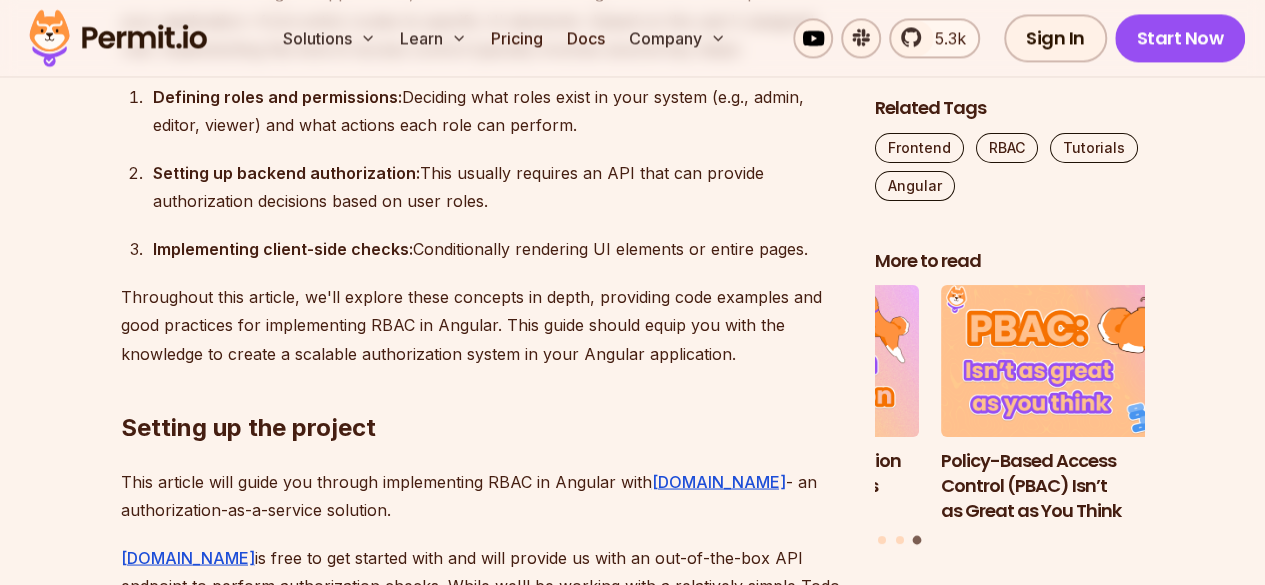 click on "Setting up backend authorization:" at bounding box center [286, 173] 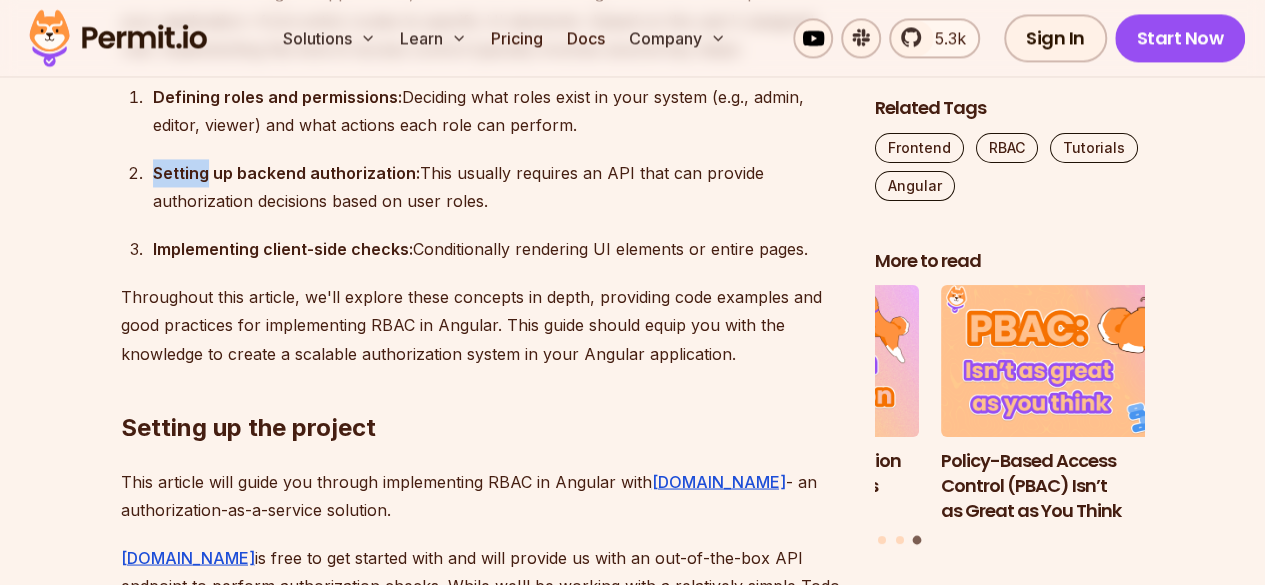 click on "Setting up backend authorization:" at bounding box center [286, 173] 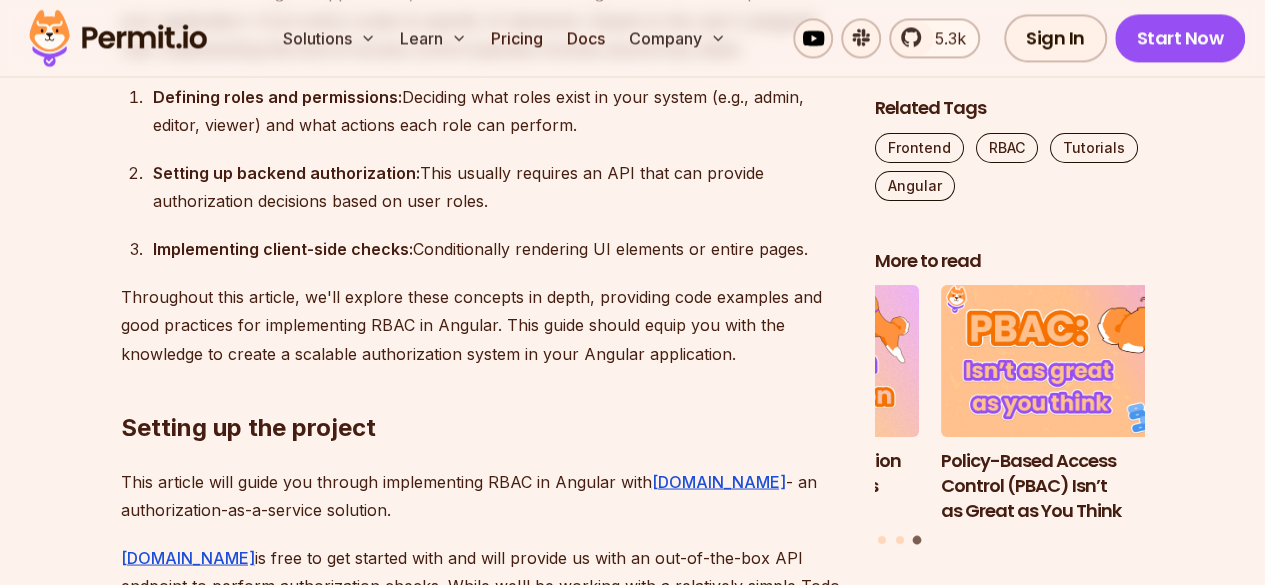 click on "Setting up backend authorization:" at bounding box center [286, 173] 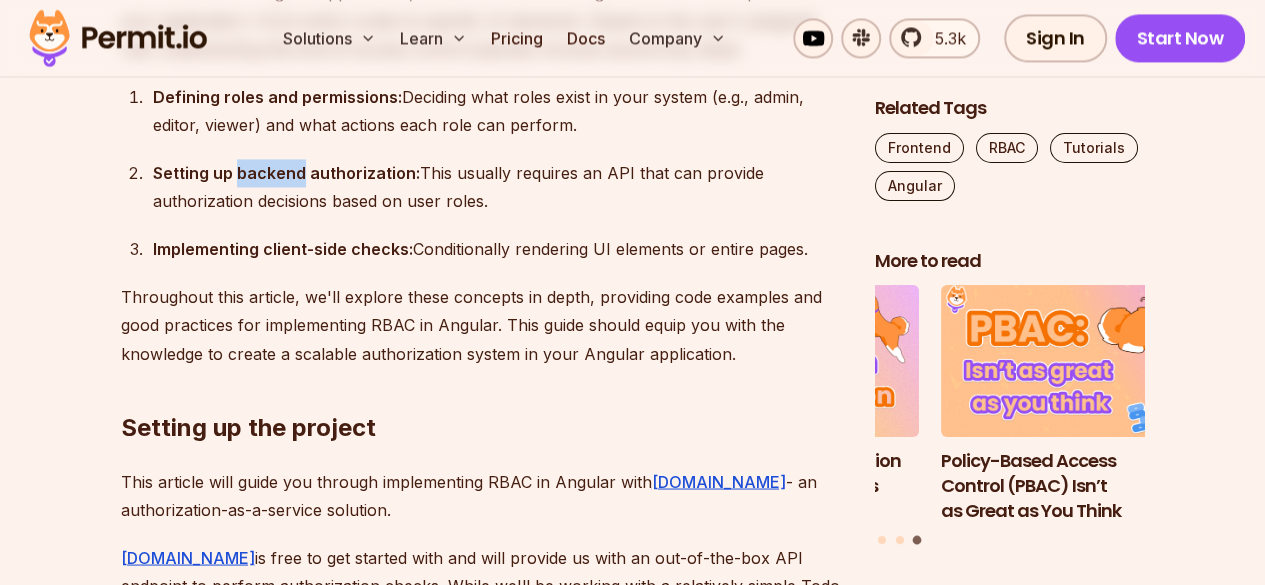 click on "Setting up backend authorization:" at bounding box center [286, 173] 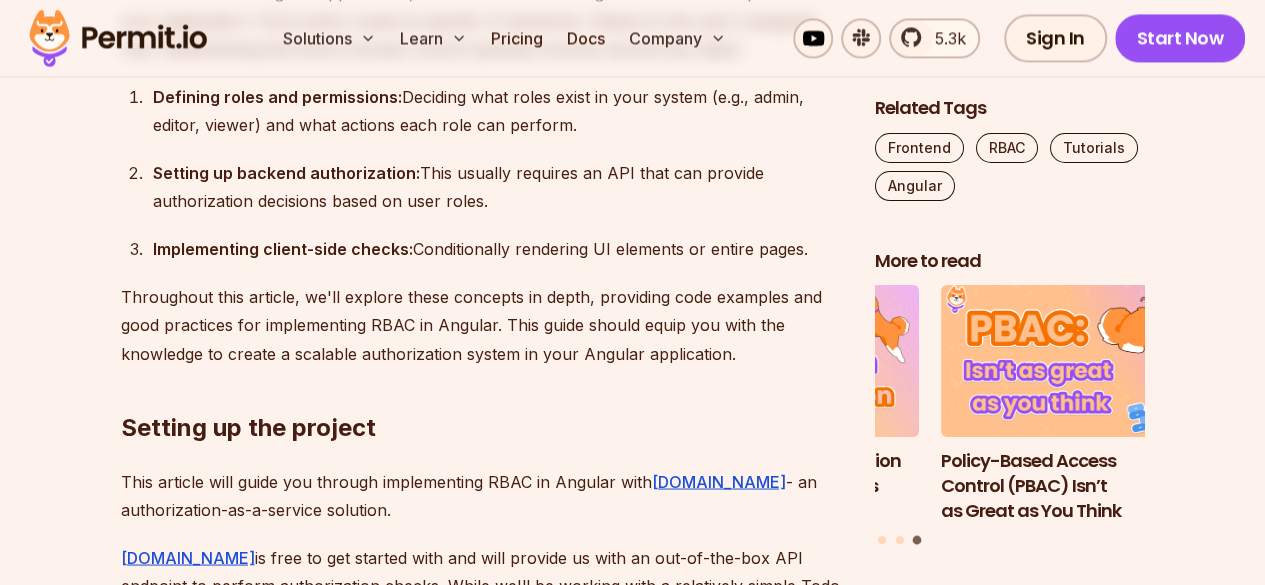 click on "Setting up backend authorization:" at bounding box center [286, 173] 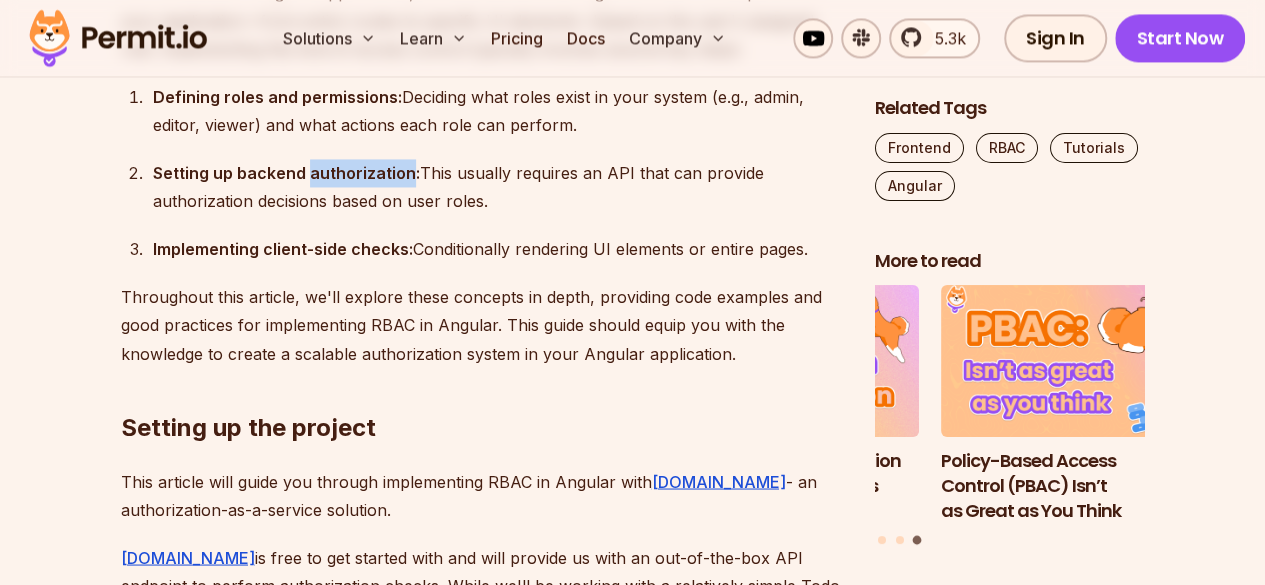 click on "Setting up backend authorization:" at bounding box center [286, 173] 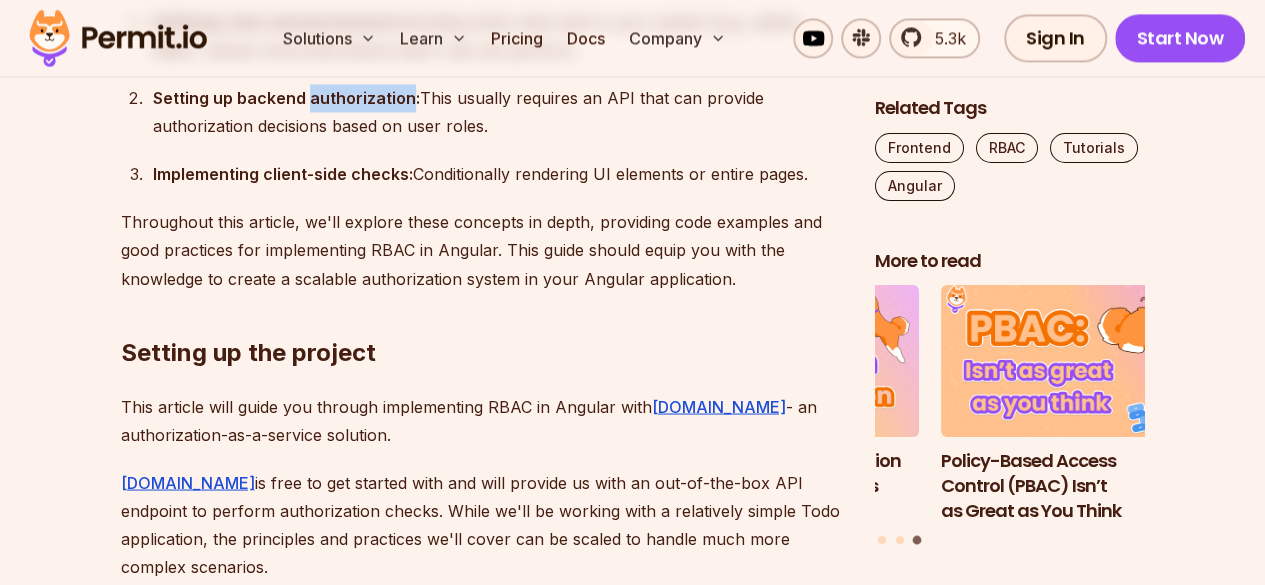 scroll, scrollTop: 1621, scrollLeft: 0, axis: vertical 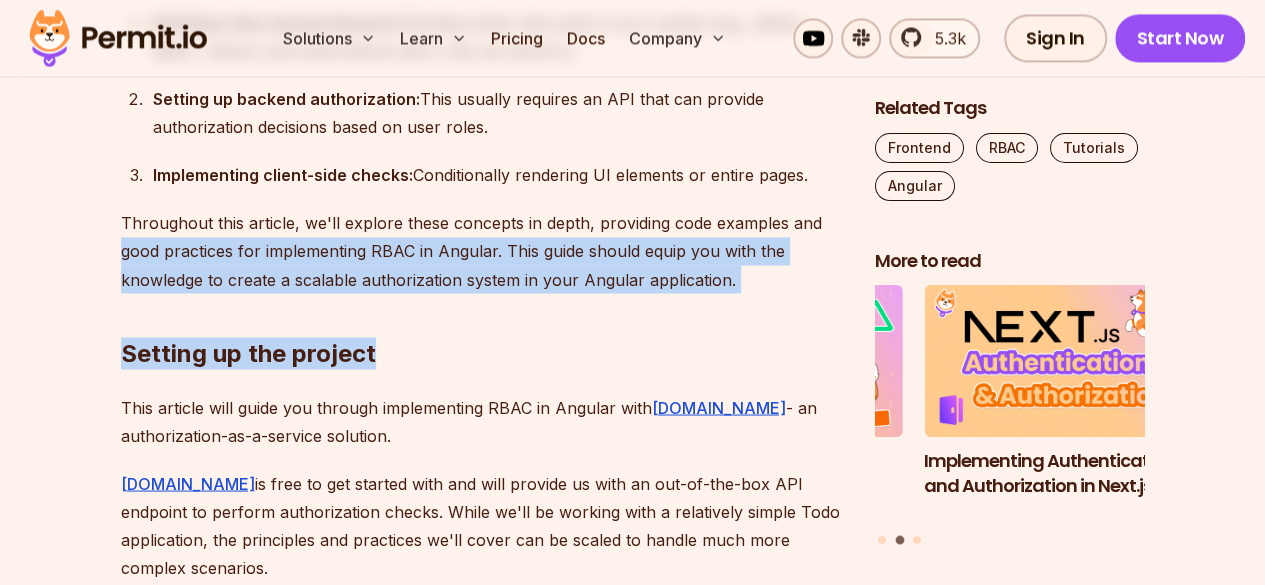 drag, startPoint x: 122, startPoint y: 246, endPoint x: 780, endPoint y: 261, distance: 658.17096 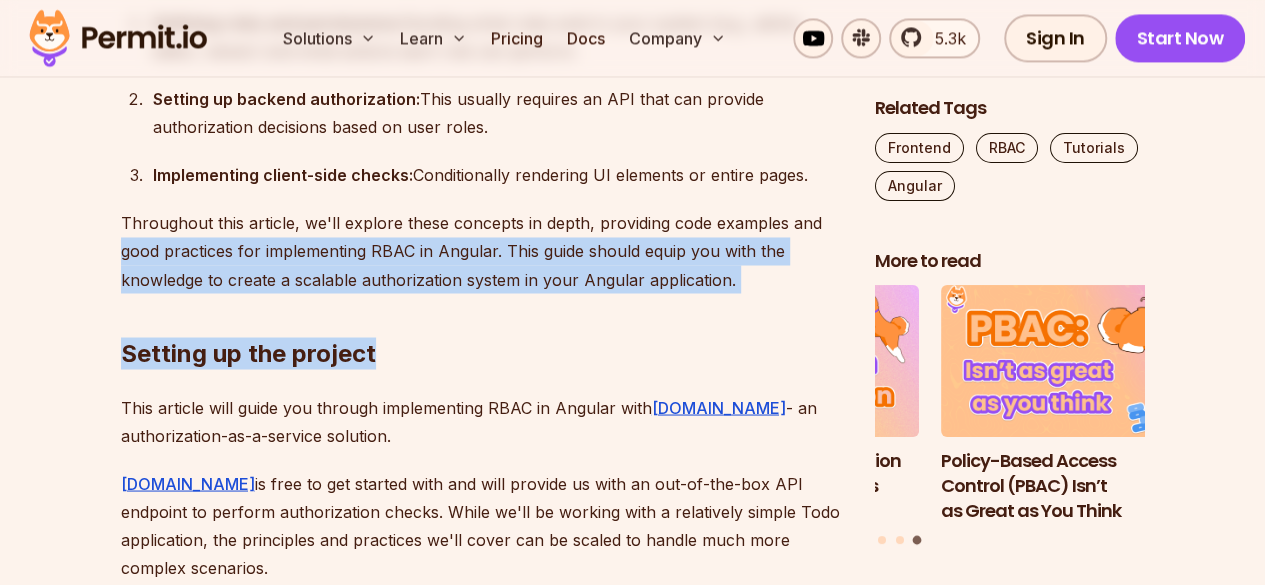 click on "Throughout this article, we'll explore these concepts in depth, providing code examples and good practices for implementing RBAC in Angular. This guide should equip you with the knowledge to create a scalable authorization system in your Angular application." at bounding box center (482, 251) 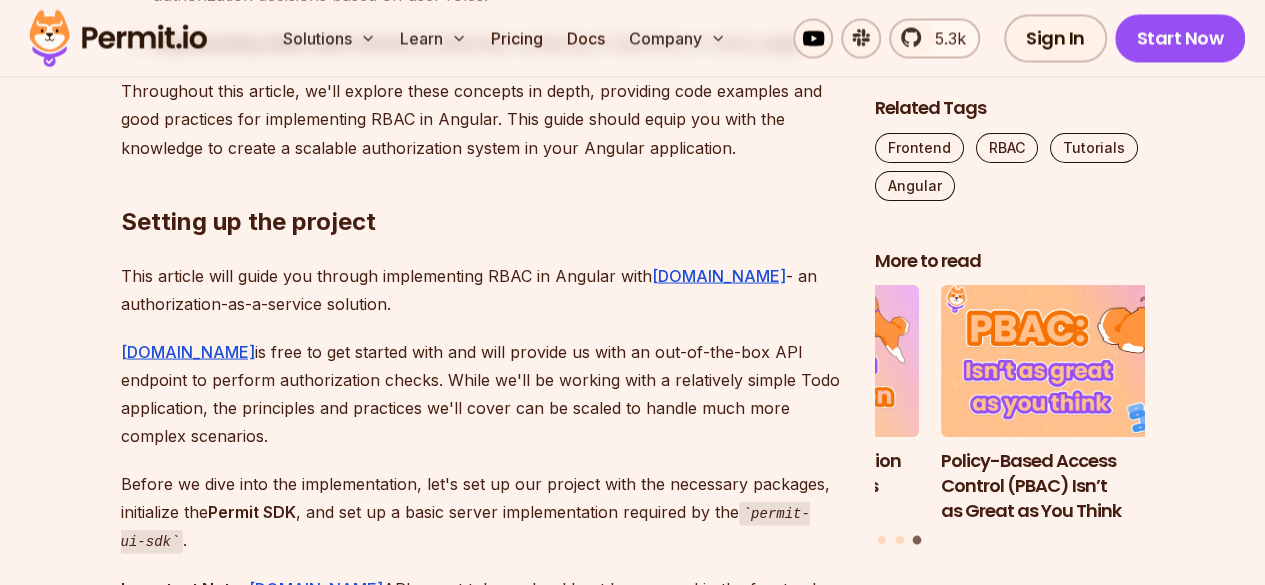 scroll, scrollTop: 1743, scrollLeft: 0, axis: vertical 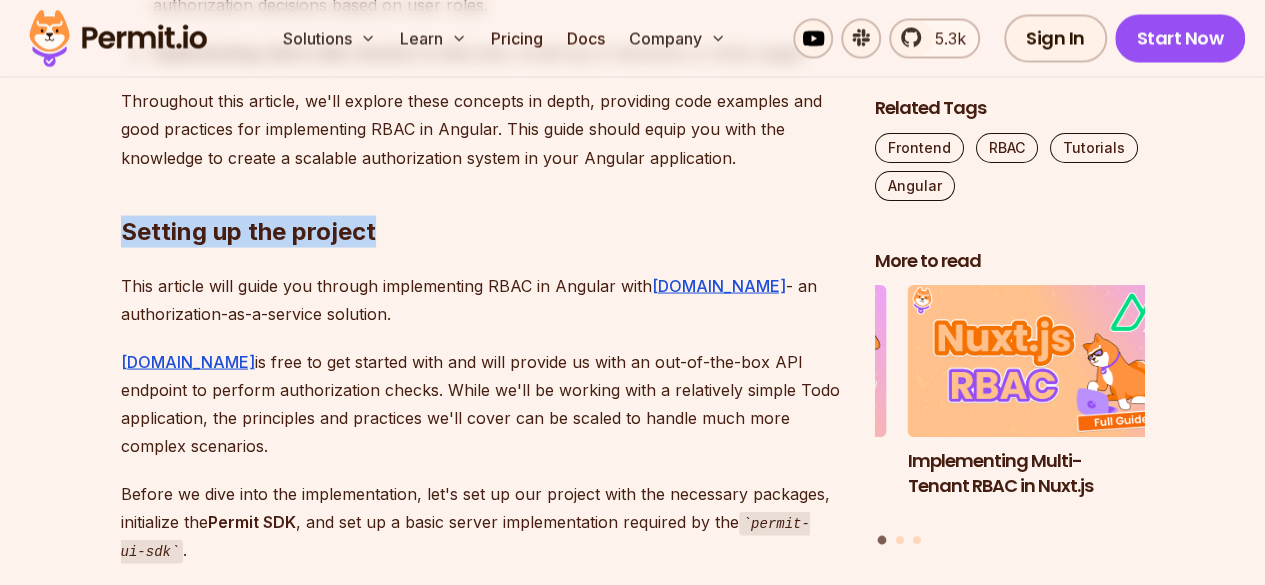 drag, startPoint x: 123, startPoint y: 235, endPoint x: 387, endPoint y: 225, distance: 264.18933 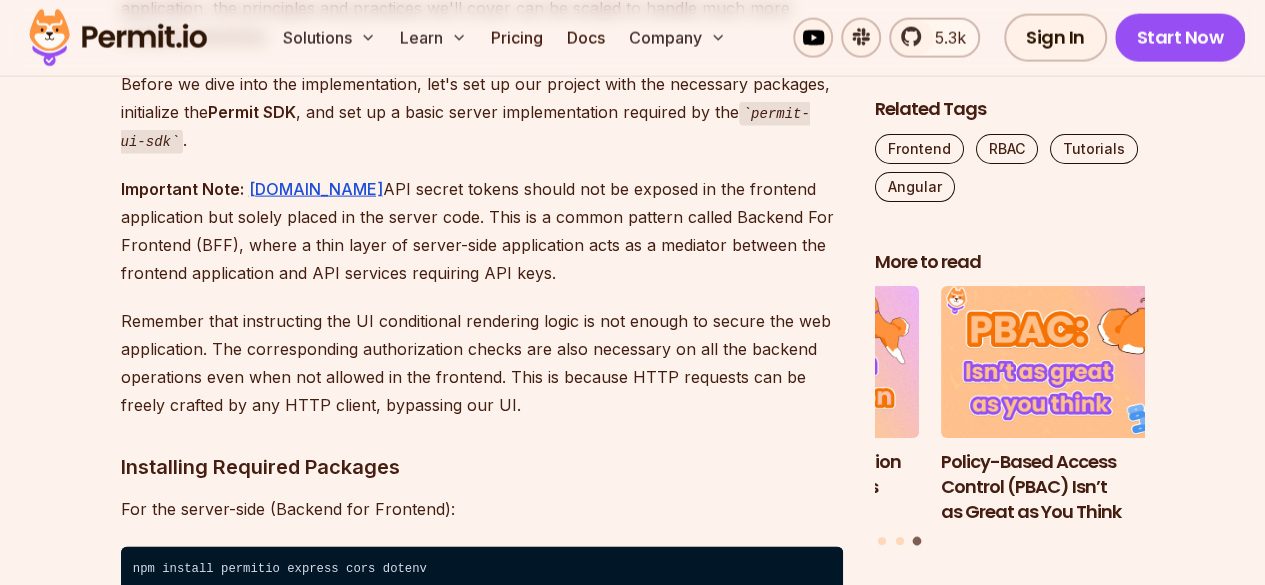 scroll, scrollTop: 2119, scrollLeft: 0, axis: vertical 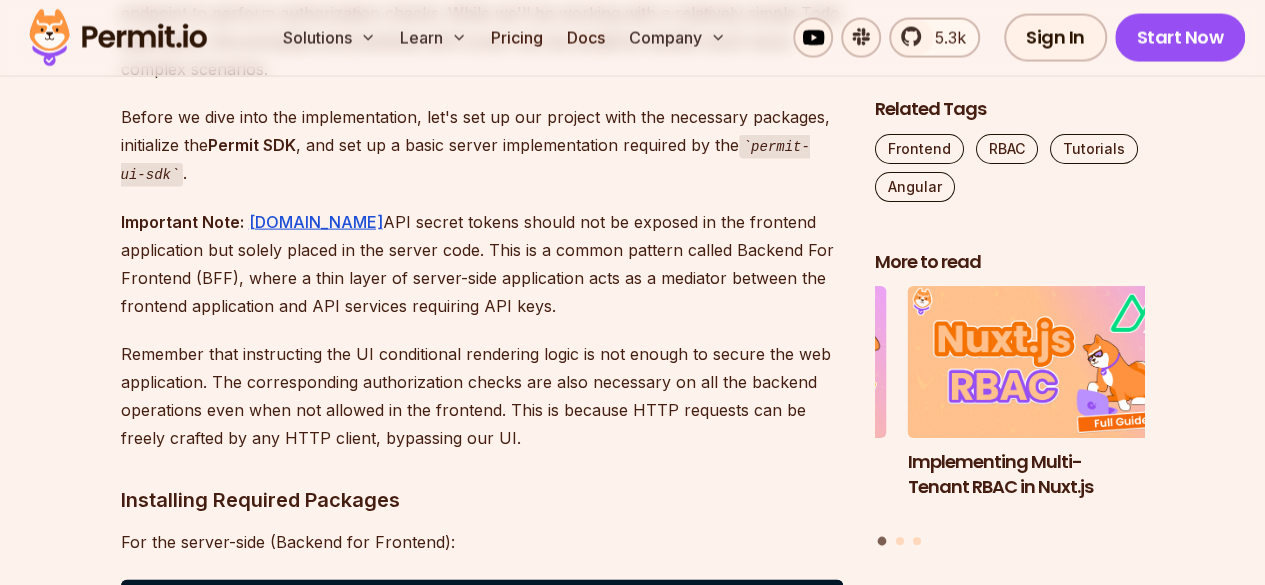 drag, startPoint x: 120, startPoint y: 192, endPoint x: 490, endPoint y: 270, distance: 378.13226 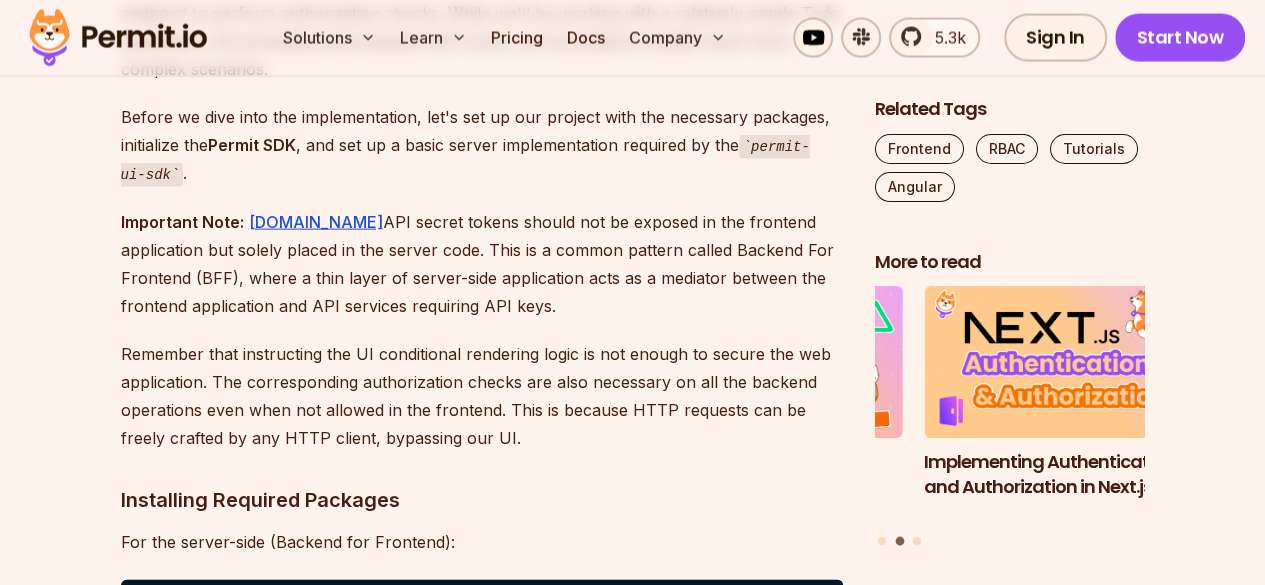 click on "Important Note:   [DOMAIN_NAME]  API secret tokens should not be exposed in the frontend application but solely placed in the server code. This is a common pattern called Backend For Frontend (BFF), where a thin layer of server-side application acts as a mediator between the frontend application and API services requiring API keys." at bounding box center (482, 264) 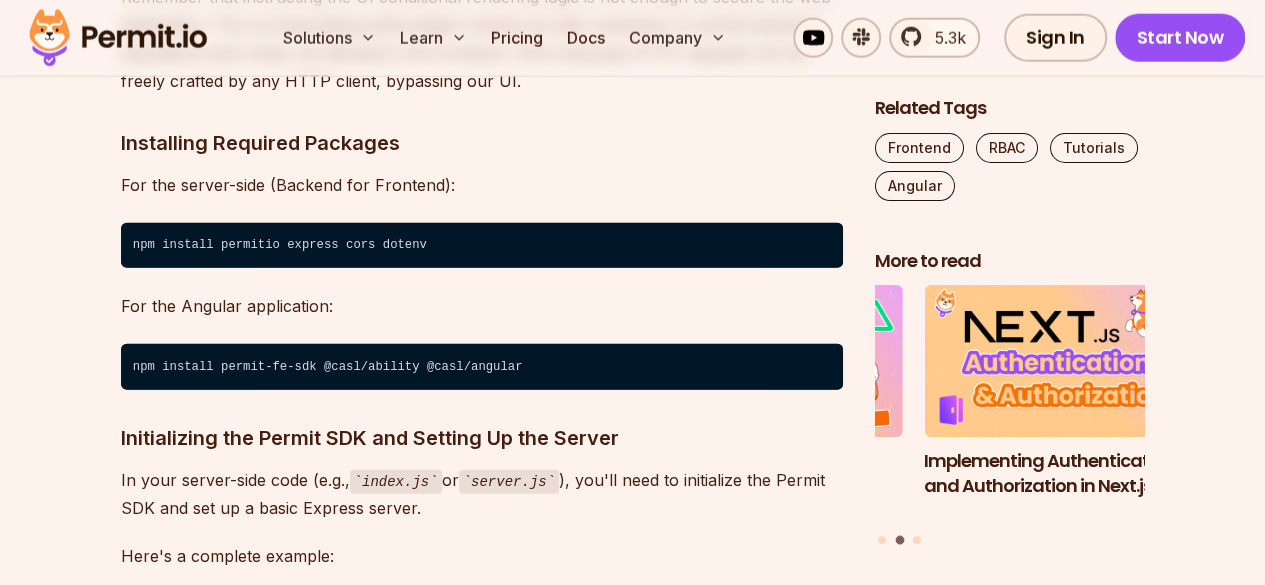 scroll, scrollTop: 2475, scrollLeft: 0, axis: vertical 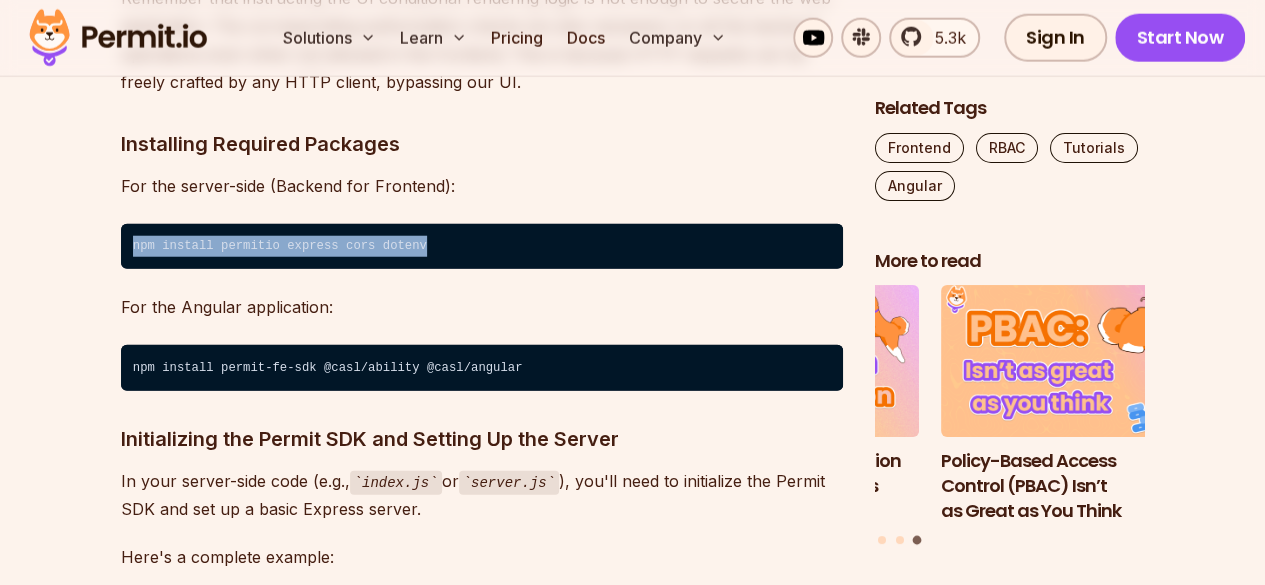 drag, startPoint x: 406, startPoint y: 215, endPoint x: 122, endPoint y: 211, distance: 284.02817 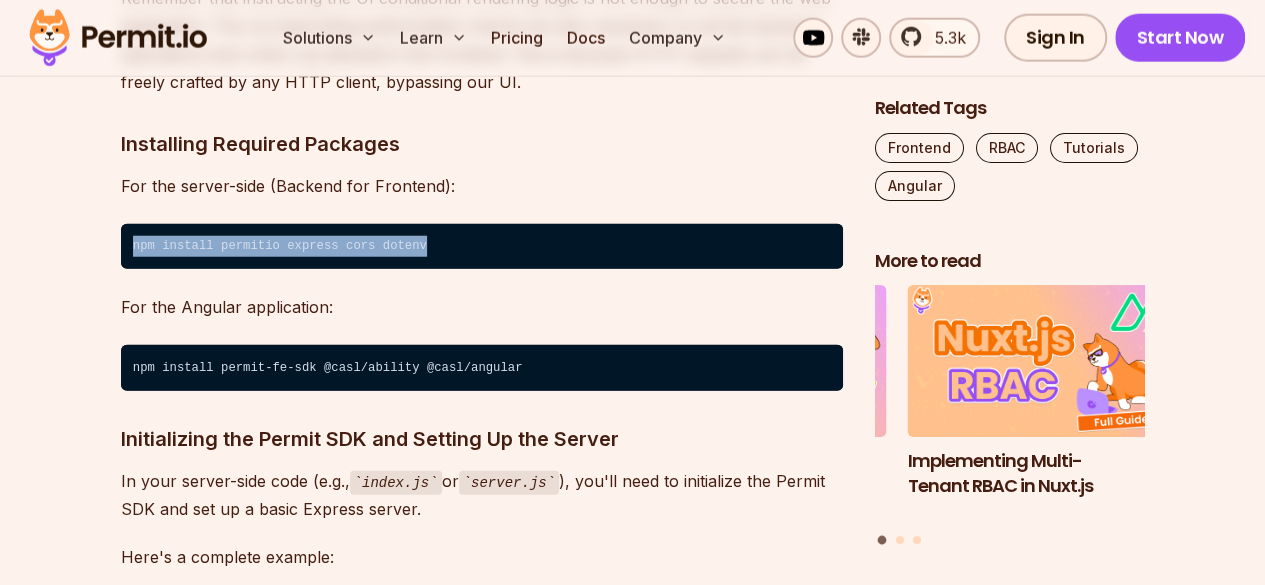 drag, startPoint x: 410, startPoint y: 216, endPoint x: 106, endPoint y: 227, distance: 304.19894 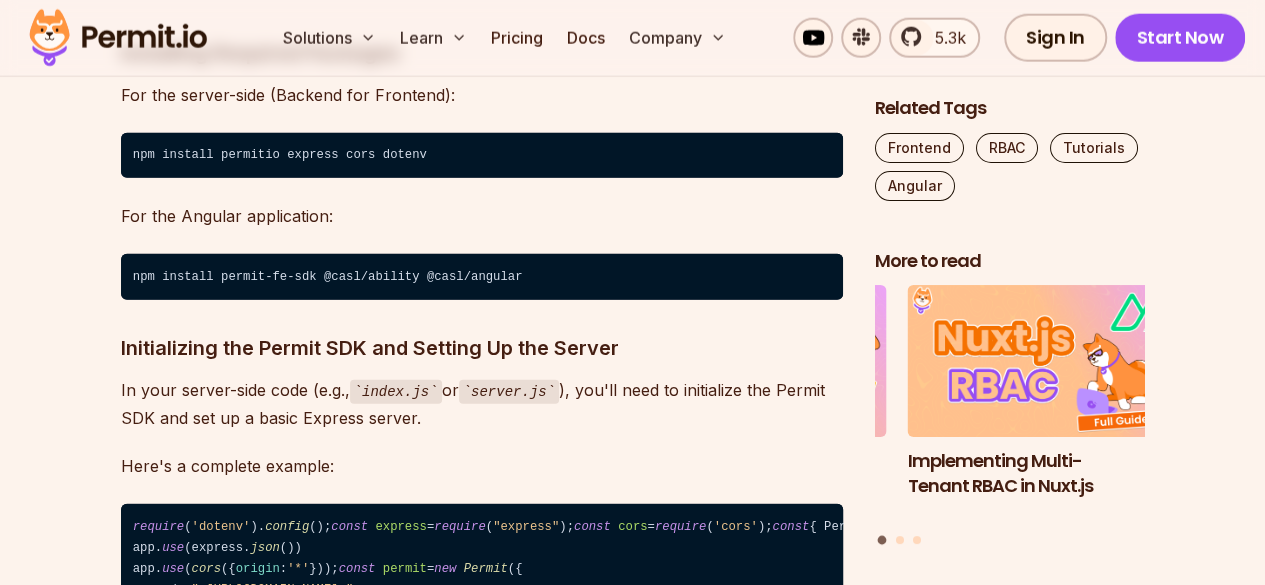 scroll, scrollTop: 2614, scrollLeft: 0, axis: vertical 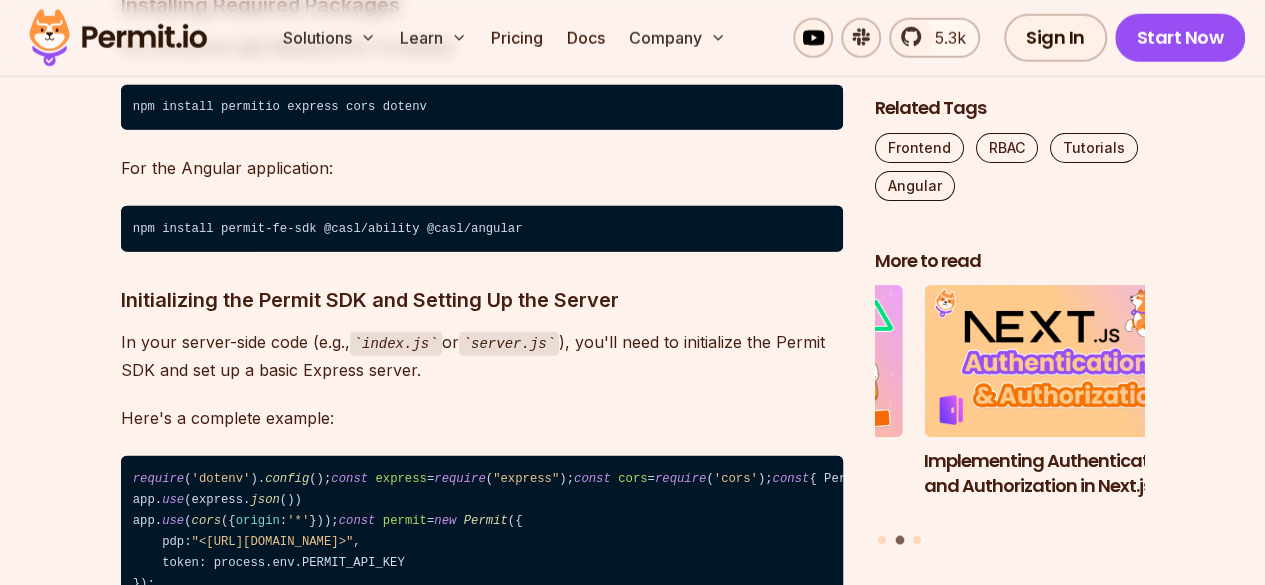 click on "Initializing the Permit SDK and Setting Up the Server" at bounding box center [482, 300] 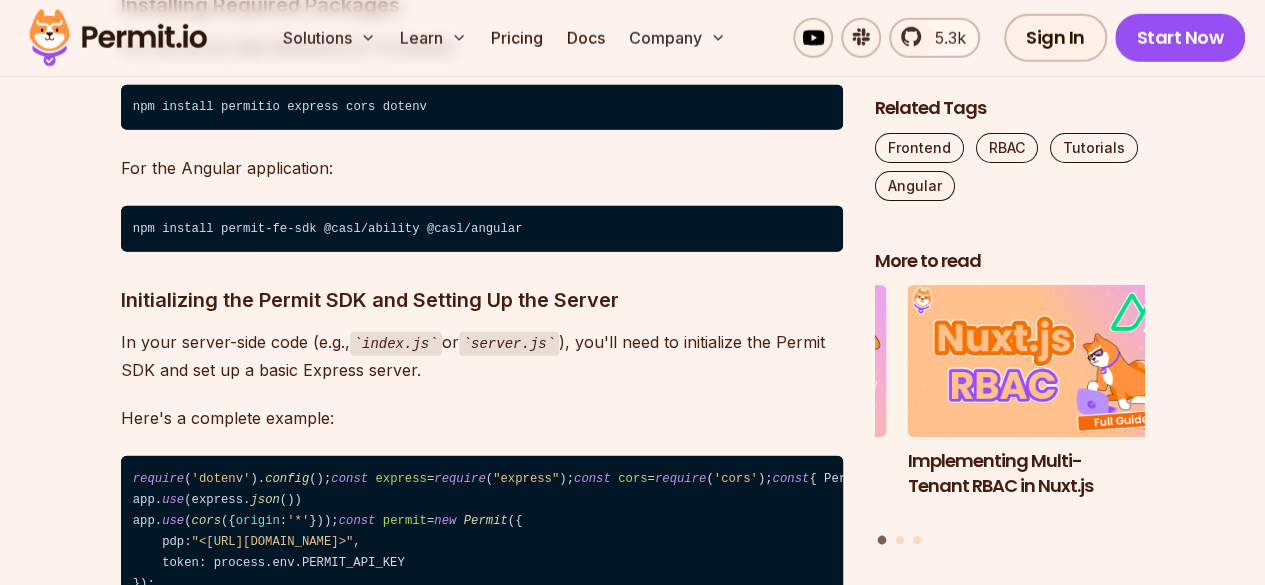 click on "index.js" at bounding box center [396, 344] 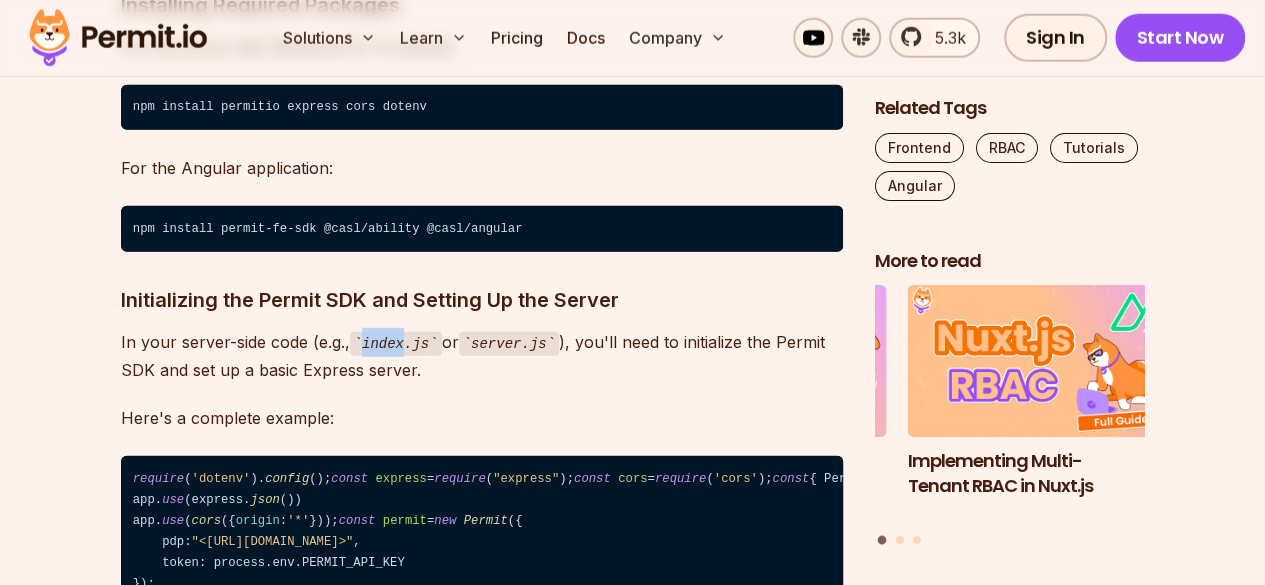click on "index.js" at bounding box center [396, 344] 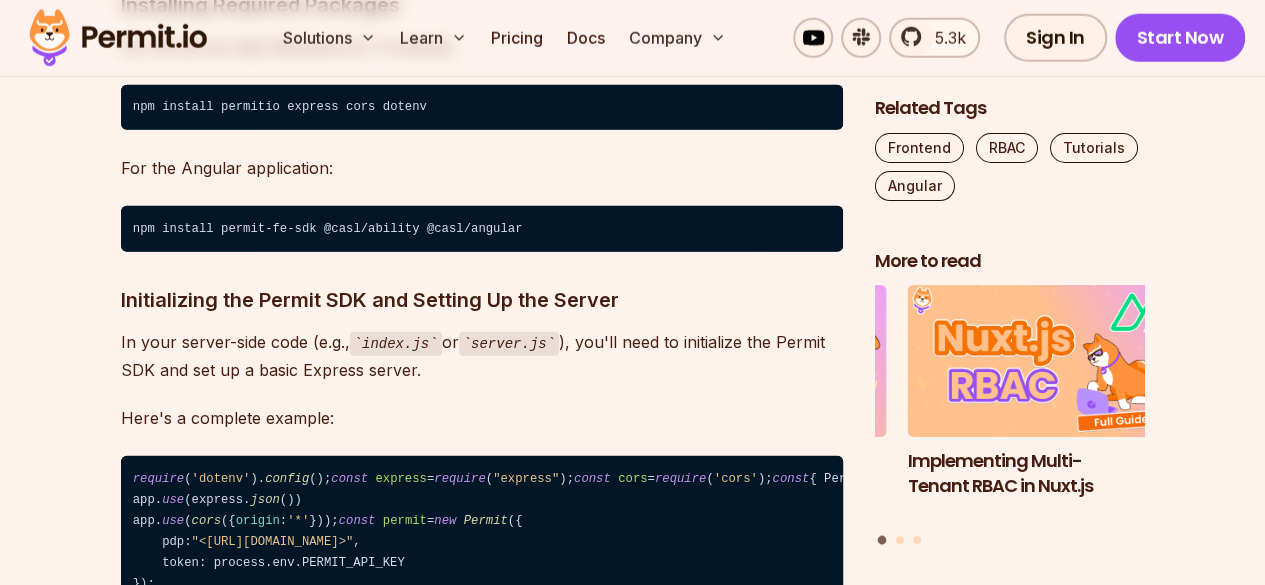 click on "In your server-side code (e.g.,  index.js  or  server.js ), you'll need to initialize the Permit SDK and set up a basic Express server." at bounding box center [482, 356] 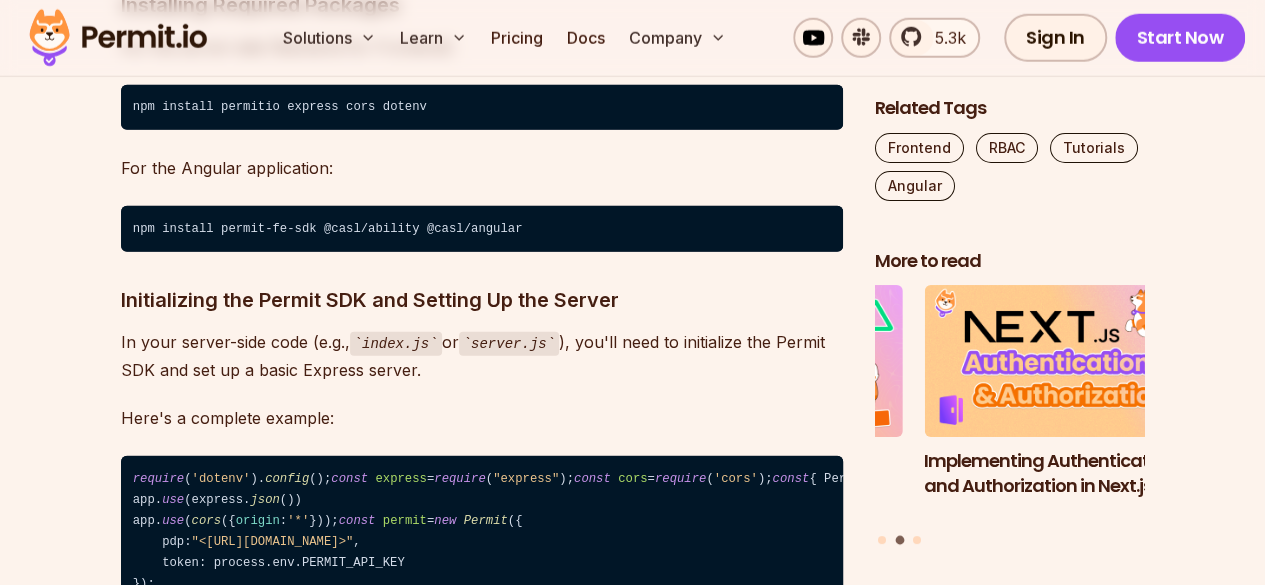 drag, startPoint x: 422, startPoint y: 342, endPoint x: 447, endPoint y: 337, distance: 25.495098 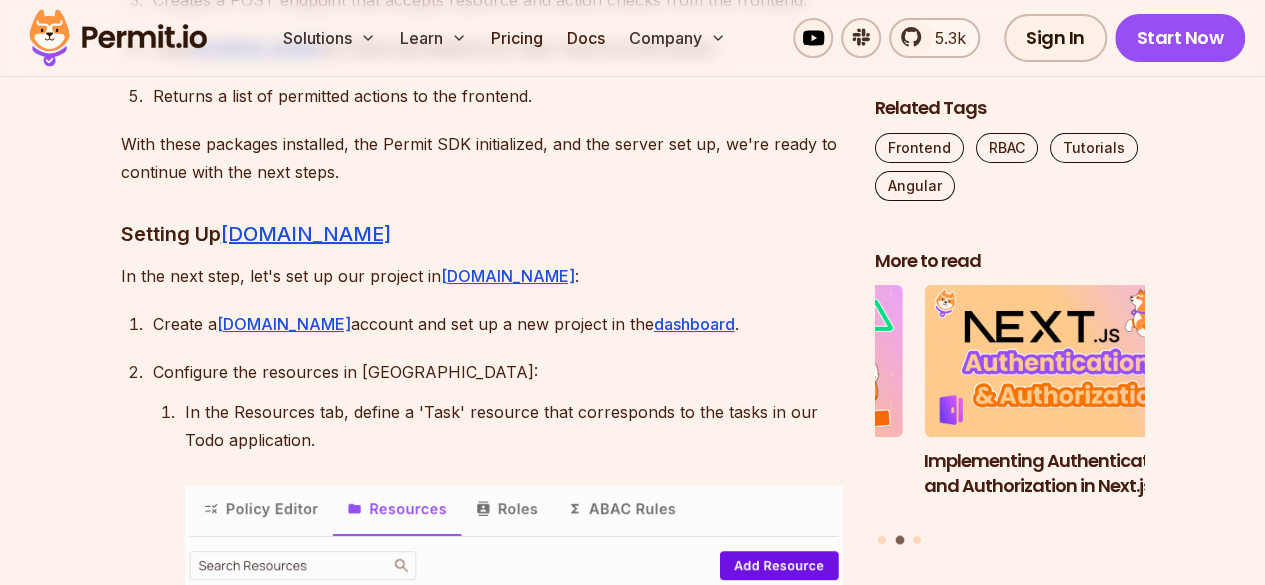scroll, scrollTop: 3738, scrollLeft: 0, axis: vertical 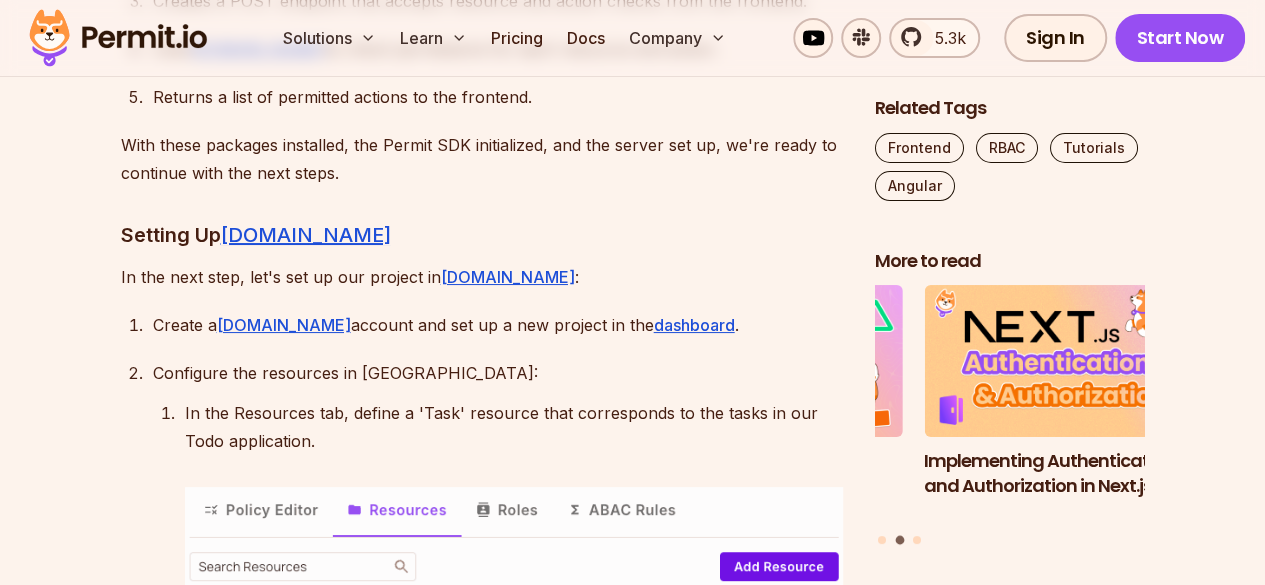 drag, startPoint x: 121, startPoint y: 163, endPoint x: 609, endPoint y: 221, distance: 491.43463 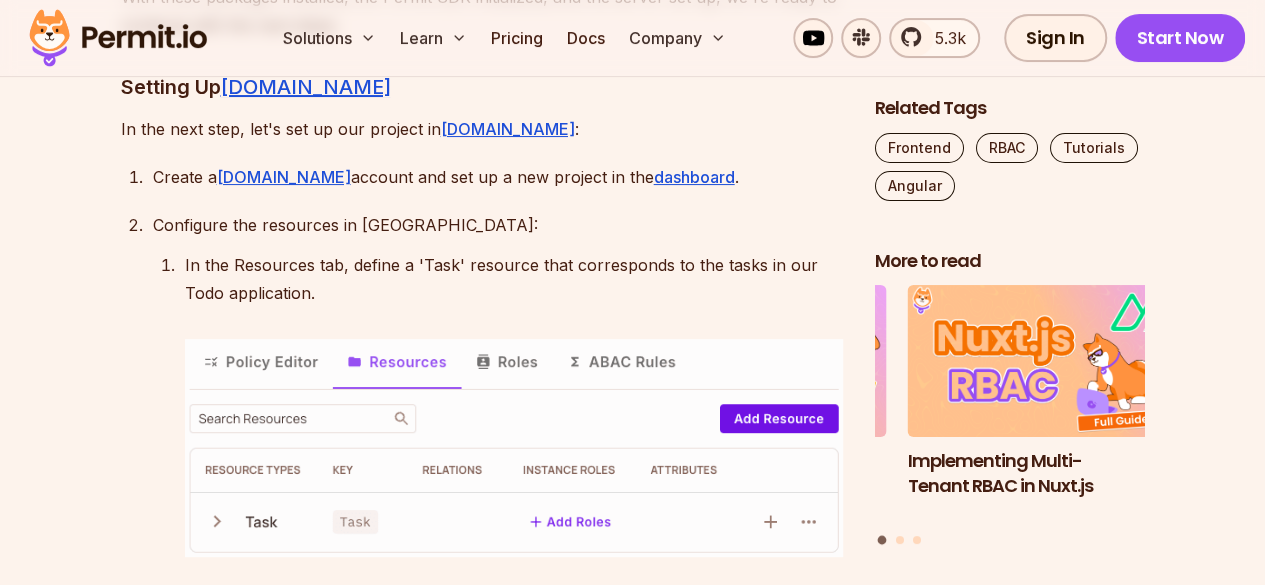 scroll, scrollTop: 3884, scrollLeft: 0, axis: vertical 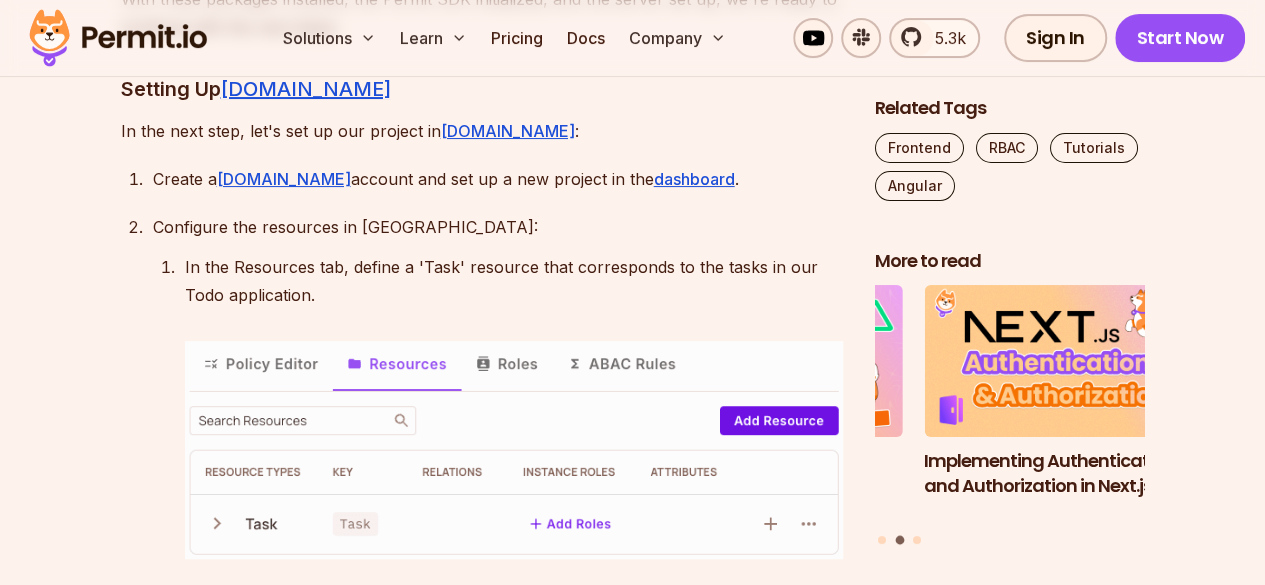 click on "Initializes the  [DOMAIN_NAME]  SDK with your API key." at bounding box center (498, -241) 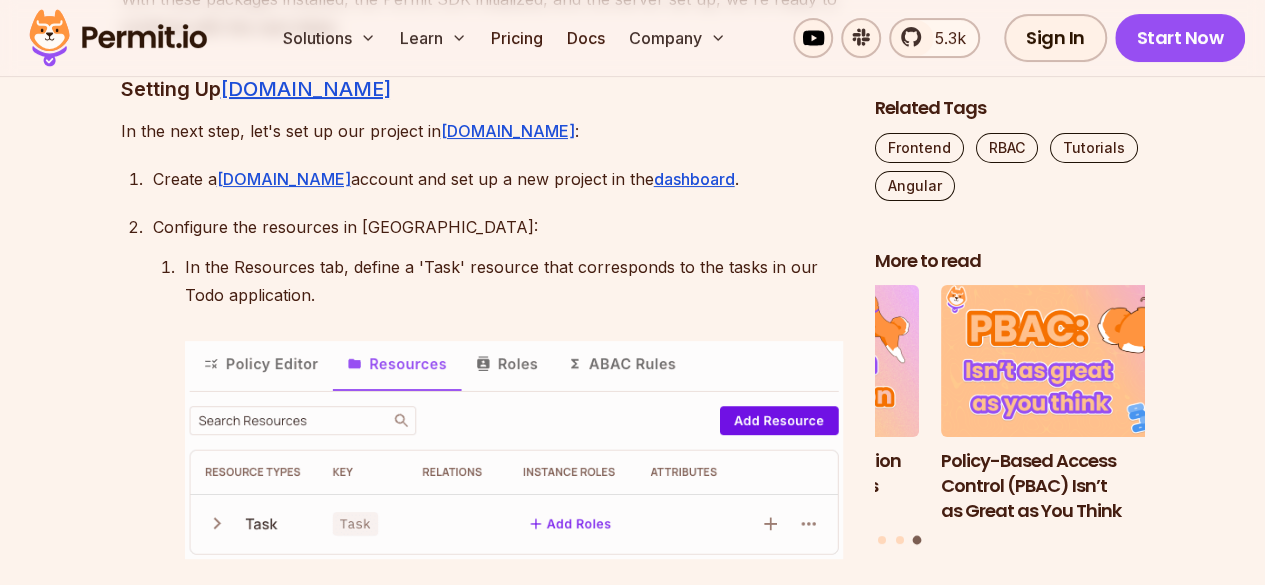 click on "Initializes the  [DOMAIN_NAME]  SDK with your API key." at bounding box center (498, -241) 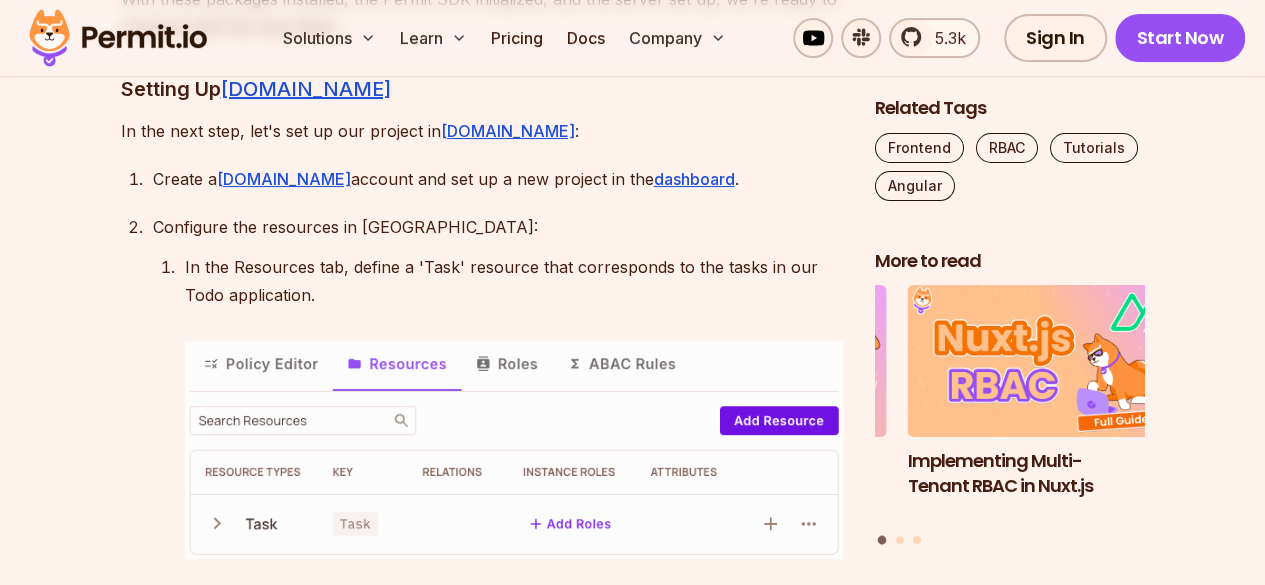 drag, startPoint x: 153, startPoint y: 313, endPoint x: 674, endPoint y: 315, distance: 521.00385 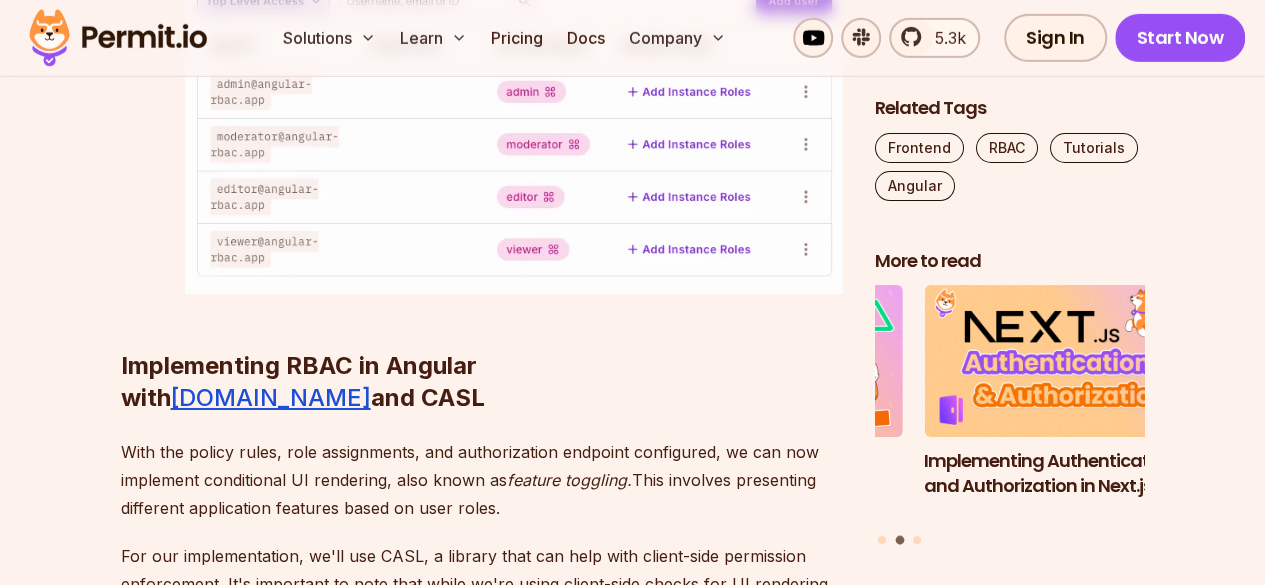 scroll, scrollTop: 7054, scrollLeft: 0, axis: vertical 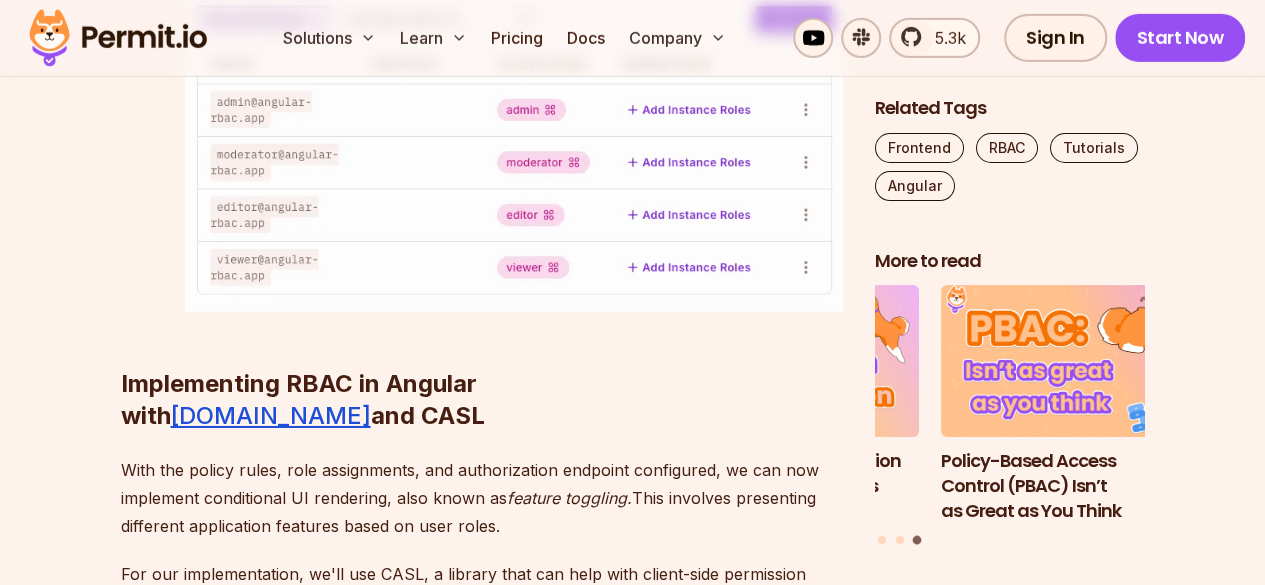 drag, startPoint x: 155, startPoint y: 214, endPoint x: 610, endPoint y: 213, distance: 455.0011 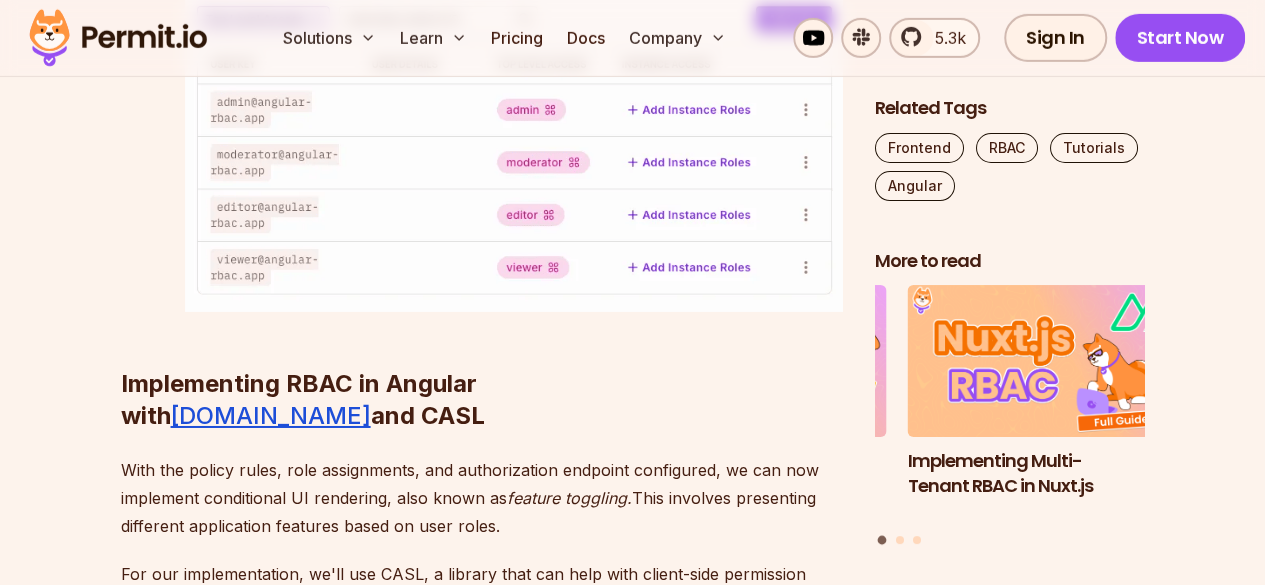 click on "We set up four users with different roles:  admin ,  moderator ,  editor , and  viewer . These roles will correspond to the different permission levels in our Angular application." at bounding box center [514, -125] 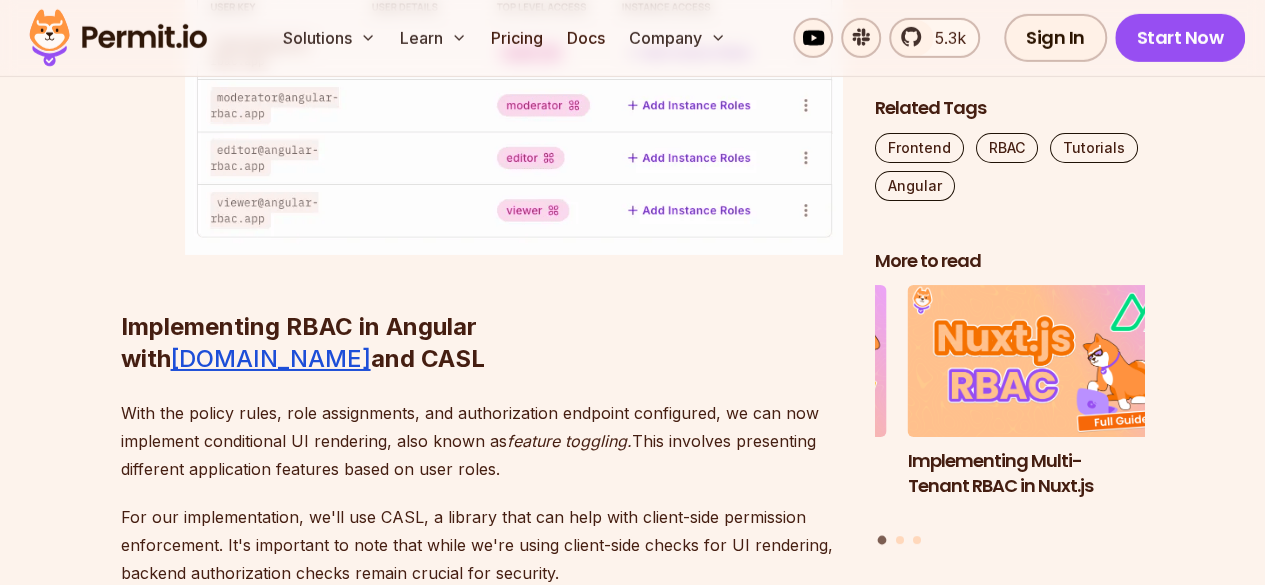 scroll, scrollTop: 7098, scrollLeft: 0, axis: vertical 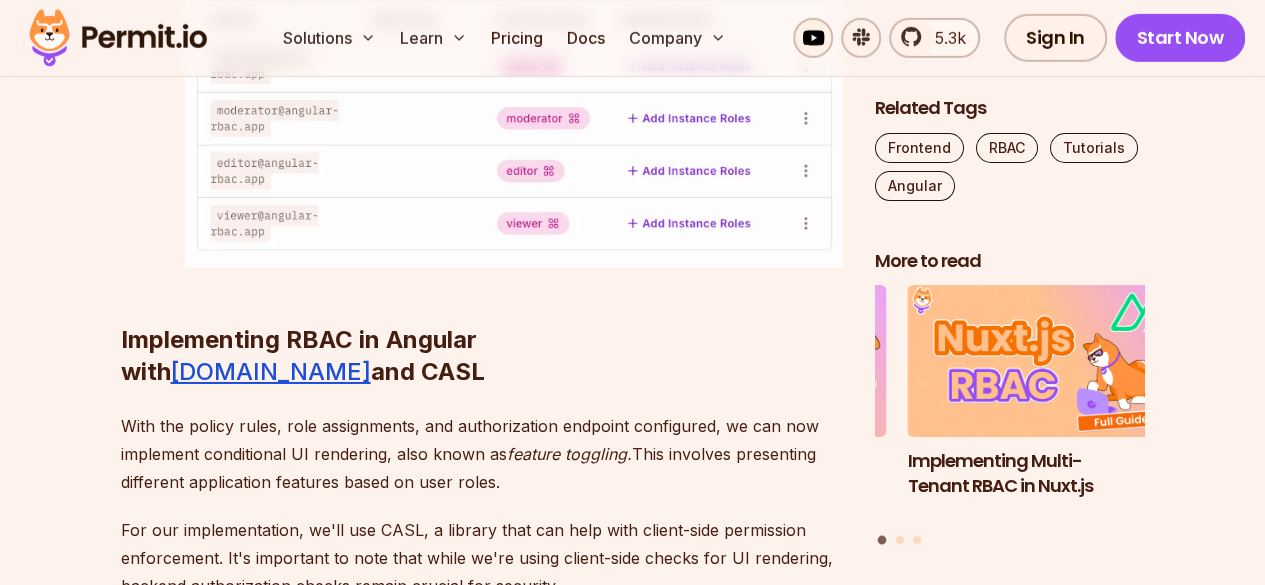 click on "We set up four users with different roles:  admin ,  moderator ,  editor , and  viewer . These roles will correspond to the different permission levels in our Angular application." at bounding box center [514, -169] 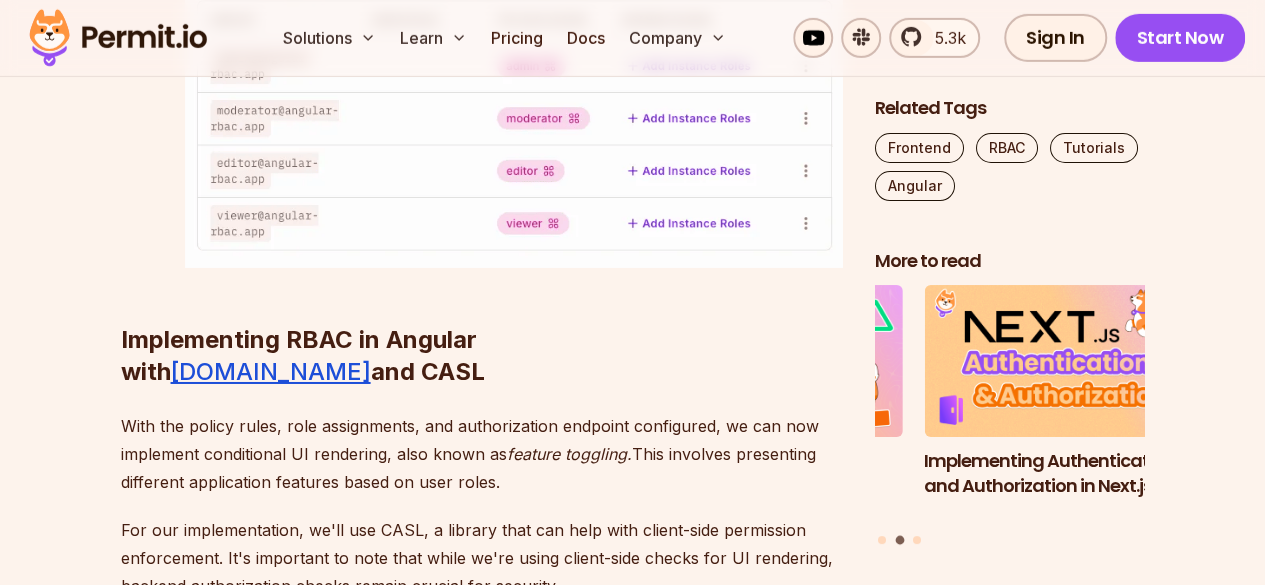 click on "We set up four users with different roles:  admin ,  moderator ,  editor , and  viewer . These roles will correspond to the different permission levels in our Angular application." at bounding box center [514, -169] 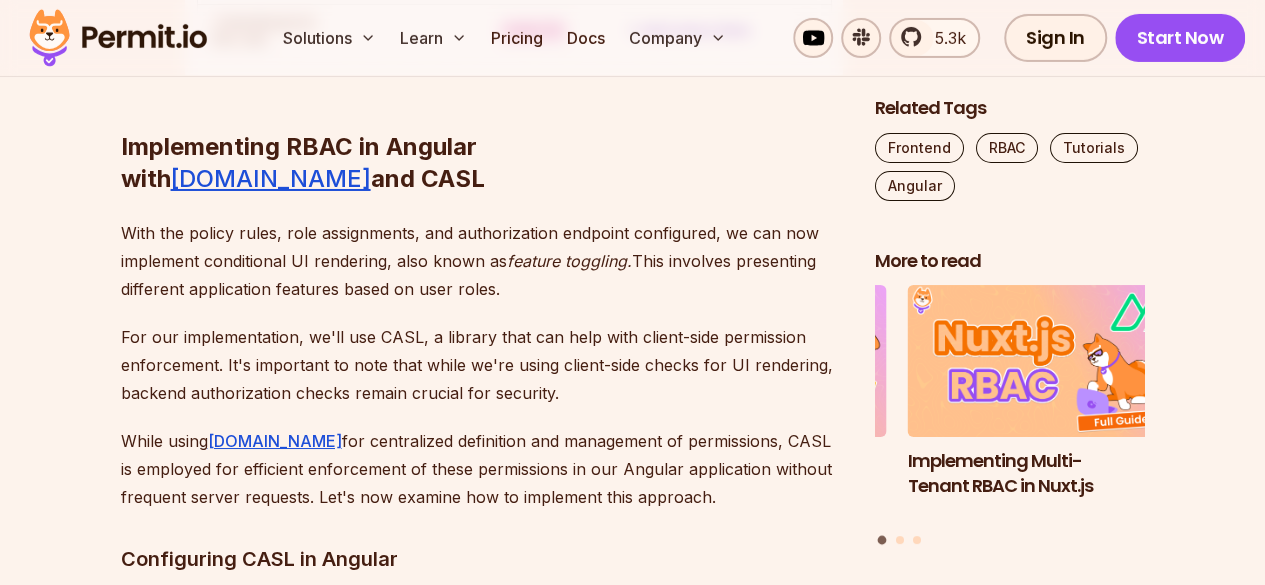 scroll, scrollTop: 7366, scrollLeft: 0, axis: vertical 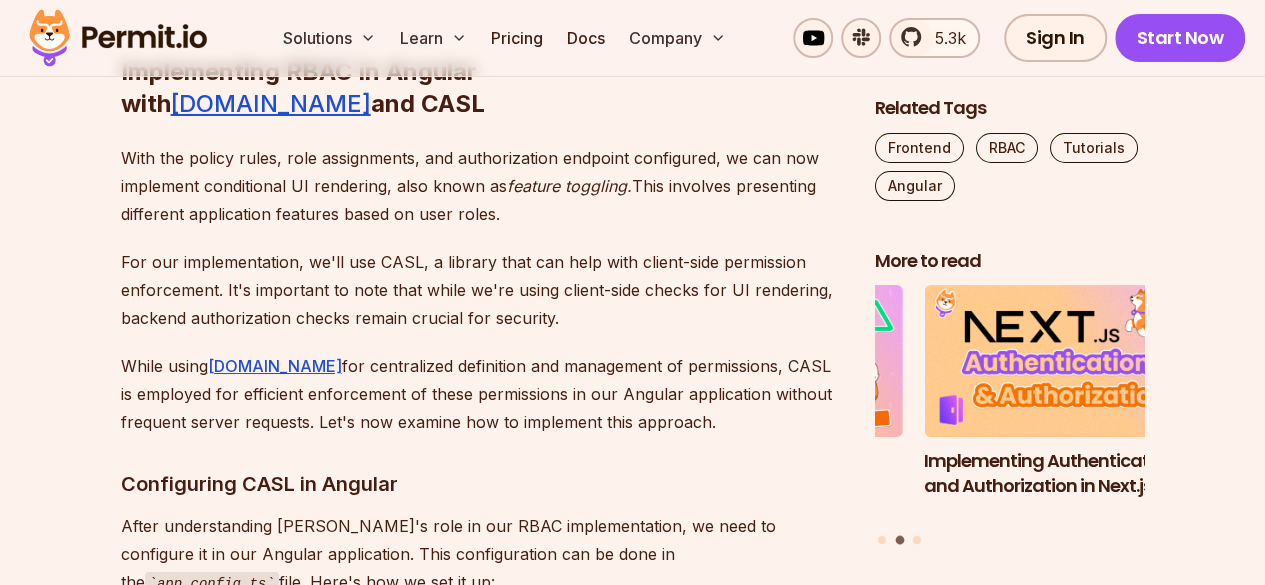 drag, startPoint x: 122, startPoint y: 477, endPoint x: 760, endPoint y: 478, distance: 638.0008 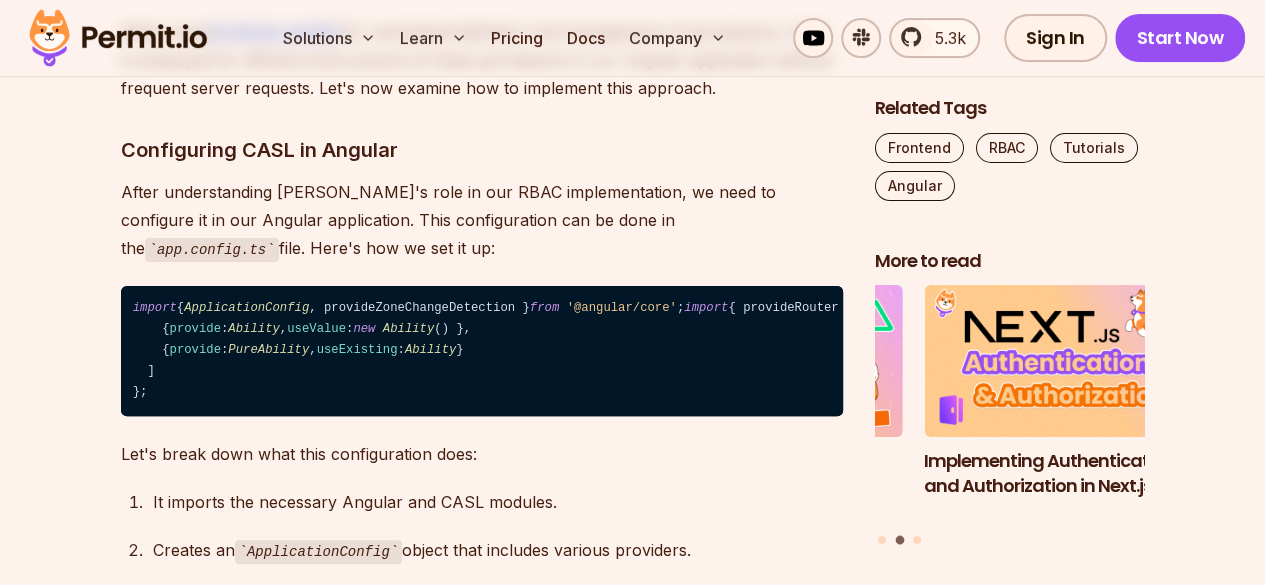 scroll, scrollTop: 7699, scrollLeft: 0, axis: vertical 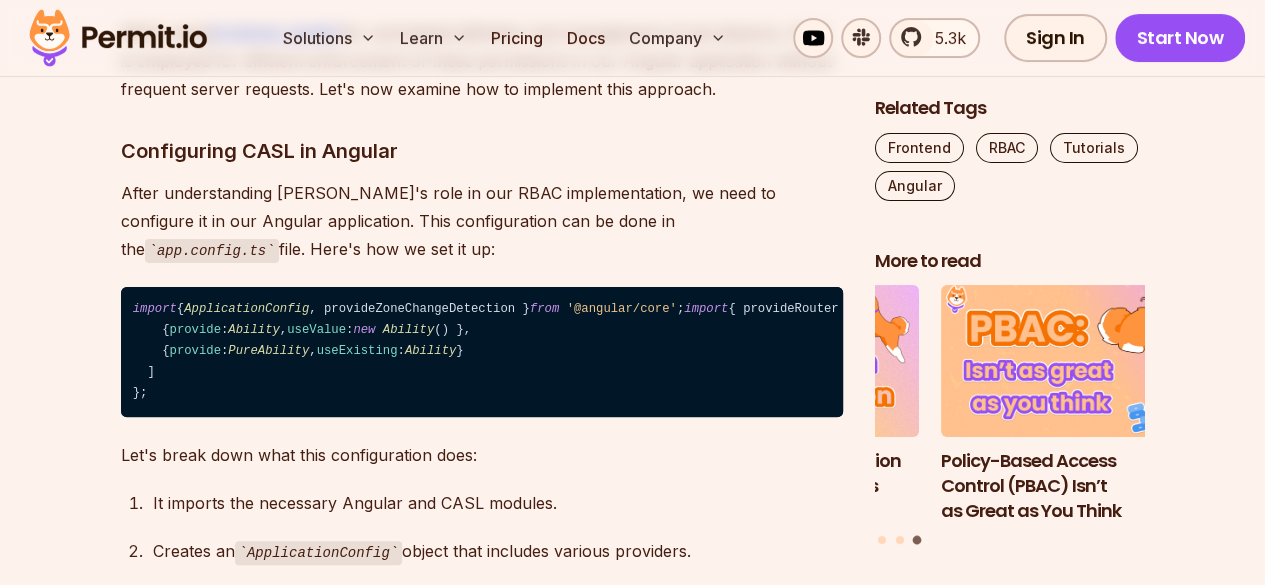 click on "Implementing RBAC in Angular with  [DOMAIN_NAME]  and CASL" at bounding box center (482, -285) 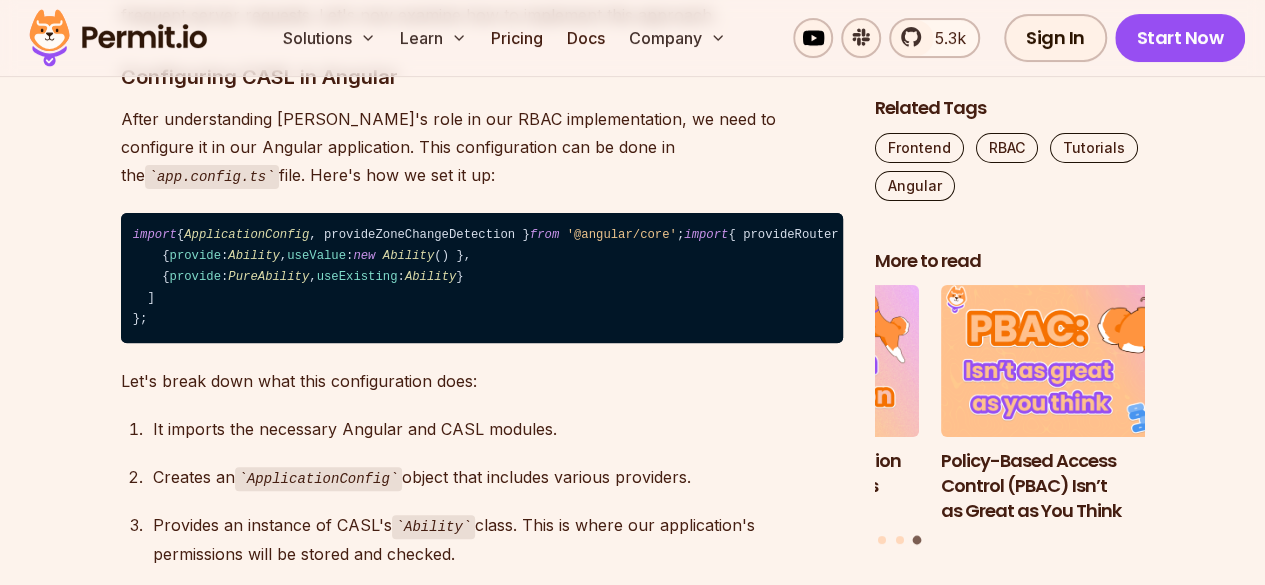 scroll, scrollTop: 7766, scrollLeft: 0, axis: vertical 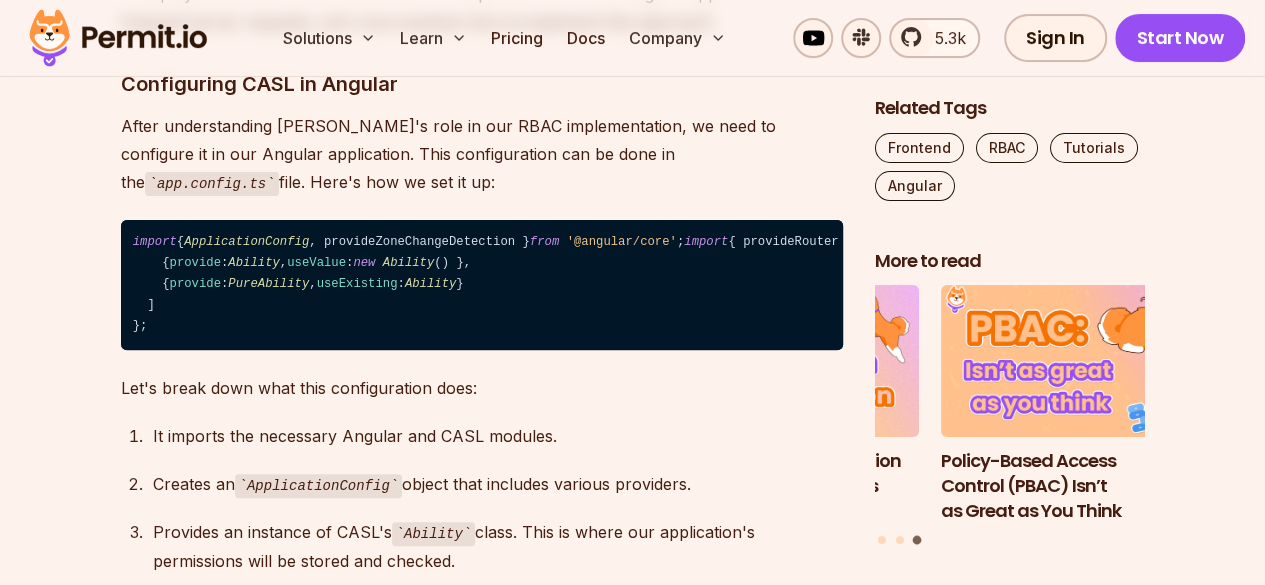 click on "With the policy rules, role assignments, and authorization endpoint configured, we can now implement conditional UI rendering, also known as  feature toggling.  This involves presenting different application features based on user roles." at bounding box center [482, -214] 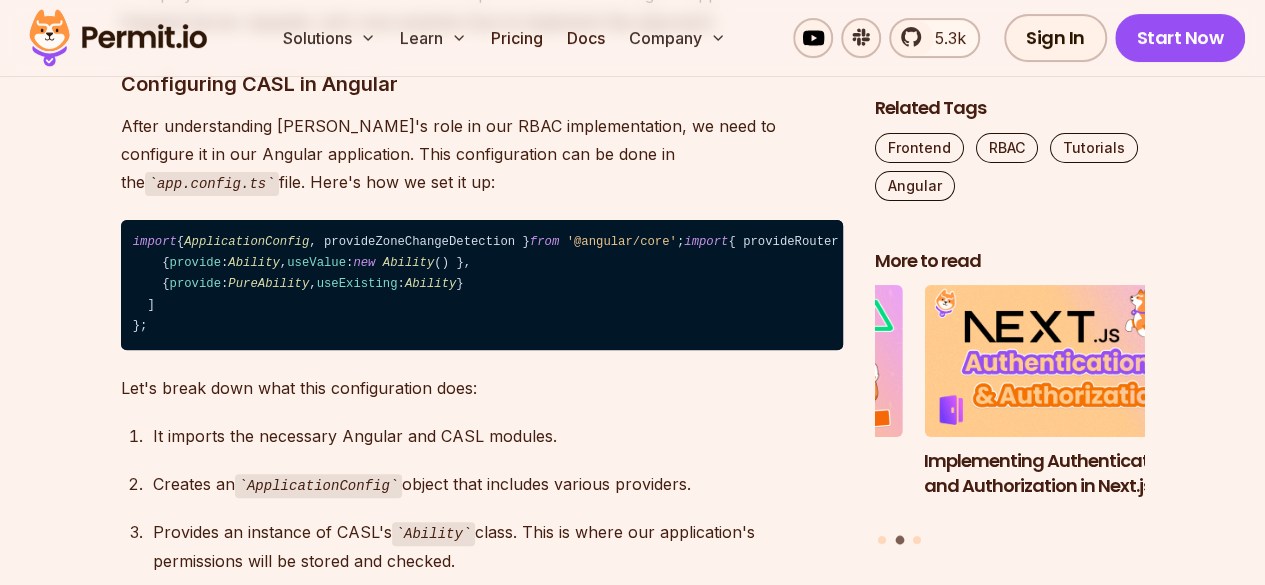 click on "With the policy rules, role assignments, and authorization endpoint configured, we can now implement conditional UI rendering, also known as  feature toggling.  This involves presenting different application features based on user roles." at bounding box center (482, -214) 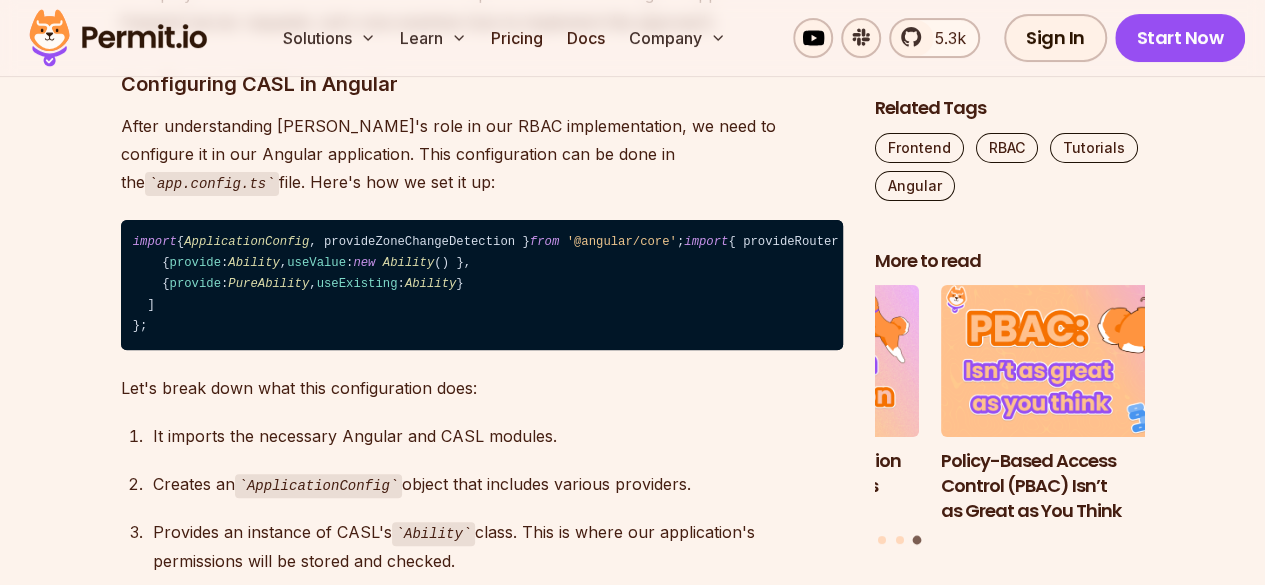 drag, startPoint x: 498, startPoint y: 187, endPoint x: 122, endPoint y: 140, distance: 378.92612 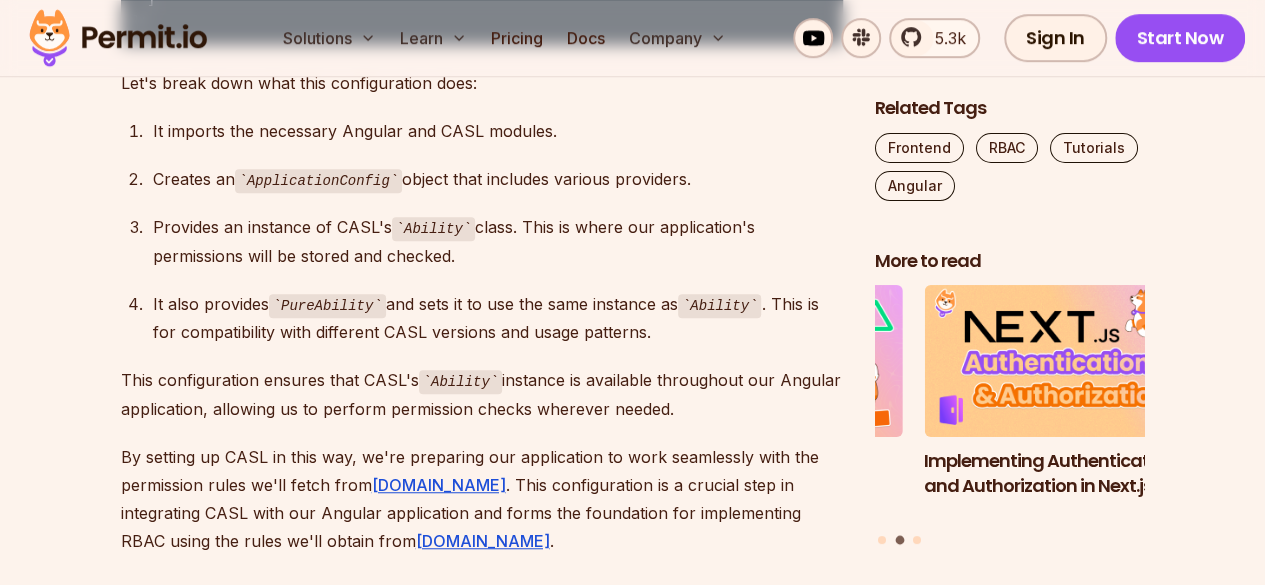 scroll, scrollTop: 8070, scrollLeft: 0, axis: vertical 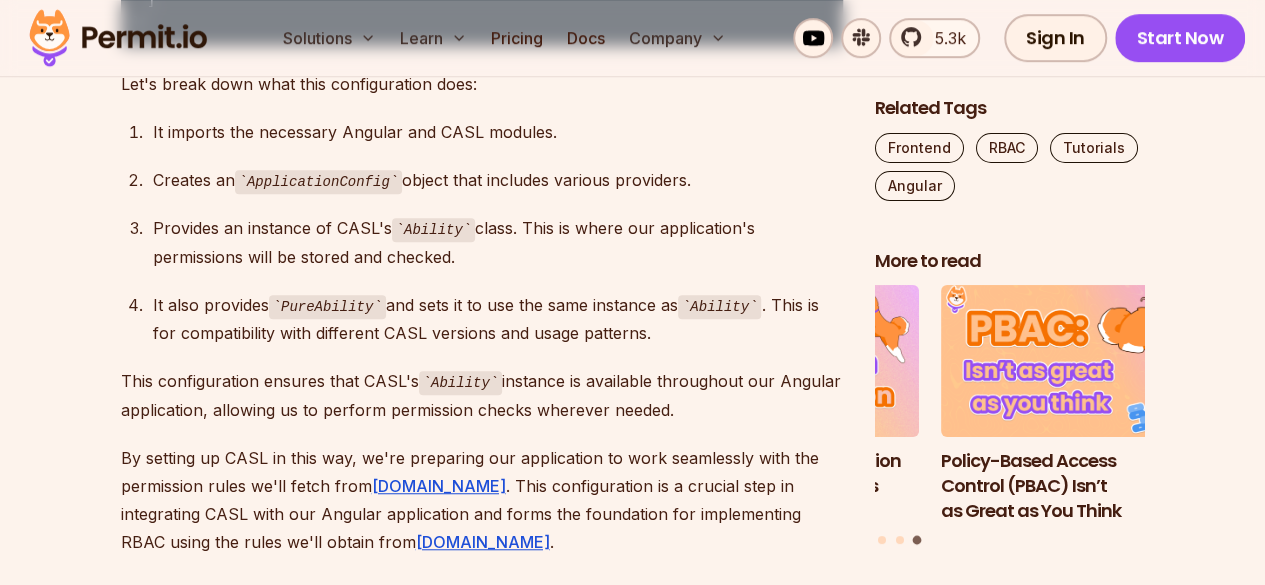 drag, startPoint x: 426, startPoint y: 379, endPoint x: 798, endPoint y: 271, distance: 387.3603 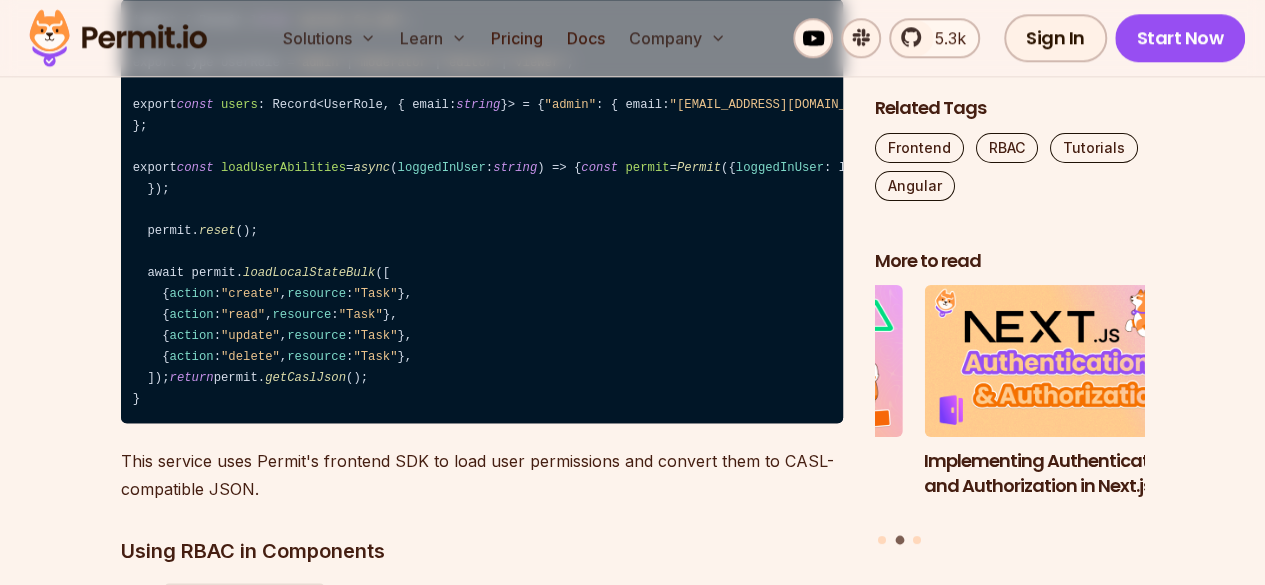 scroll, scrollTop: 8758, scrollLeft: 0, axis: vertical 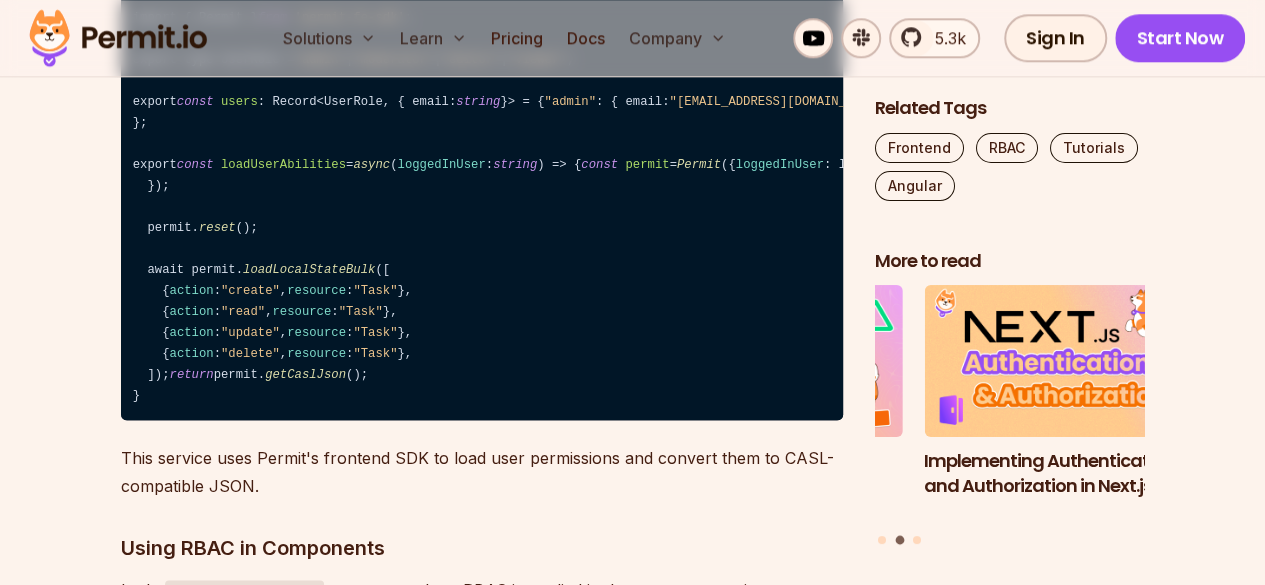 click on "Ability" at bounding box center [720, -381] 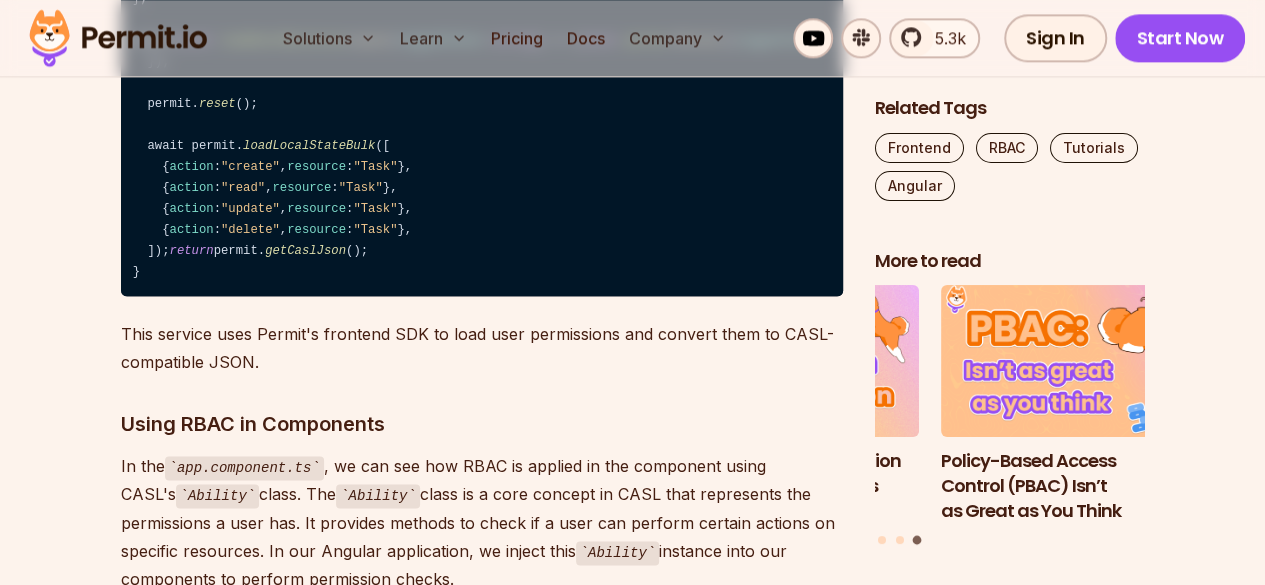 scroll, scrollTop: 8880, scrollLeft: 0, axis: vertical 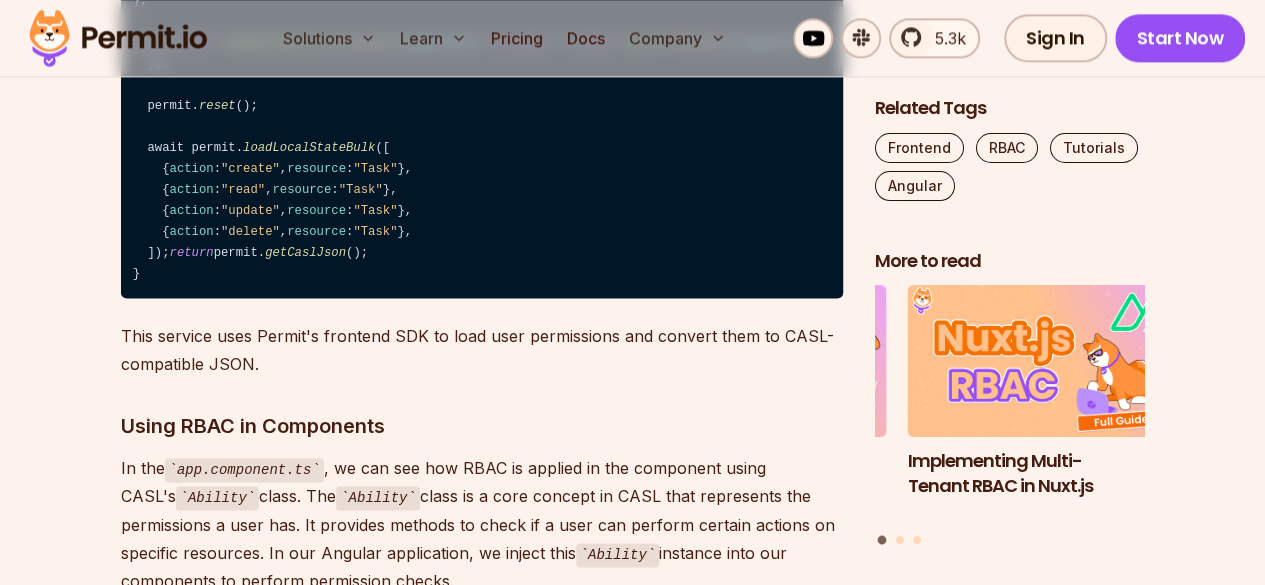 drag, startPoint x: 120, startPoint y: 209, endPoint x: 750, endPoint y: 232, distance: 630.4197 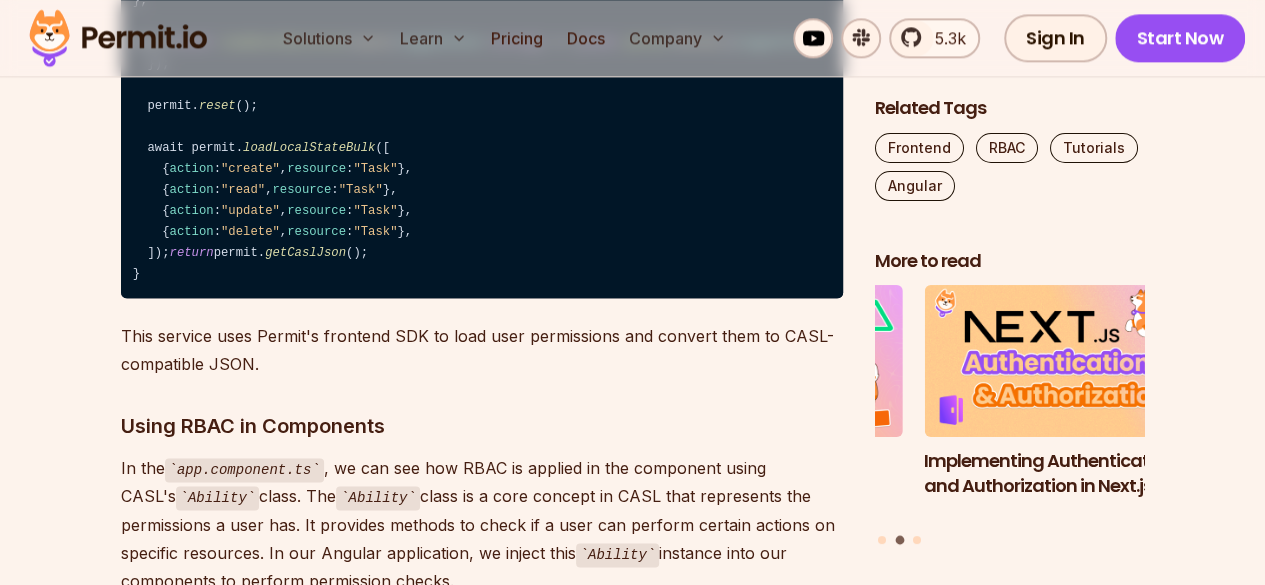 click on "This configuration ensures that CASL's  Ability  instance is available throughout our Angular application, allowing us to perform permission checks wherever needed." at bounding box center (482, -415) 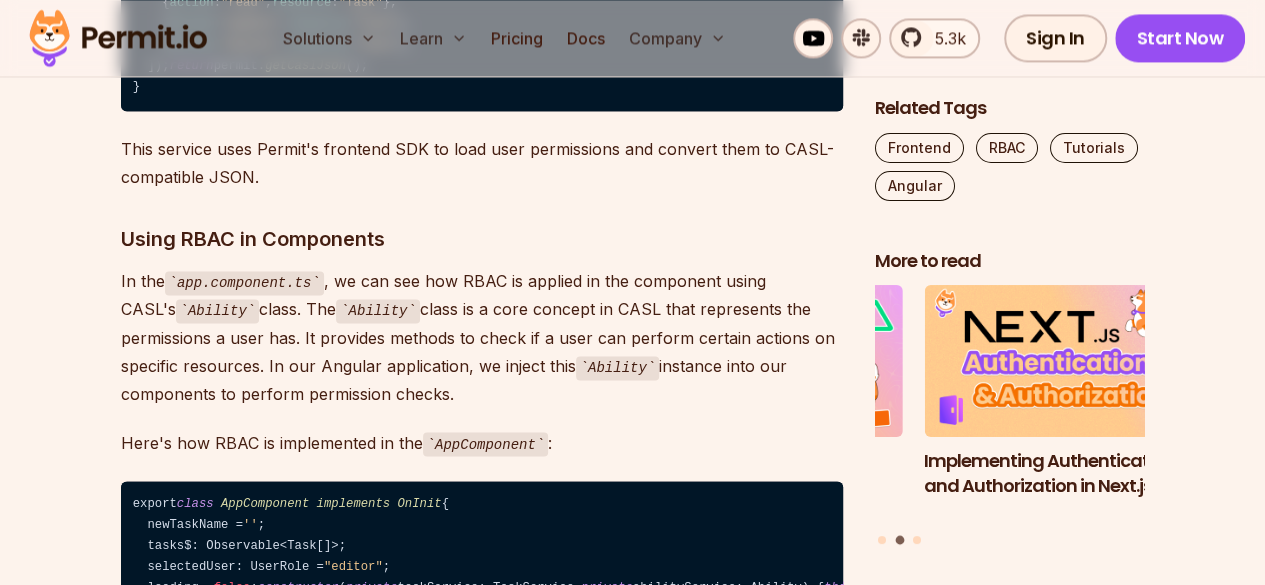 scroll, scrollTop: 9057, scrollLeft: 0, axis: vertical 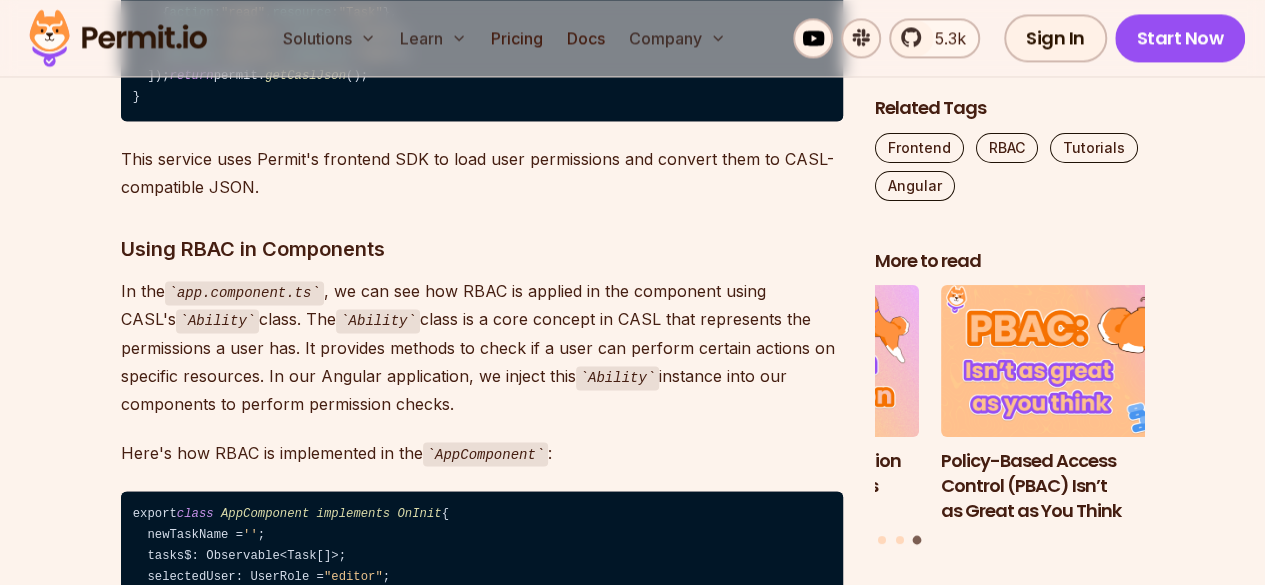 drag, startPoint x: 728, startPoint y: 305, endPoint x: 741, endPoint y: 315, distance: 16.40122 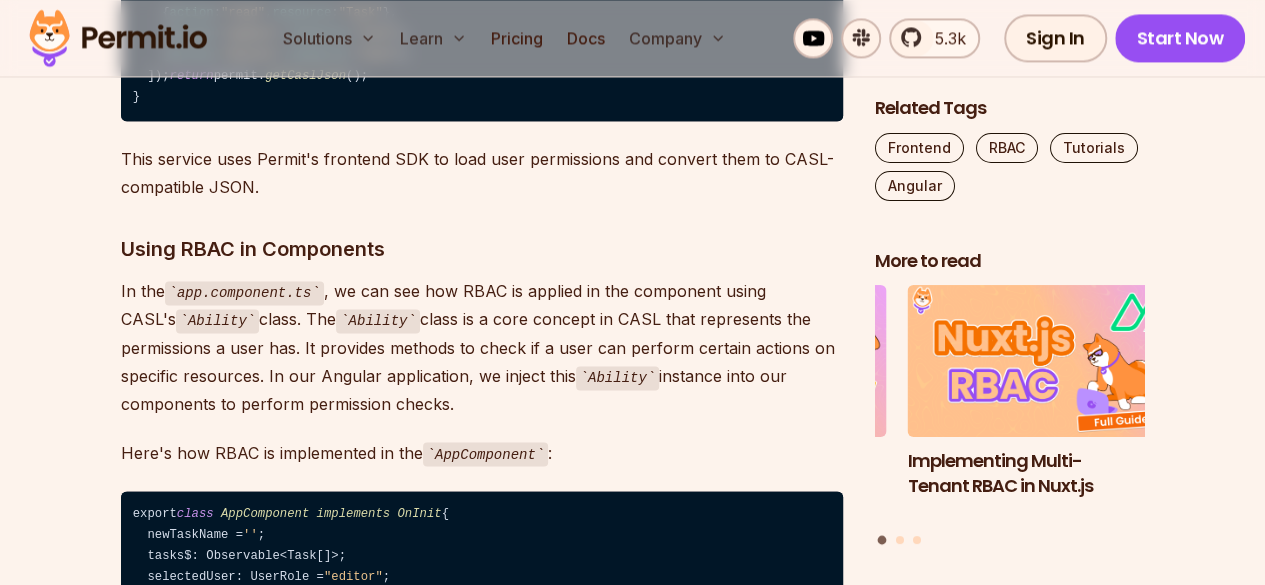 drag, startPoint x: 724, startPoint y: 302, endPoint x: 738, endPoint y: 297, distance: 14.866069 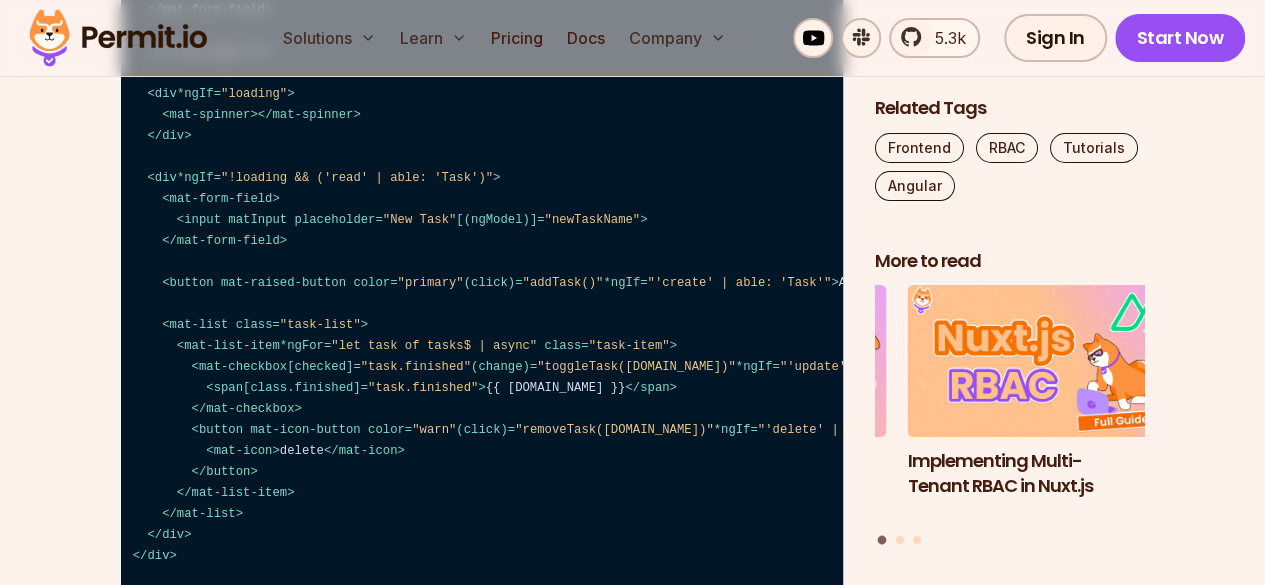 scroll, scrollTop: 11233, scrollLeft: 0, axis: vertical 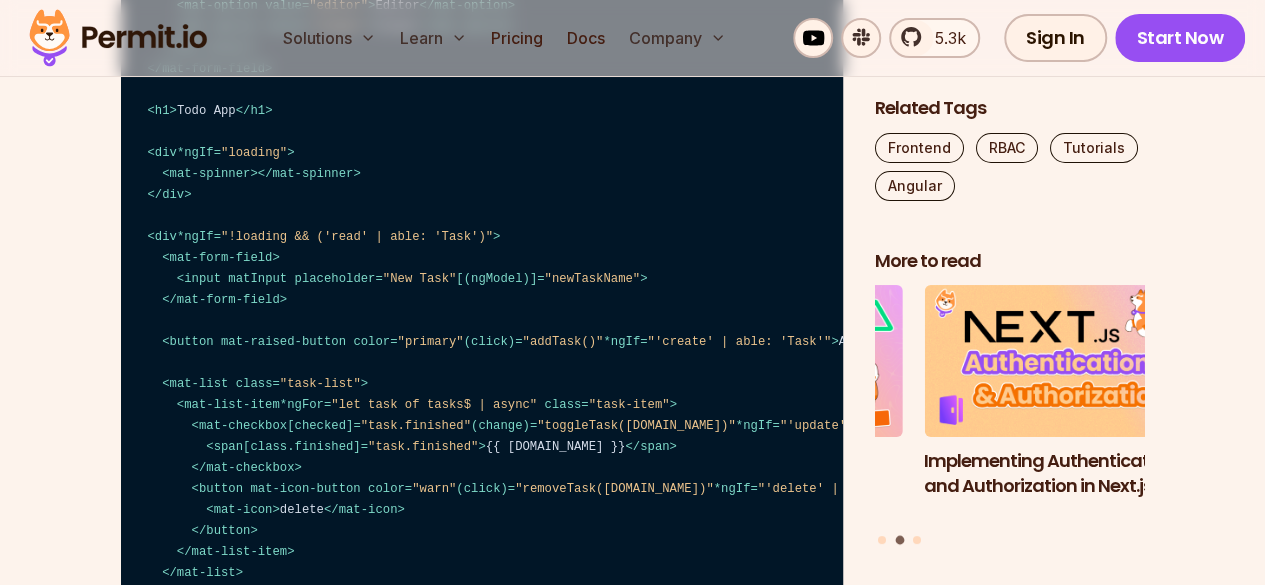click on "Table of Contents Securing large-scale Angular applications demands more than simple user authentication. As the application grows, the need for an efficient system to manage the increasing complexity of user permissions becomes apparent. With several different ways to model access control in web-based systems, this article will focus on implementing Role-based Access Control (RBAC) in Angular using  [DOMAIN_NAME]  and CASL. Introduction In the context of Angular applications, RBAC means controlling access to various parts of your application—from entire routes to specific UI elements—based on the user's assigned role. Implementing this kind of access control typically involves several key steps: Defining roles and permissions:  Deciding what roles exist in your system (e.g., admin, editor, viewer) and what actions each role can perform. Setting up backend authorization:  This usually requires an API that can provide authorization decisions based on user roles. Implementing client-side checks: [DOMAIN_NAME] .   (" at bounding box center [632, -2782] 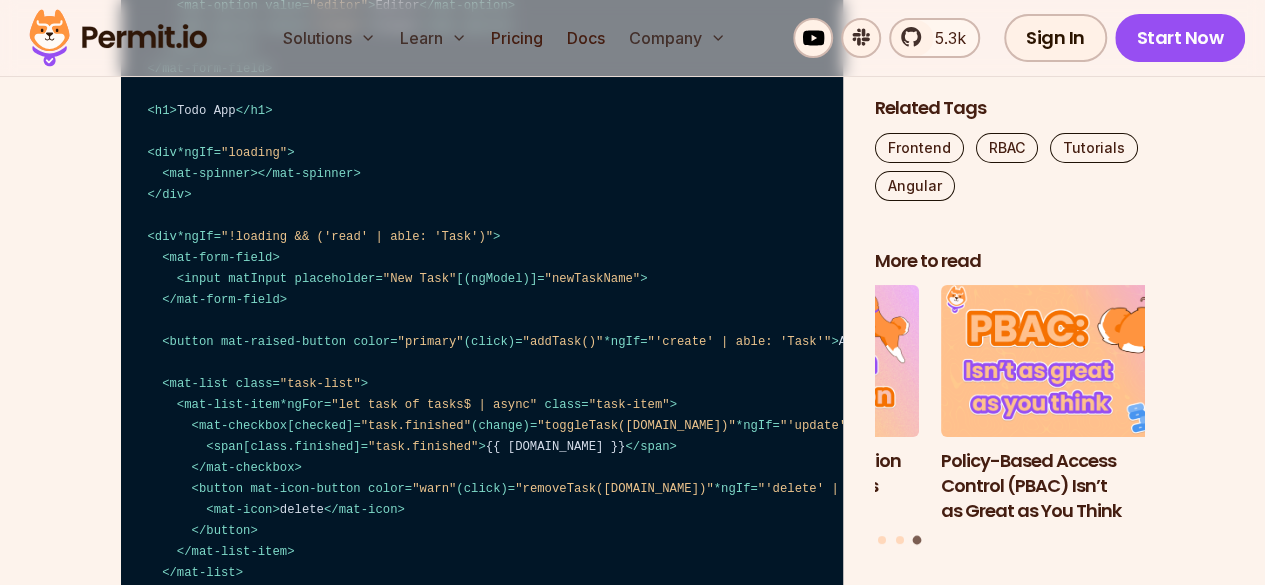 click on "In this component, we inject the  Ability  service (aliased as  abilityService ) in the constructor. The  loadAbilities  method fetches the user's permissions from  [DOMAIN_NAME]  and updates the  Ability  instance with these permissions using  this.abilityService.update(ability) . This update method is provided by CASL and allows us to change the permissions dynamically at runtime." at bounding box center (482, -957) 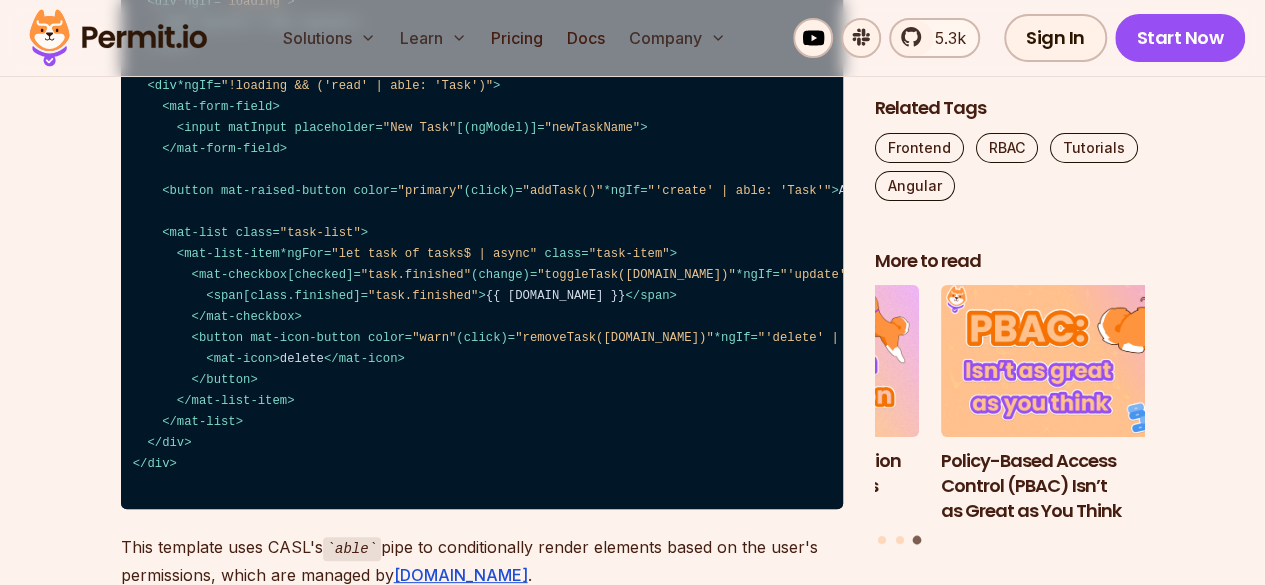 scroll, scrollTop: 11383, scrollLeft: 0, axis: vertical 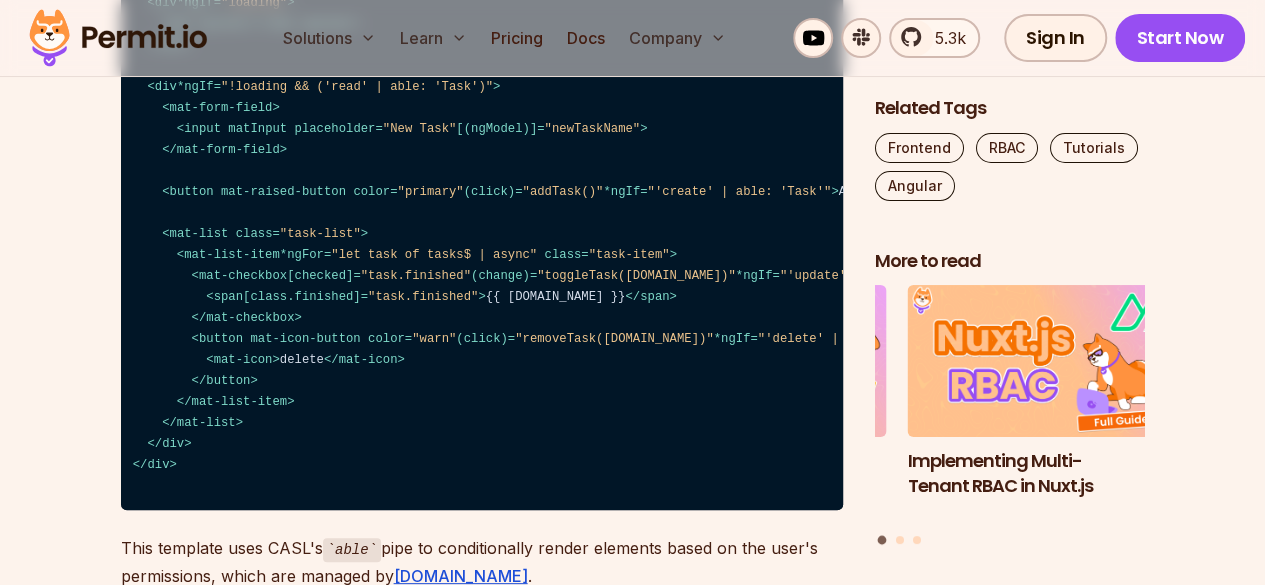 click on "By updating the  Ability  instance whenever the user changes, we ensure that all permission checks throughout the application are always based on the current user's role and permissions. This approach allows for a flexible and dynamic RBAC system that can adapt to changing user roles or permissions without requiring a page reload." at bounding box center (482, -960) 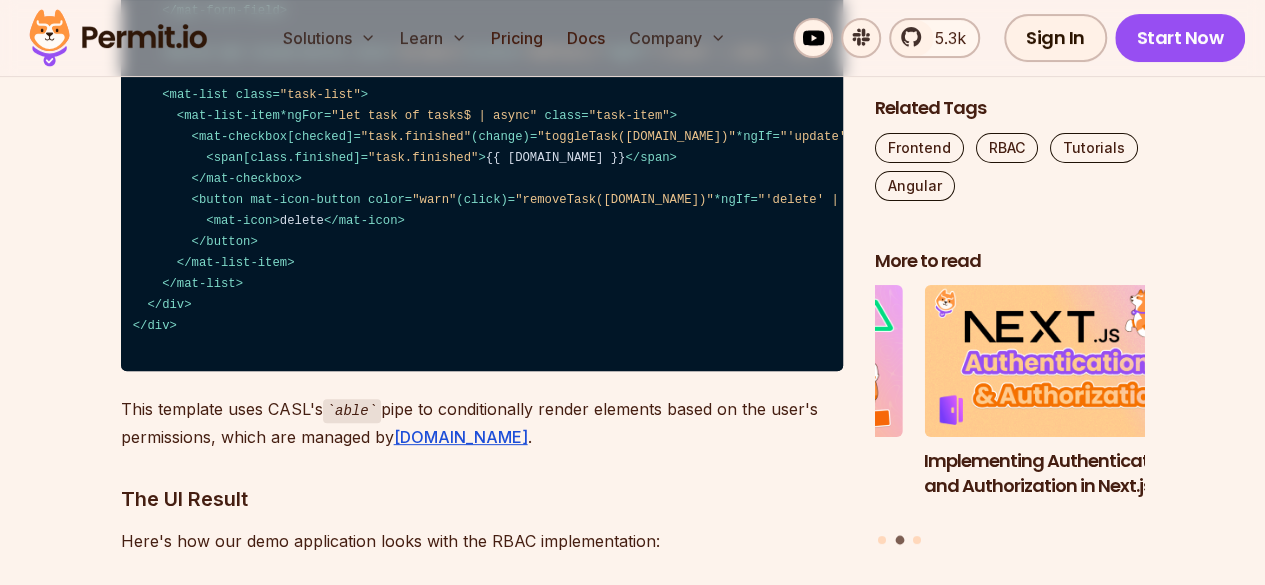 scroll, scrollTop: 11521, scrollLeft: 0, axis: vertical 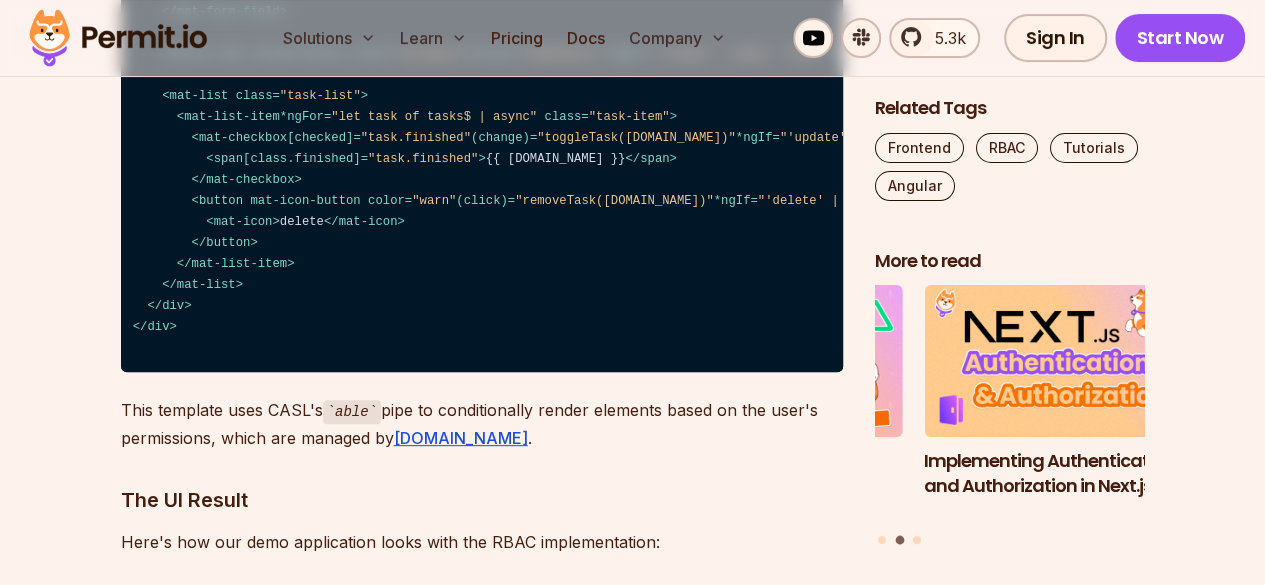click on "The  app.component.html  file demonstrates how CASL is integrated into the template:" at bounding box center [482, -951] 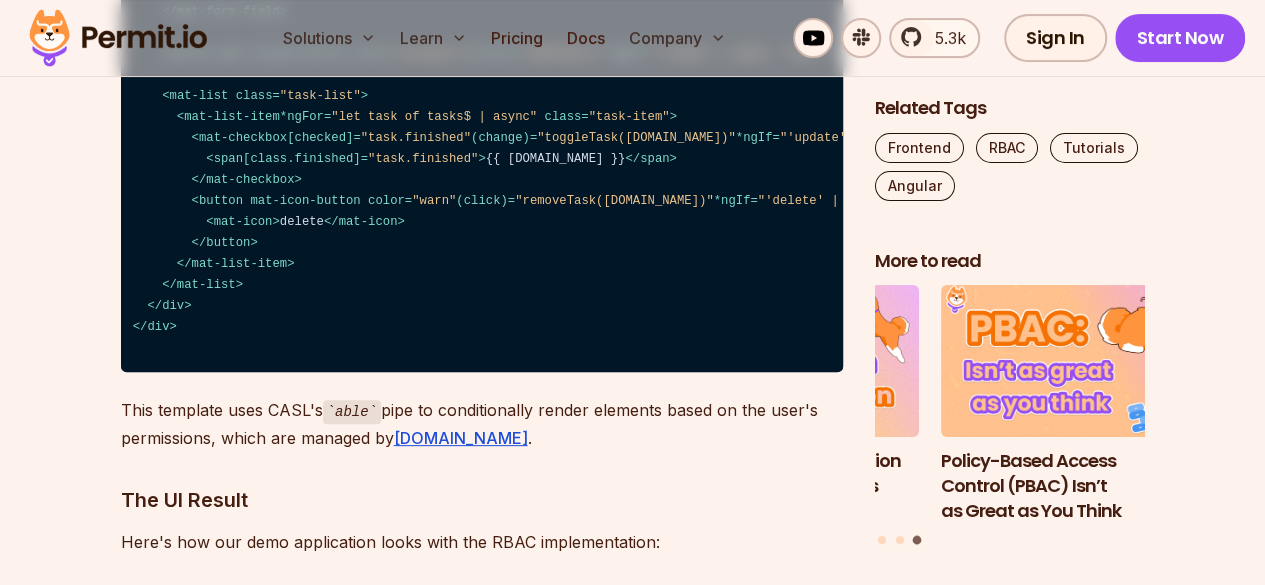 click on "The  app.component.html  file demonstrates how CASL is integrated into the template:" at bounding box center [482, -951] 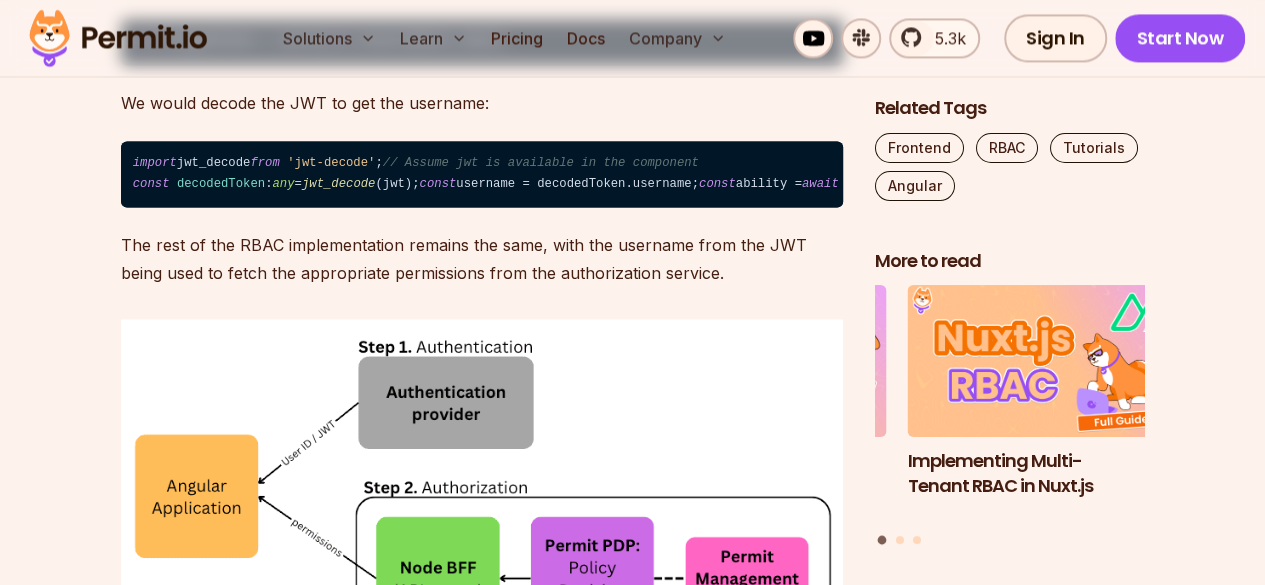 scroll, scrollTop: 12815, scrollLeft: 0, axis: vertical 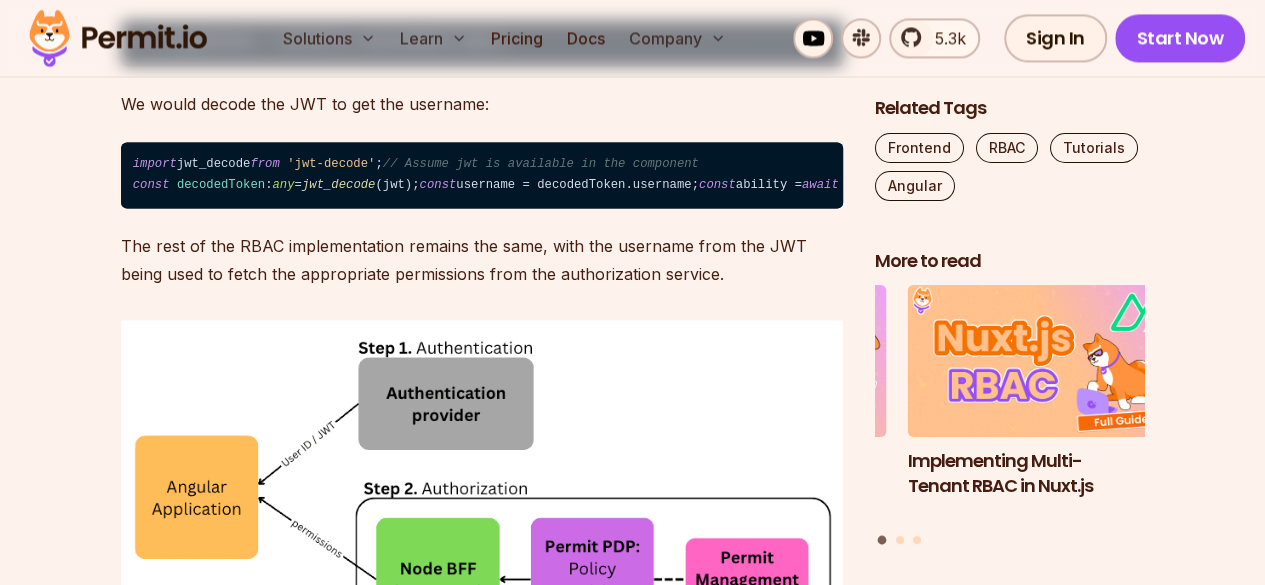 click on "This template uses CASL's  able  pipe to conditionally render elements based on the user's permissions, which are managed by  [DOMAIN_NAME] ." at bounding box center [482, -870] 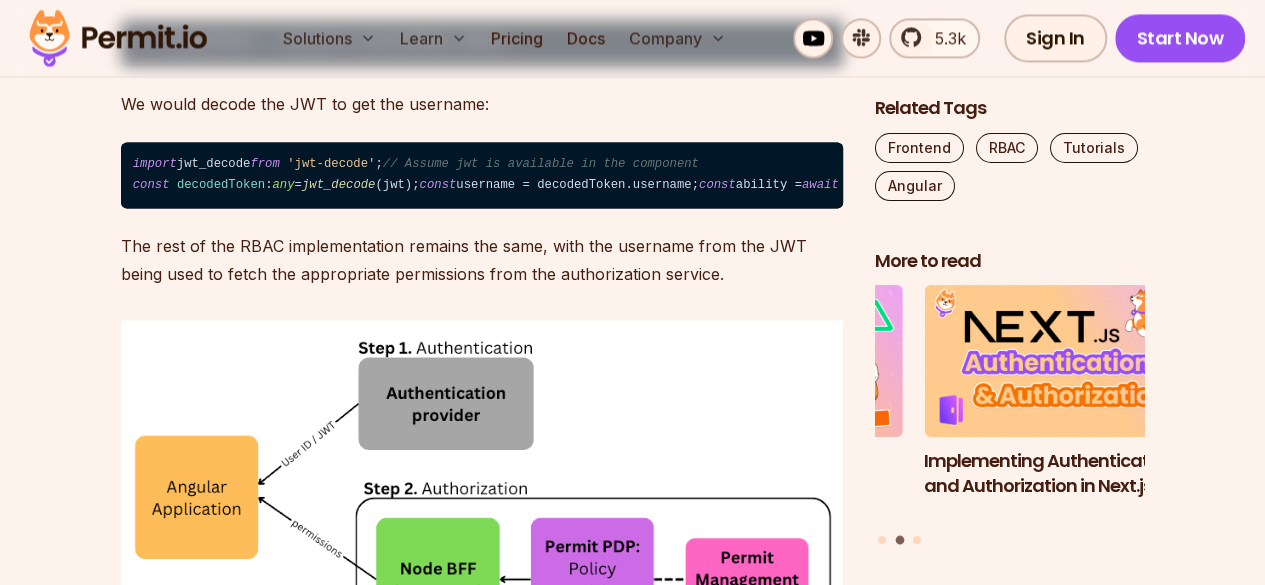 drag, startPoint x: 478, startPoint y: 389, endPoint x: 498, endPoint y: 379, distance: 22.36068 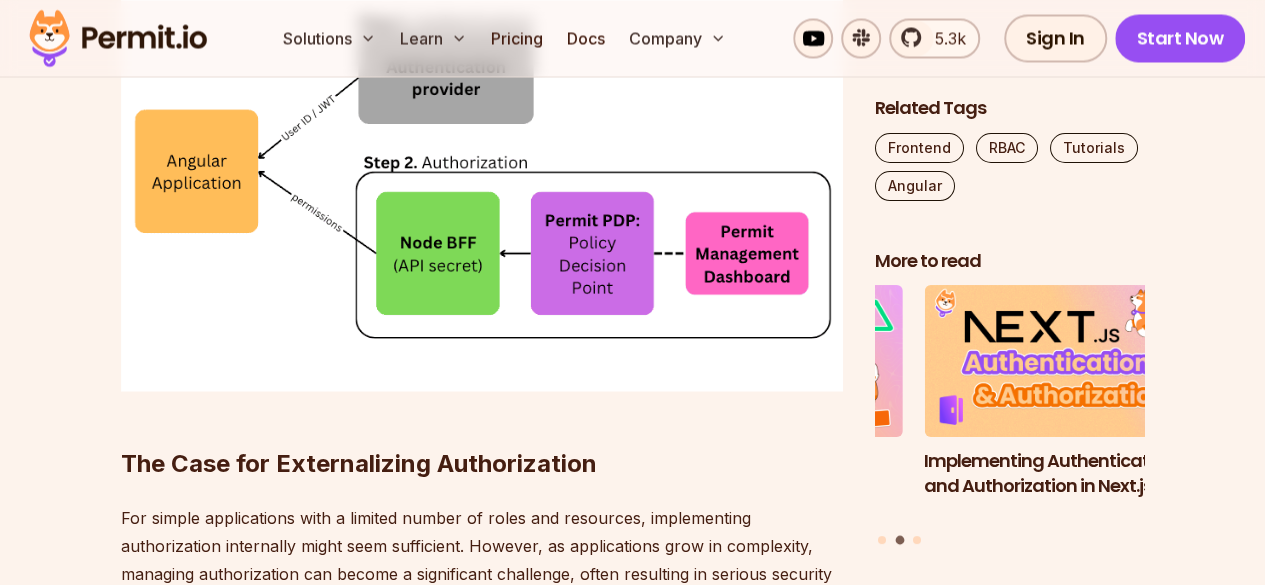 scroll, scrollTop: 13140, scrollLeft: 0, axis: vertical 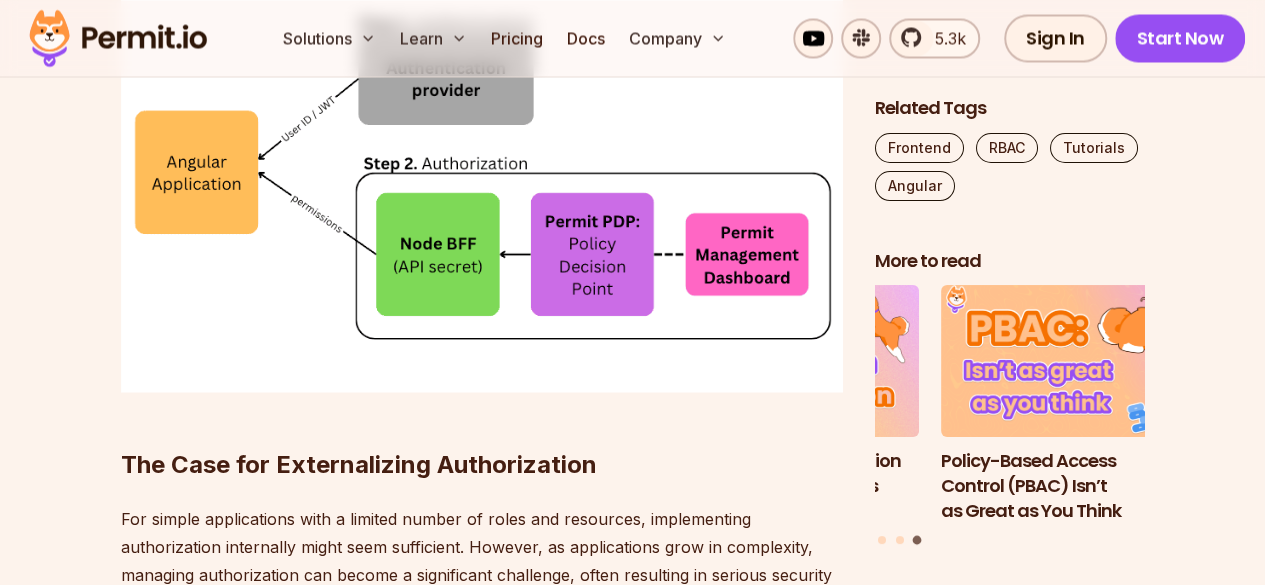 click on "Here's how our demo application looks with the RBAC implementation:" at bounding box center (482, -1077) 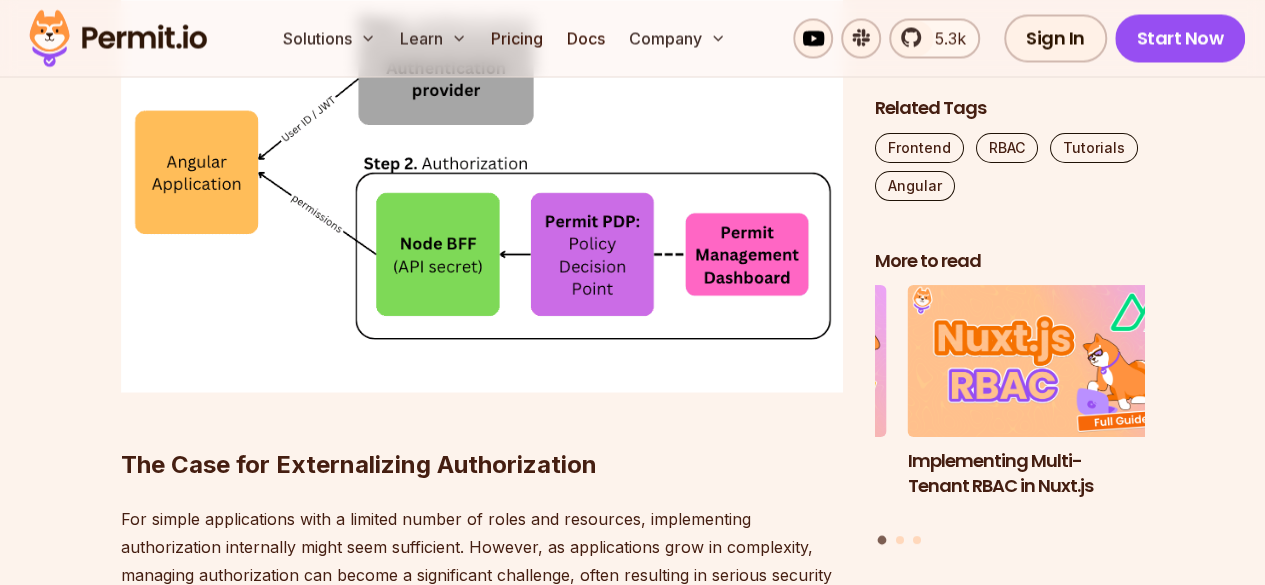click on "Here's how our demo application looks with the RBAC implementation:" at bounding box center (482, -1077) 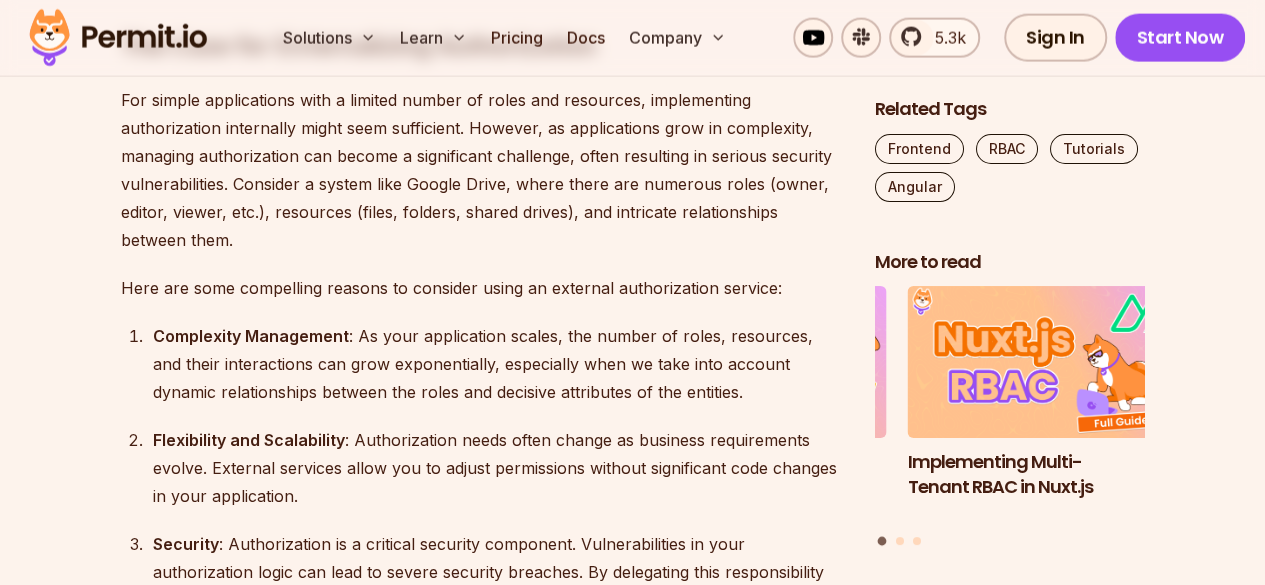 scroll, scrollTop: 13556, scrollLeft: 0, axis: vertical 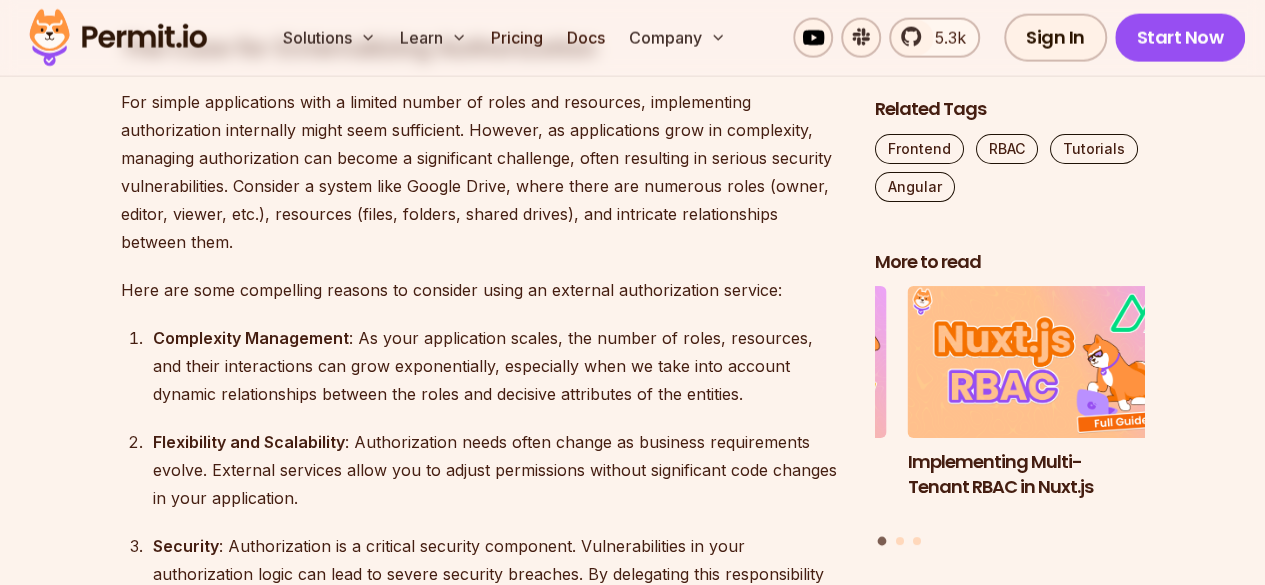 drag, startPoint x: 642, startPoint y: 250, endPoint x: 702, endPoint y: 257, distance: 60.40695 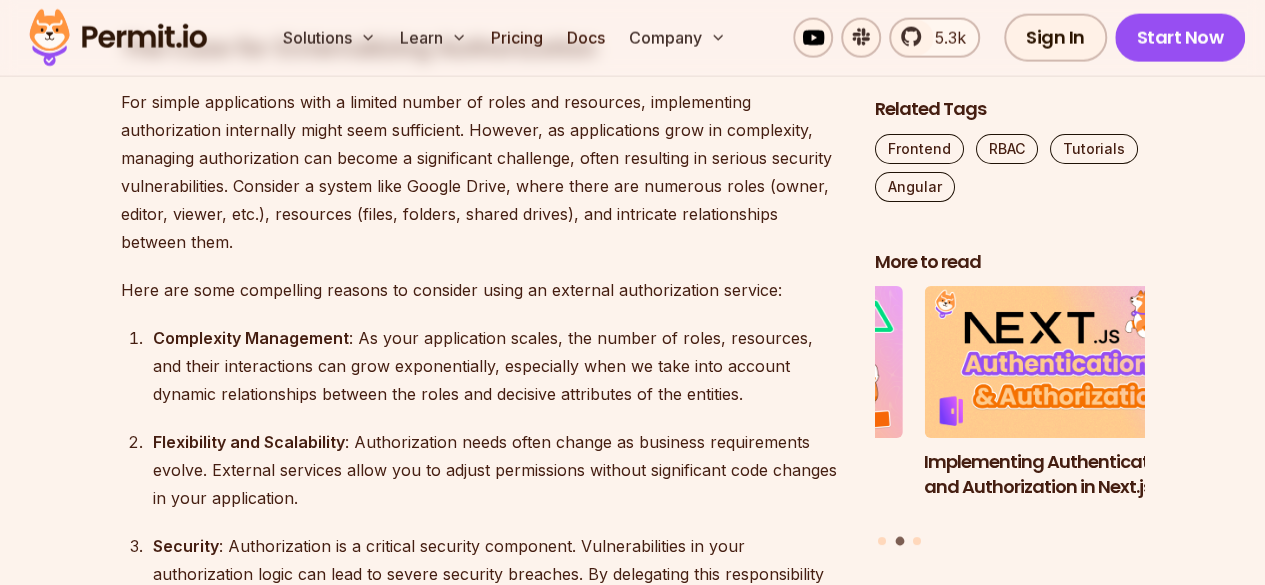 drag, startPoint x: 644, startPoint y: 250, endPoint x: 696, endPoint y: 243, distance: 52.46904 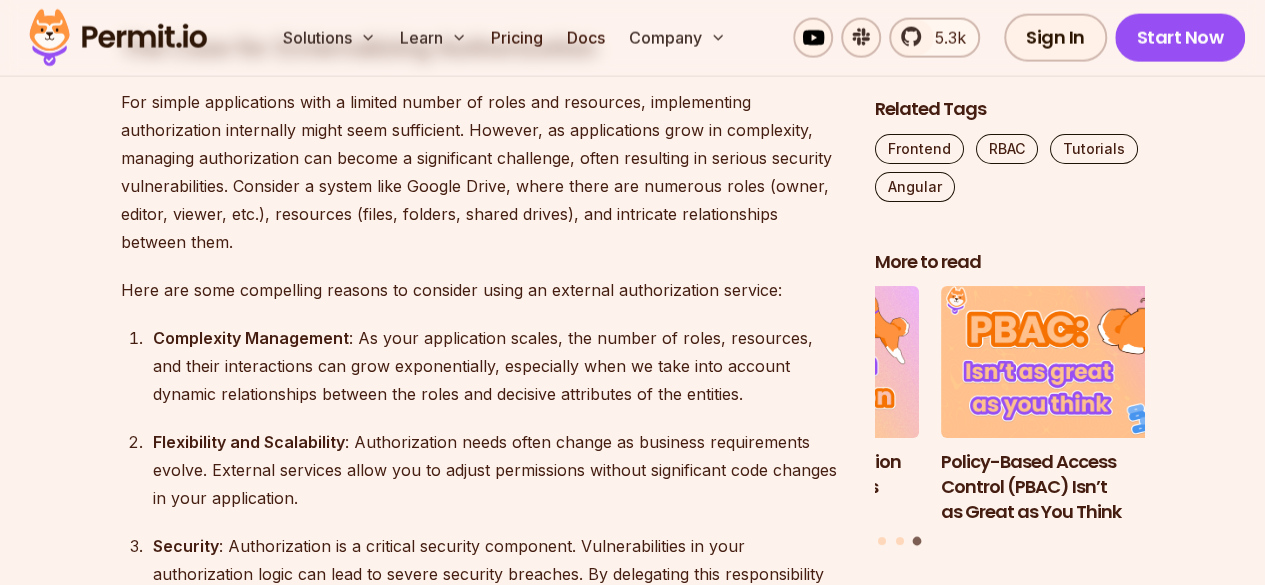 drag, startPoint x: 635, startPoint y: 249, endPoint x: 118, endPoint y: 225, distance: 517.55676 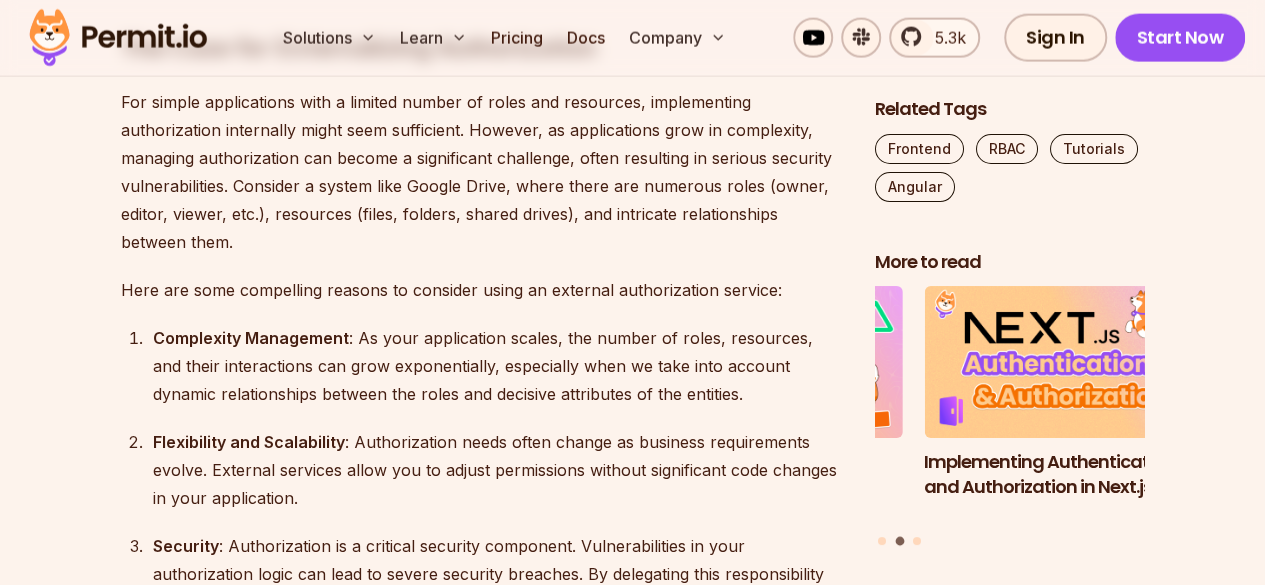 click on "Real-World User Identification with JWT" at bounding box center [482, -957] 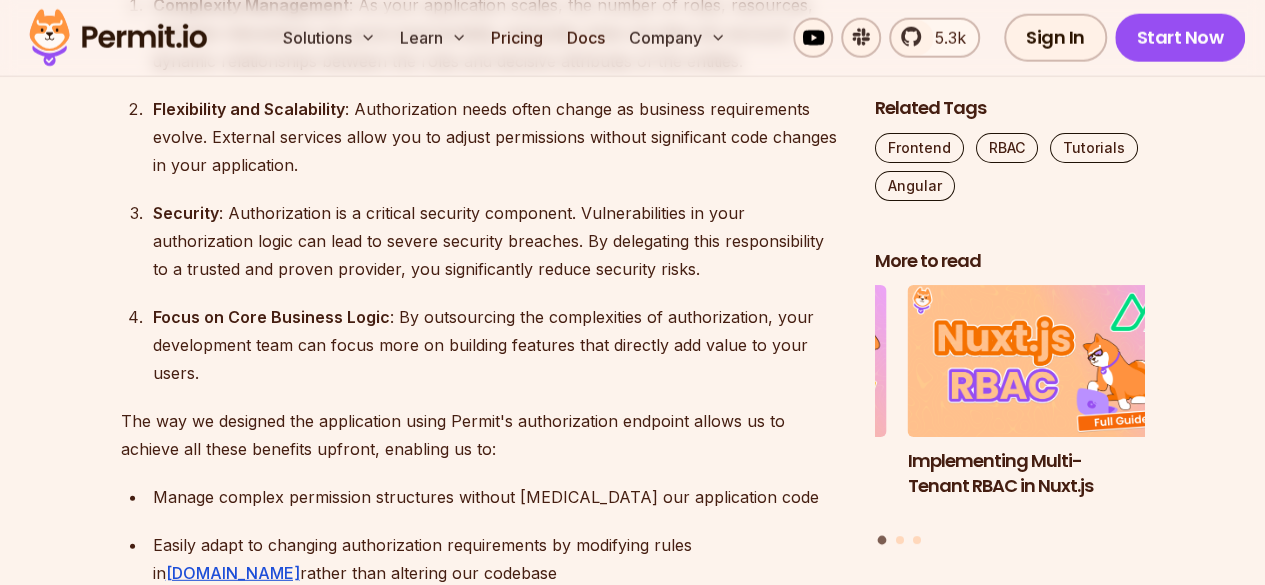scroll, scrollTop: 13888, scrollLeft: 0, axis: vertical 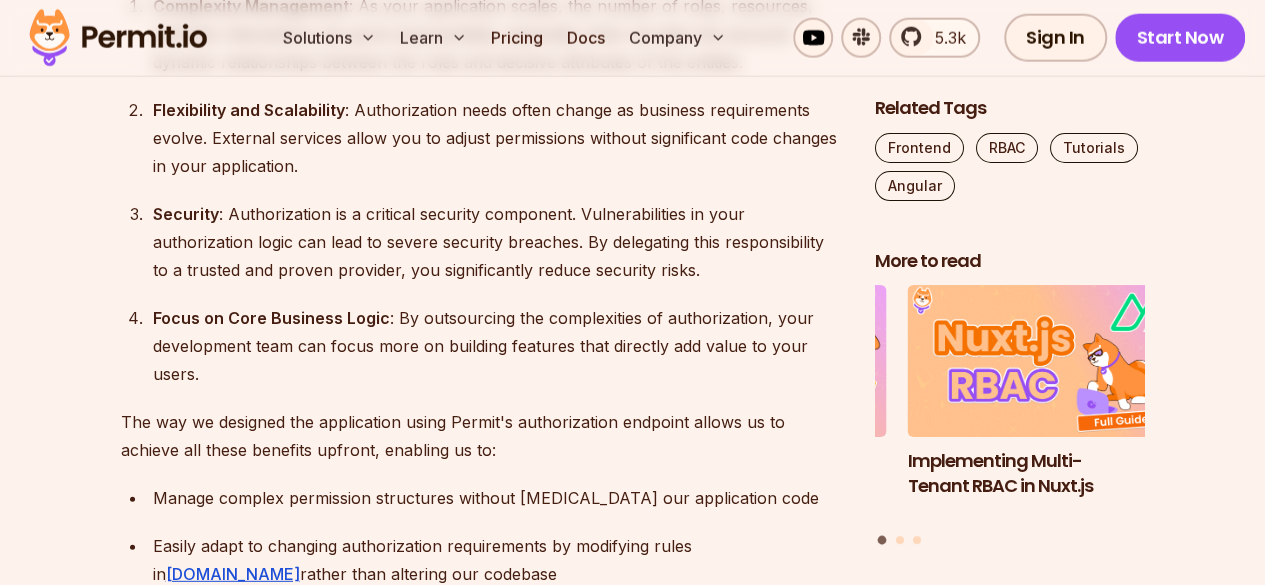 drag, startPoint x: 486, startPoint y: 273, endPoint x: 508, endPoint y: 272, distance: 22.022715 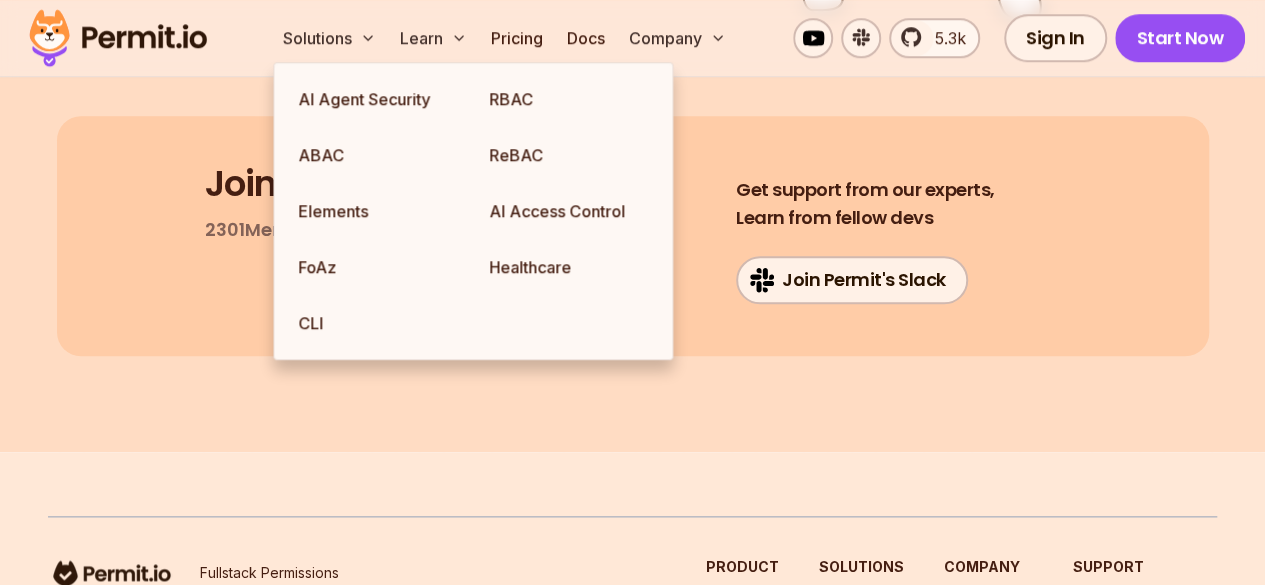 drag, startPoint x: 543, startPoint y: 264, endPoint x: 198, endPoint y: 632, distance: 504.42938 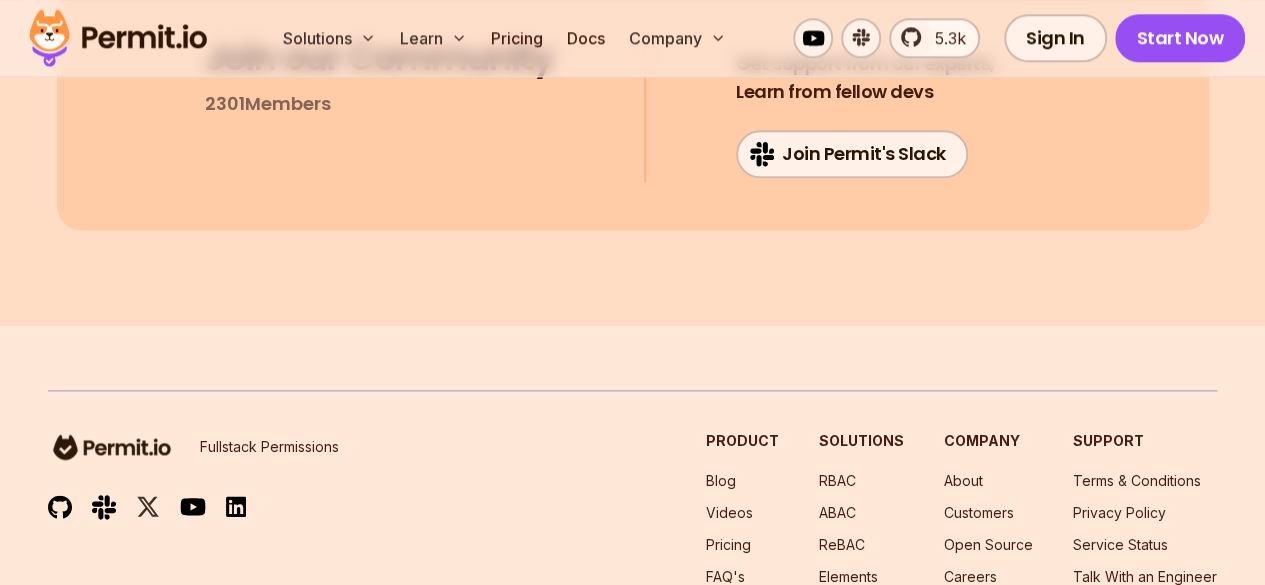 click on "This approach provides a solid foundation for evolving your authorization strategy as your application grows and security requirements change." at bounding box center (482, -946) 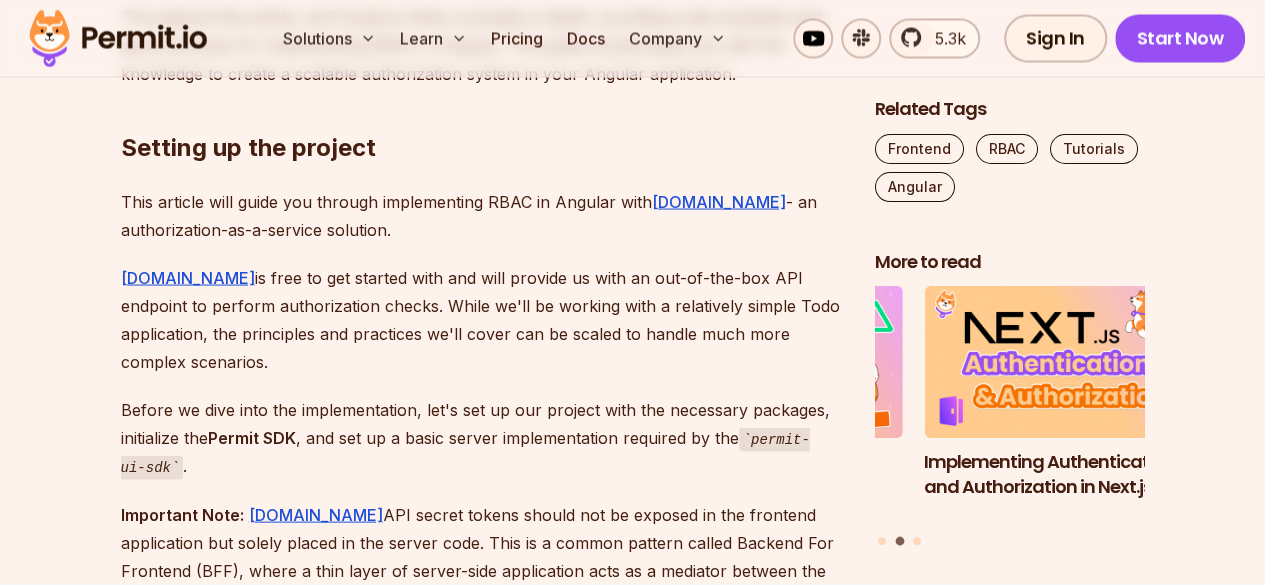 scroll, scrollTop: 1811, scrollLeft: 0, axis: vertical 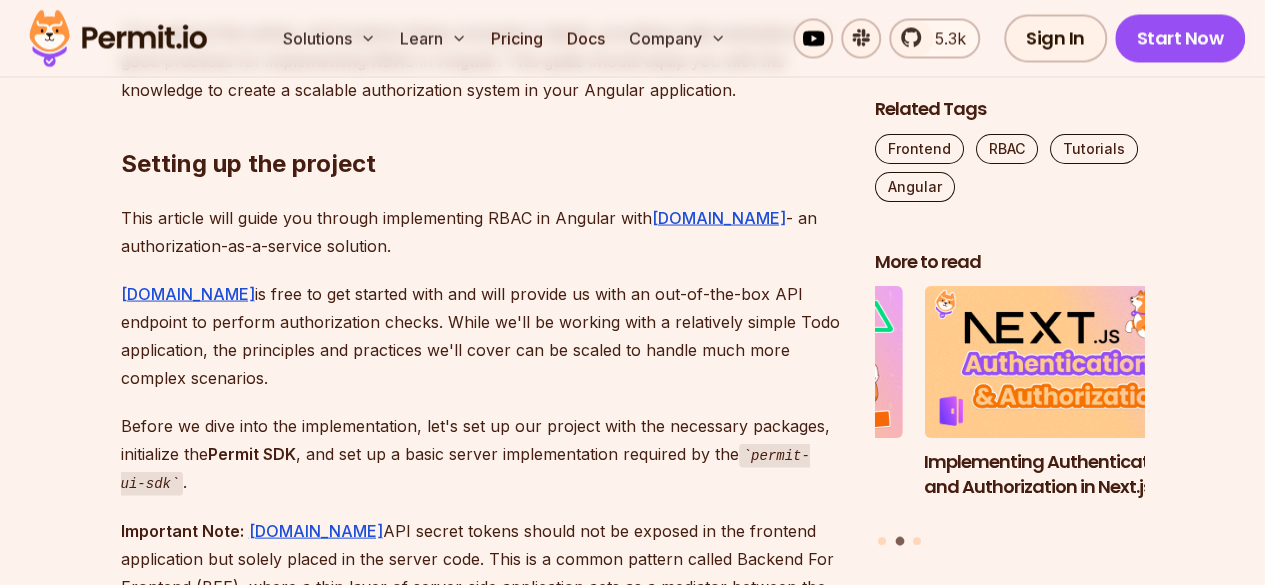 drag, startPoint x: 390, startPoint y: 152, endPoint x: 402, endPoint y: 148, distance: 12.649111 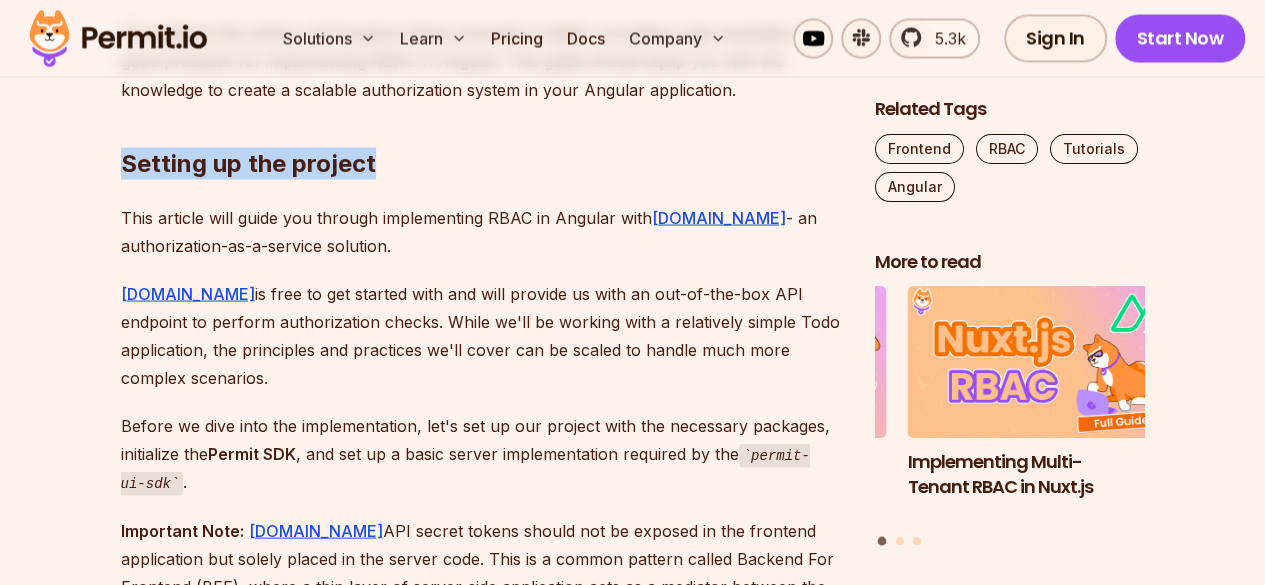 drag, startPoint x: 378, startPoint y: 165, endPoint x: 68, endPoint y: 167, distance: 310.00644 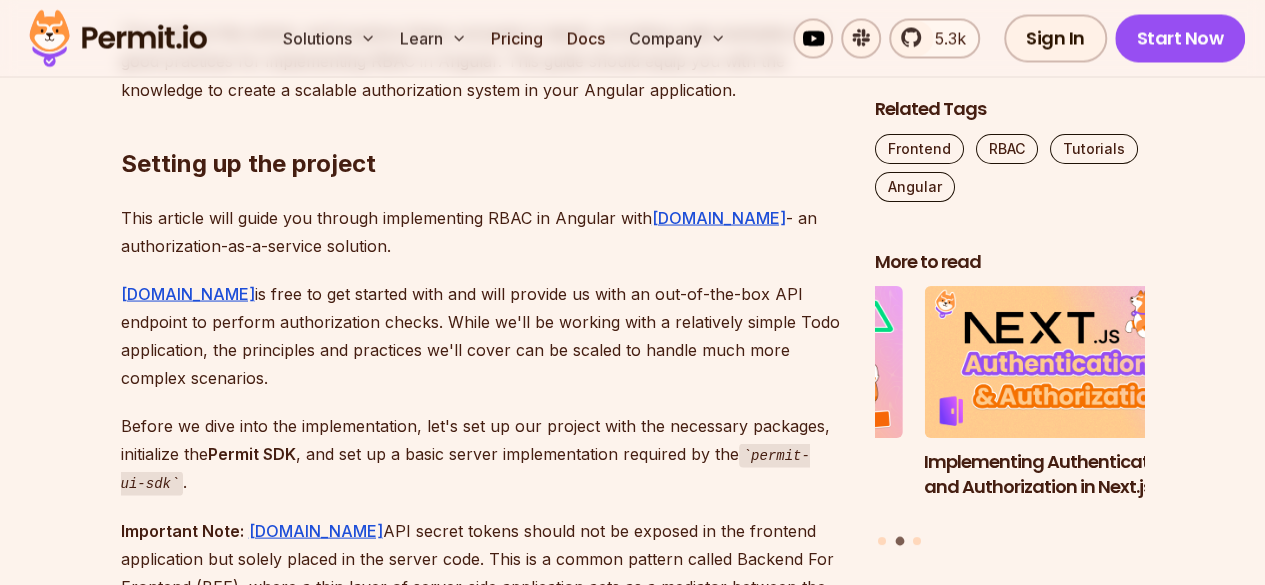 drag, startPoint x: 389, startPoint y: 161, endPoint x: 589, endPoint y: 168, distance: 200.12247 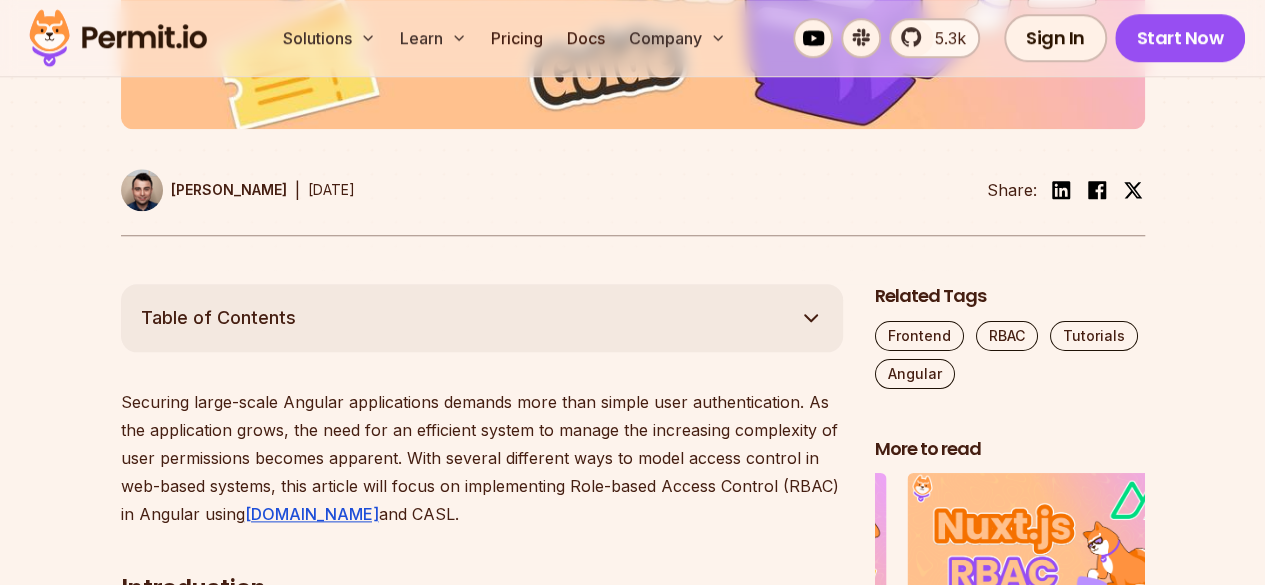 scroll, scrollTop: 899, scrollLeft: 0, axis: vertical 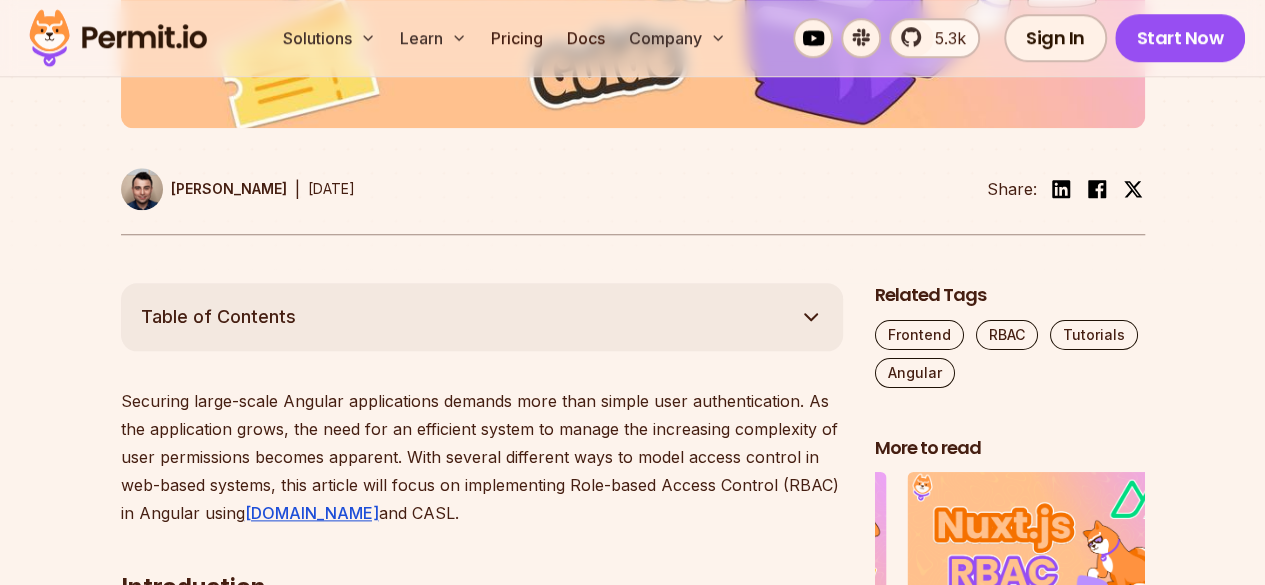 drag, startPoint x: 313, startPoint y: 322, endPoint x: 414, endPoint y: 340, distance: 102.59142 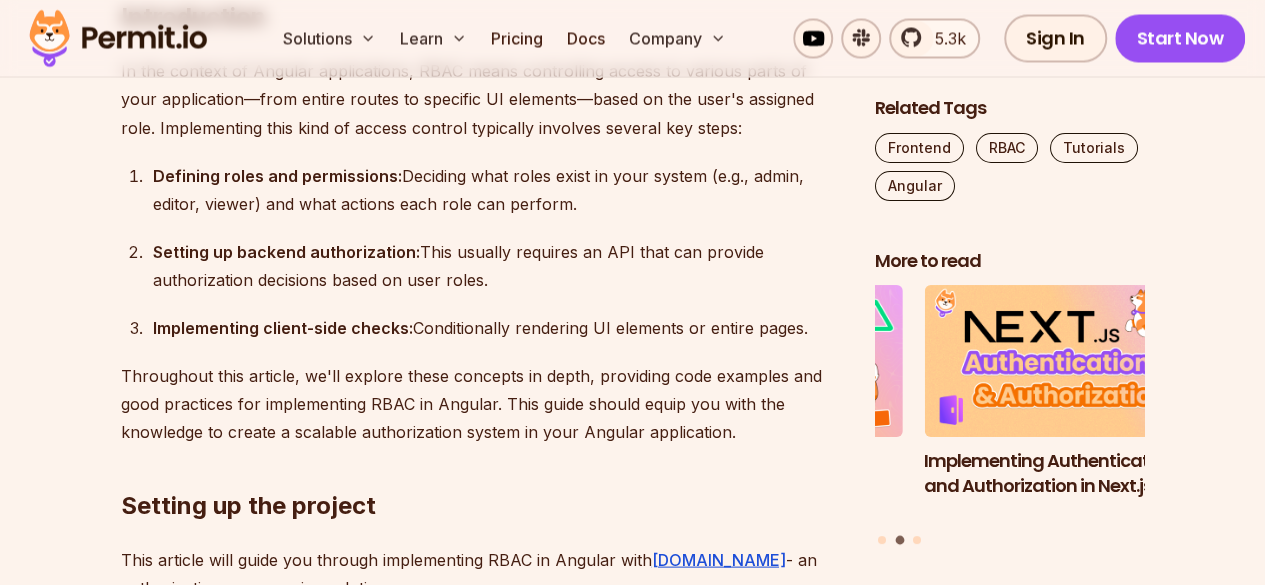 scroll, scrollTop: 1699, scrollLeft: 0, axis: vertical 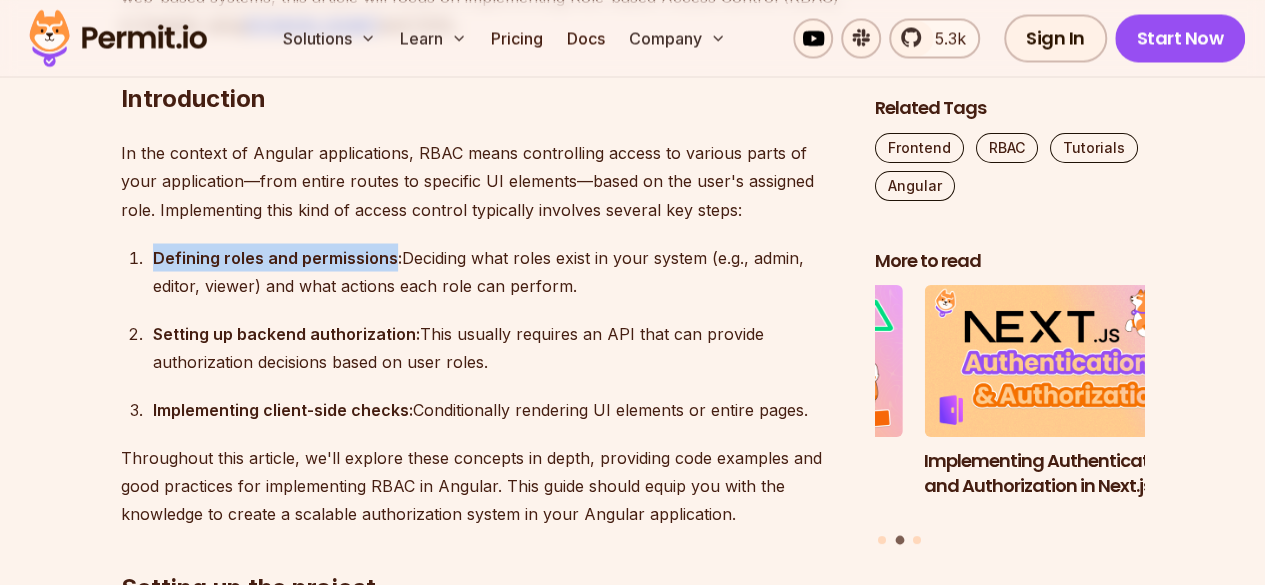 drag, startPoint x: 152, startPoint y: 255, endPoint x: 389, endPoint y: 255, distance: 237 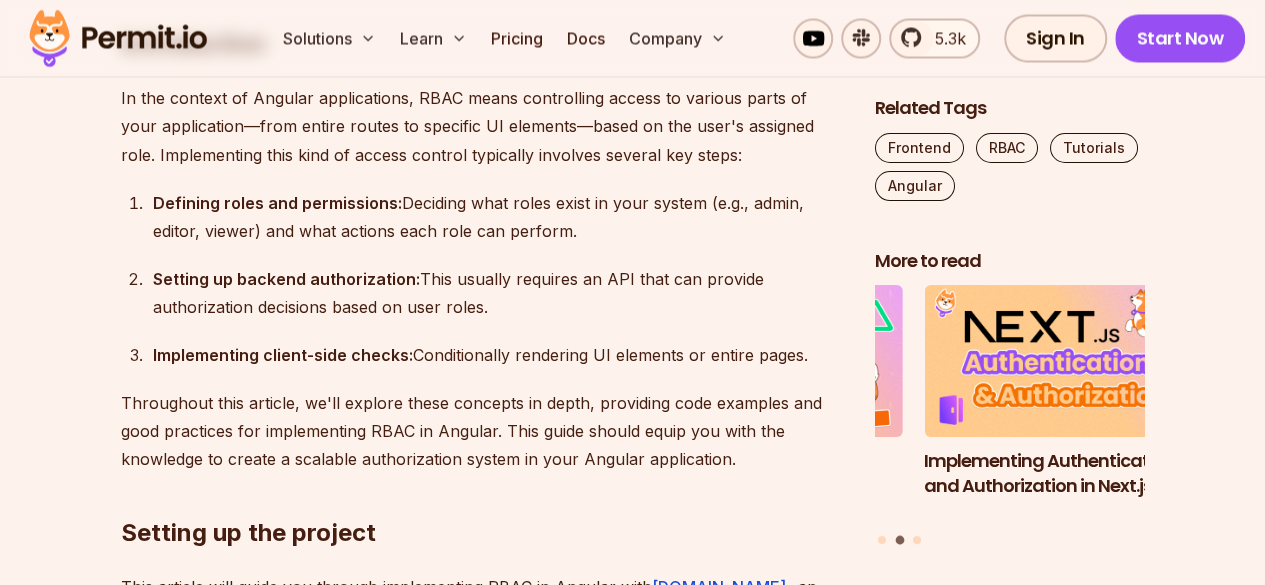 scroll, scrollTop: 1753, scrollLeft: 0, axis: vertical 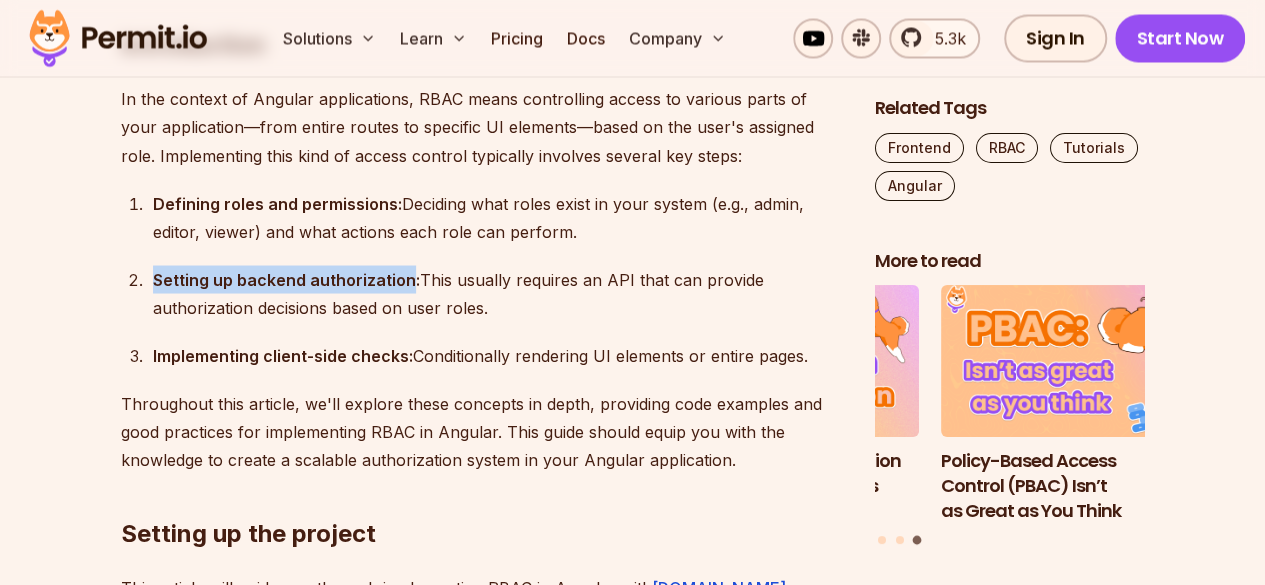 drag, startPoint x: 154, startPoint y: 278, endPoint x: 407, endPoint y: 281, distance: 253.01779 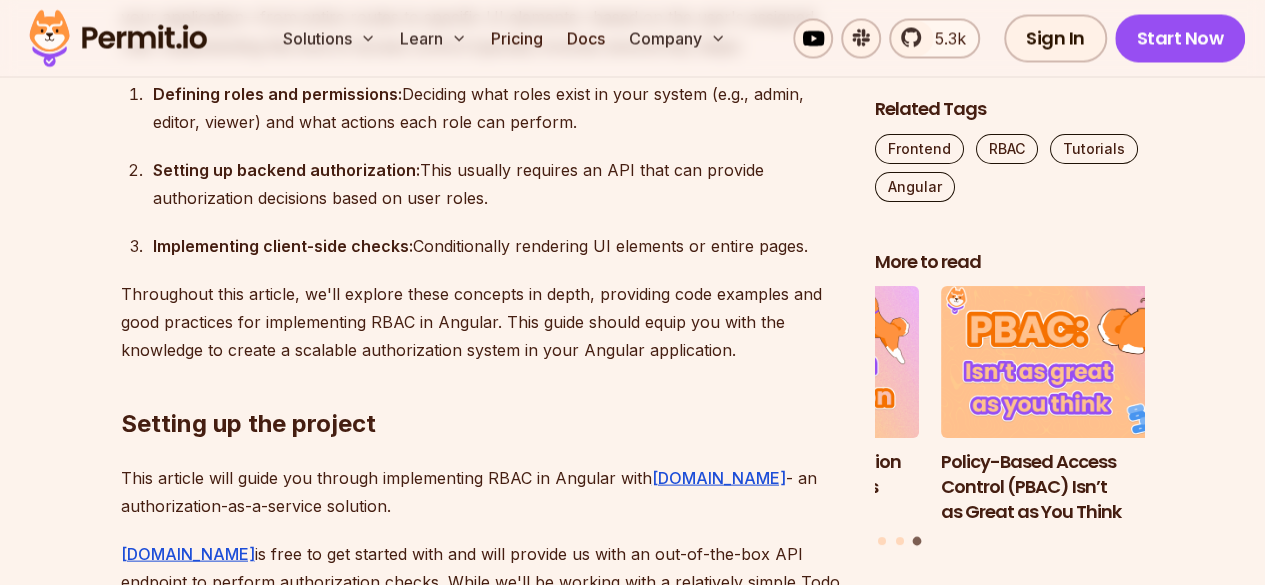 scroll, scrollTop: 1864, scrollLeft: 0, axis: vertical 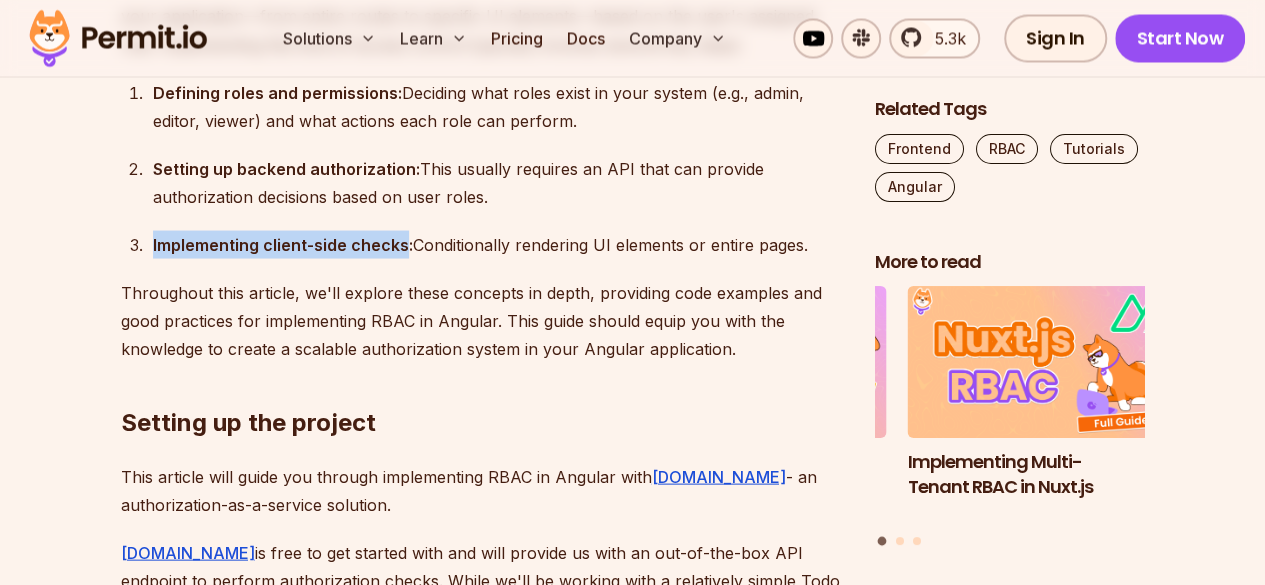 drag, startPoint x: 152, startPoint y: 243, endPoint x: 406, endPoint y: 251, distance: 254.12595 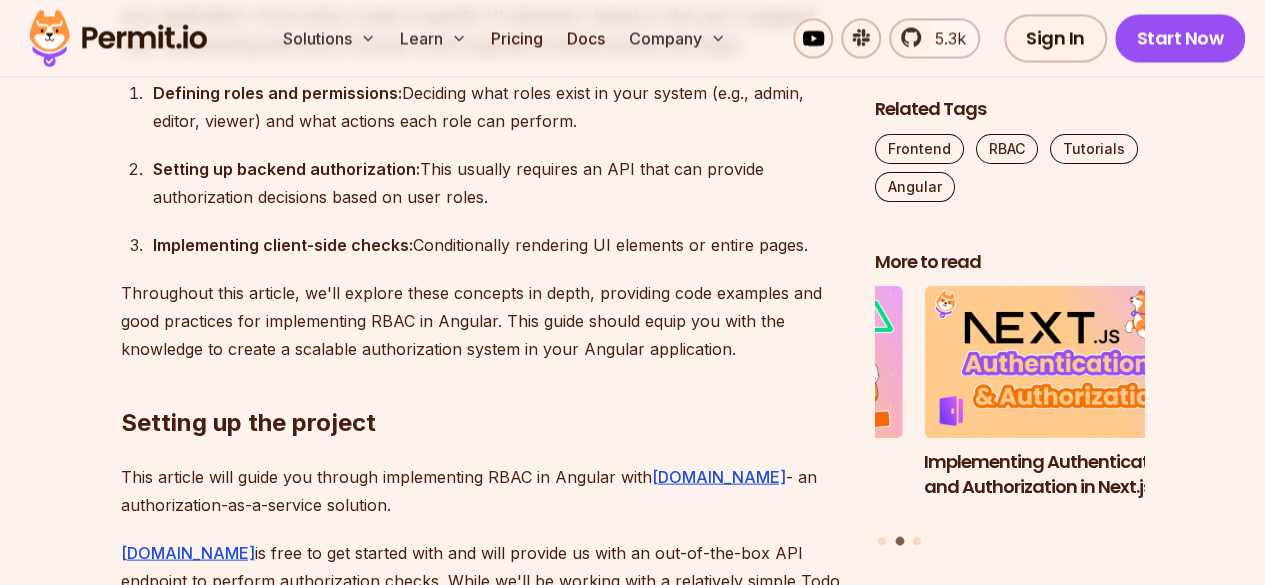 click on "Implementing client-side checks:" at bounding box center [283, 244] 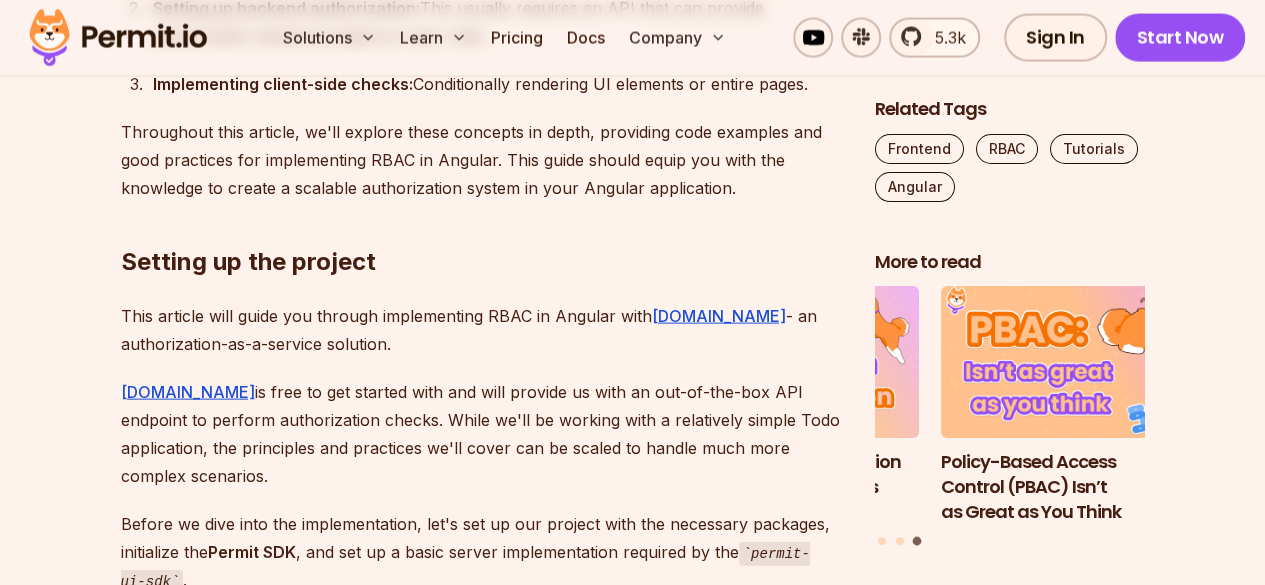 scroll, scrollTop: 2023, scrollLeft: 0, axis: vertical 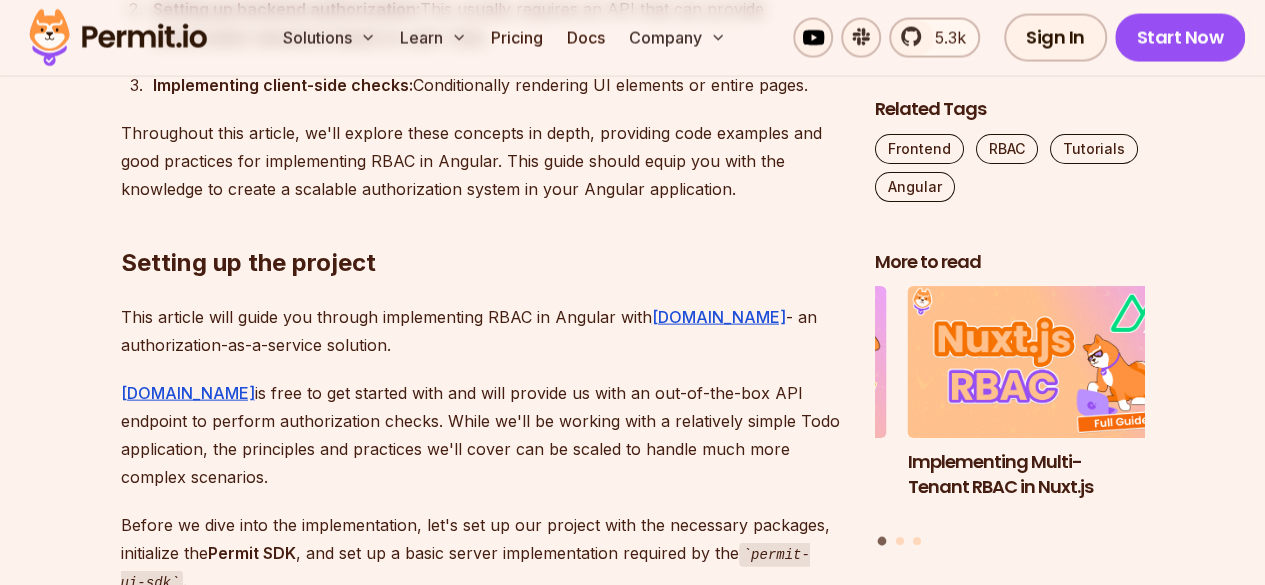 click on "Setting up the project" at bounding box center (482, 223) 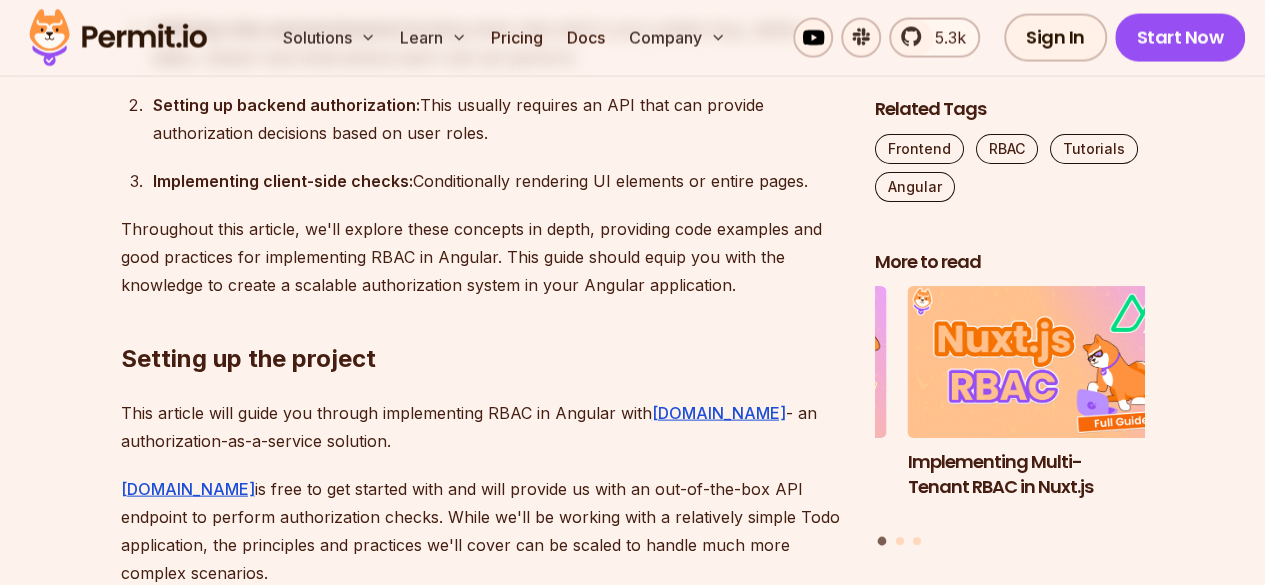 scroll, scrollTop: 1919, scrollLeft: 0, axis: vertical 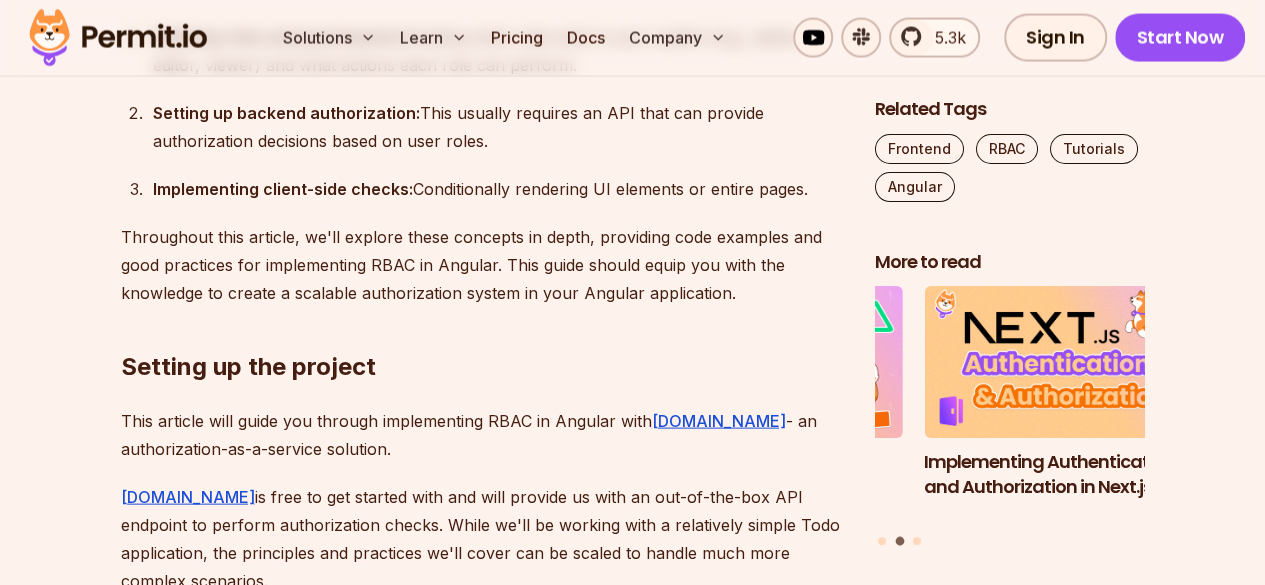 drag, startPoint x: 403, startPoint y: 479, endPoint x: 340, endPoint y: 354, distance: 139.97858 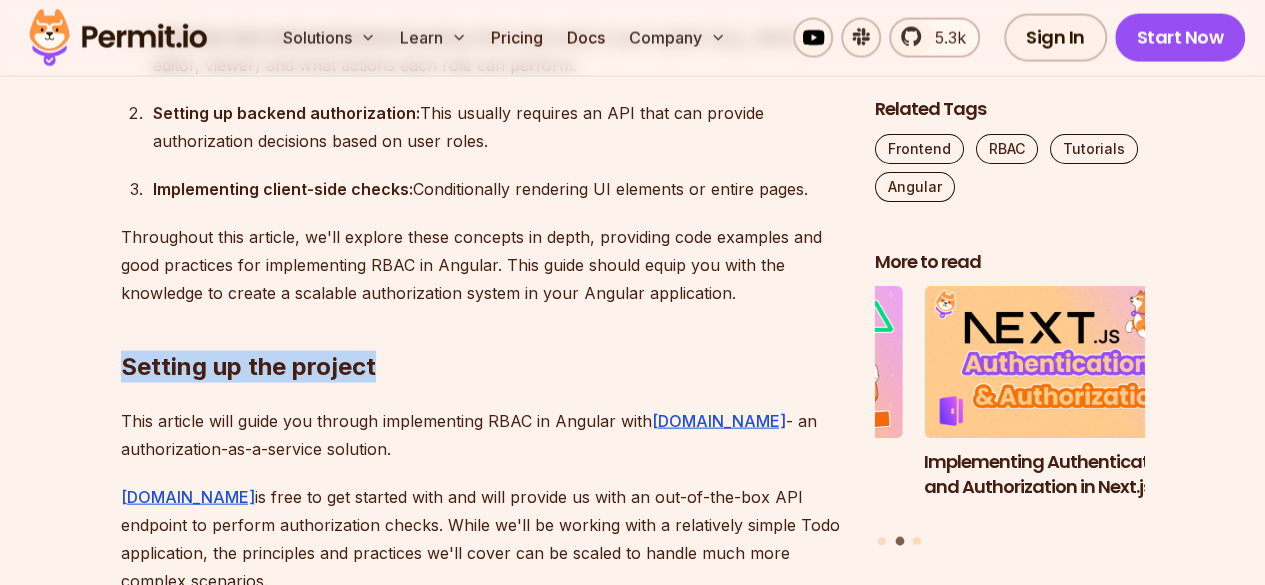 drag, startPoint x: 122, startPoint y: 367, endPoint x: 382, endPoint y: 360, distance: 260.0942 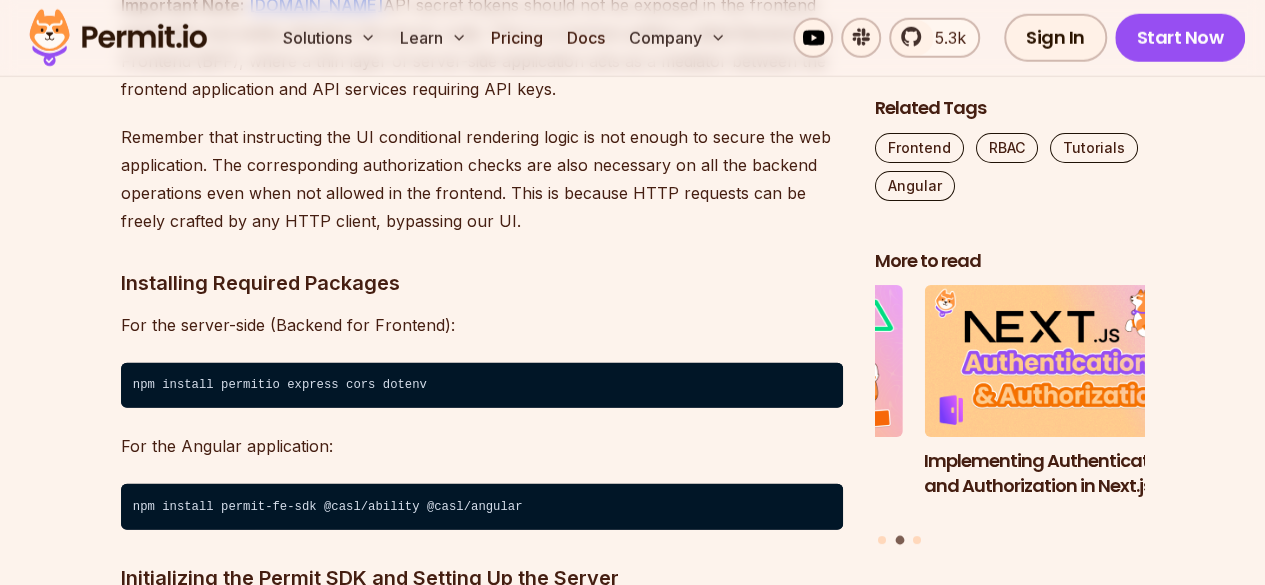 scroll, scrollTop: 2647, scrollLeft: 0, axis: vertical 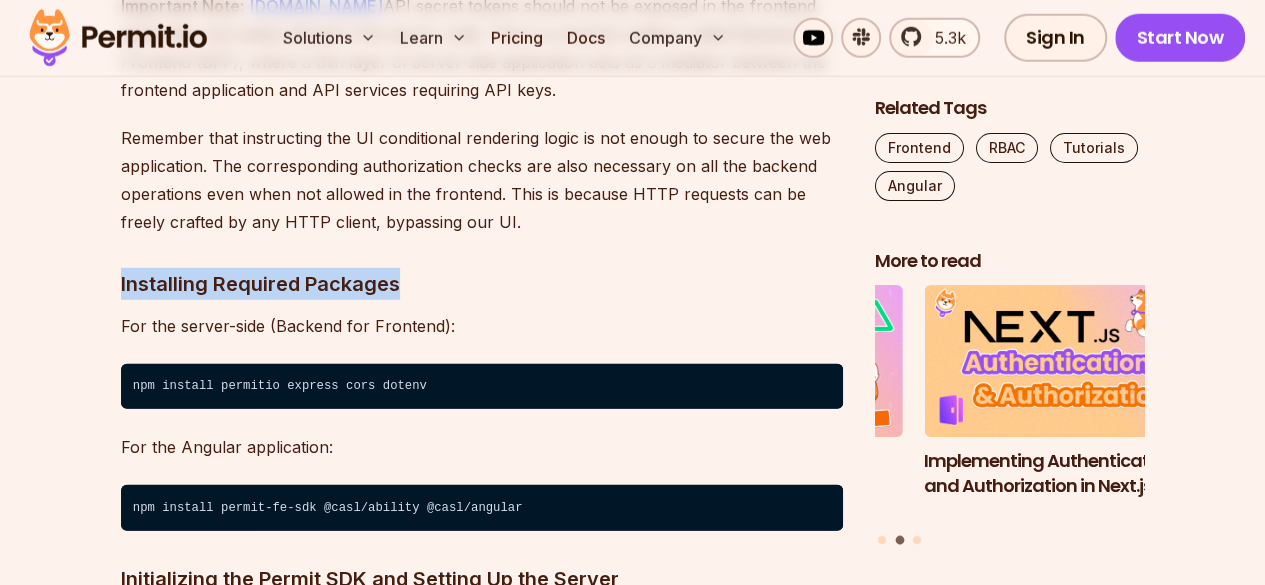 drag, startPoint x: 120, startPoint y: 256, endPoint x: 425, endPoint y: 259, distance: 305.01474 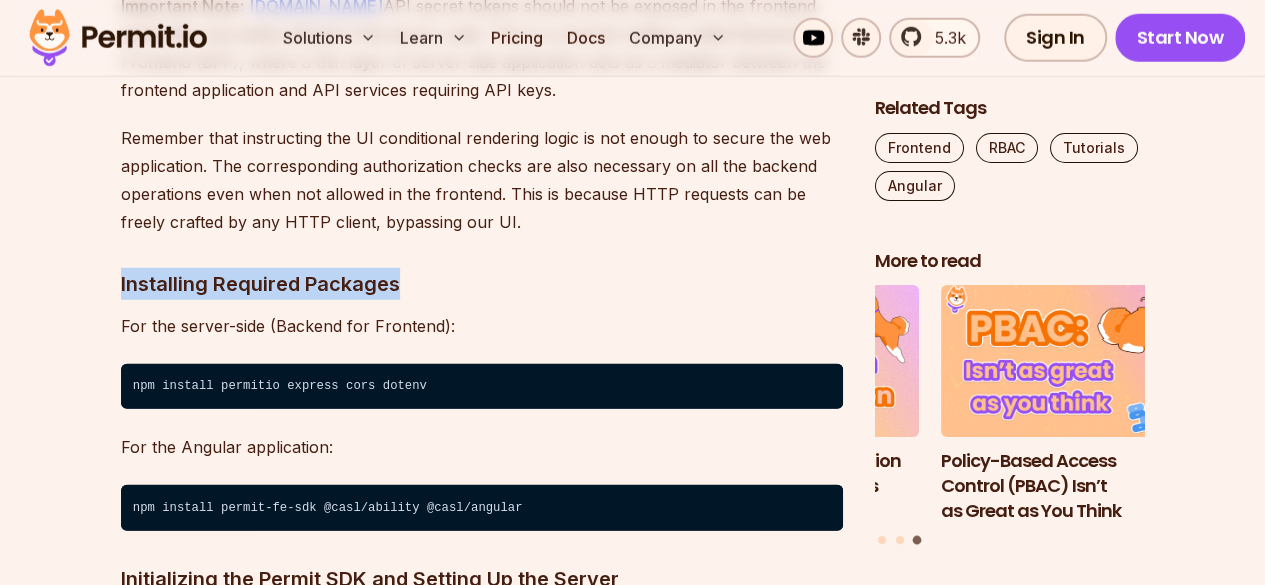 drag, startPoint x: 119, startPoint y: 253, endPoint x: 413, endPoint y: 243, distance: 294.17 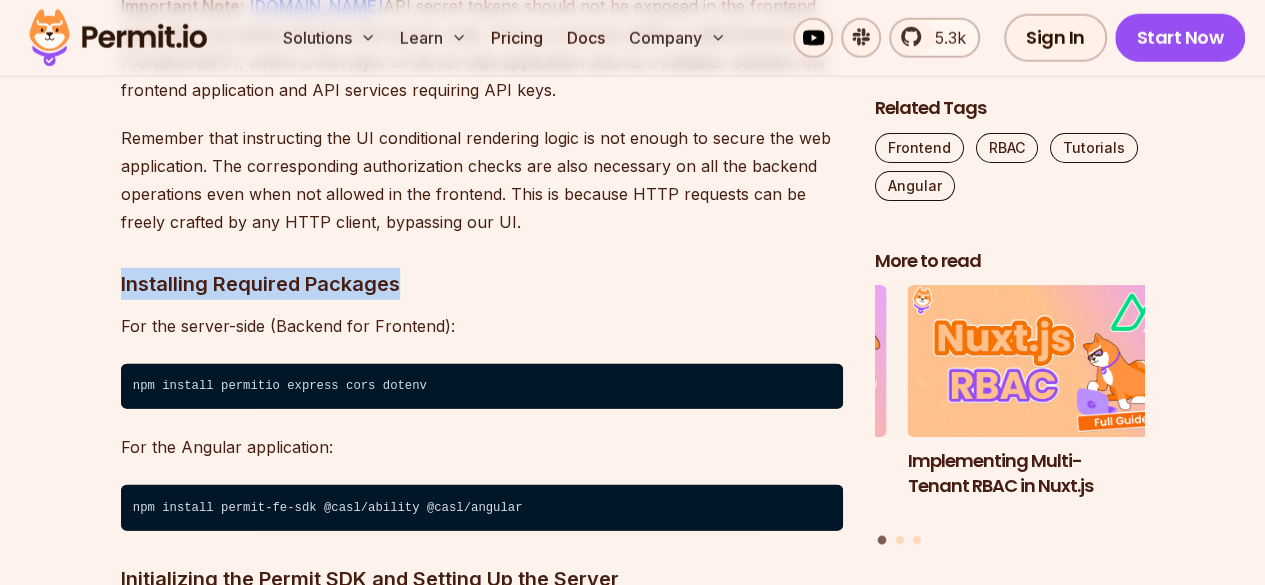 drag, startPoint x: 120, startPoint y: 255, endPoint x: 414, endPoint y: 252, distance: 294.01532 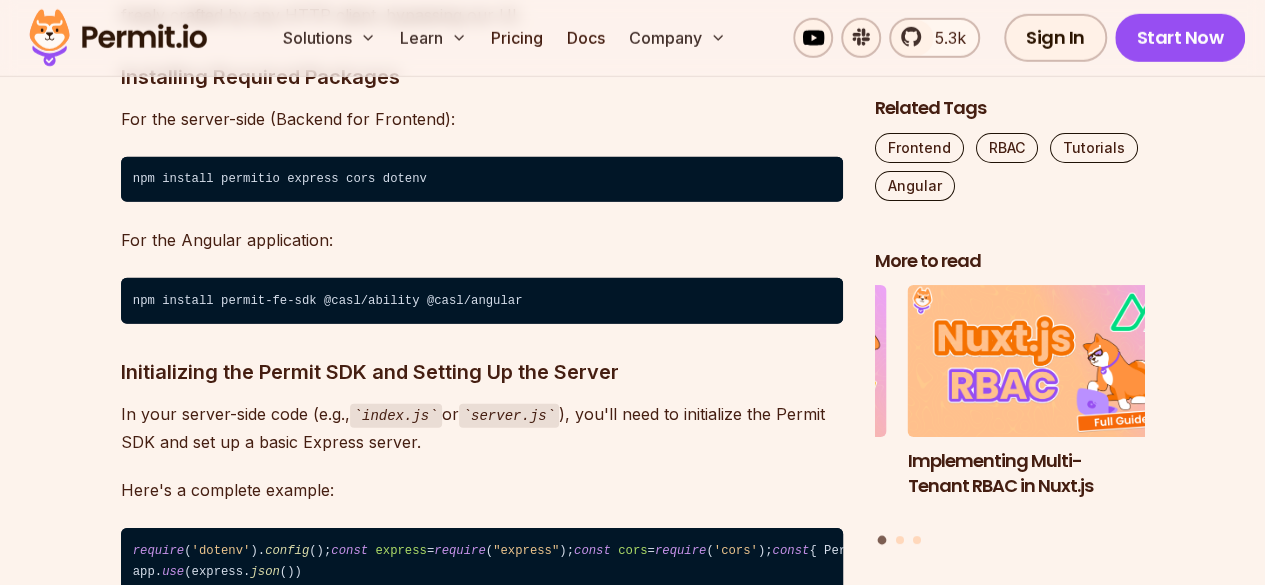 scroll, scrollTop: 2853, scrollLeft: 0, axis: vertical 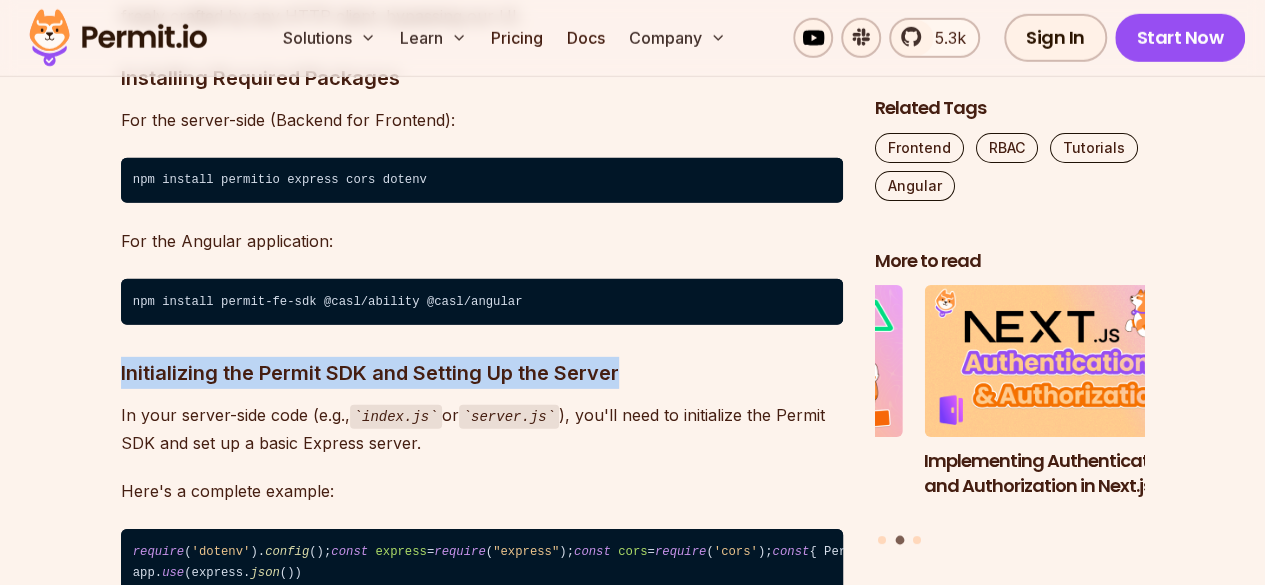 drag, startPoint x: 622, startPoint y: 340, endPoint x: 109, endPoint y: 345, distance: 513.02435 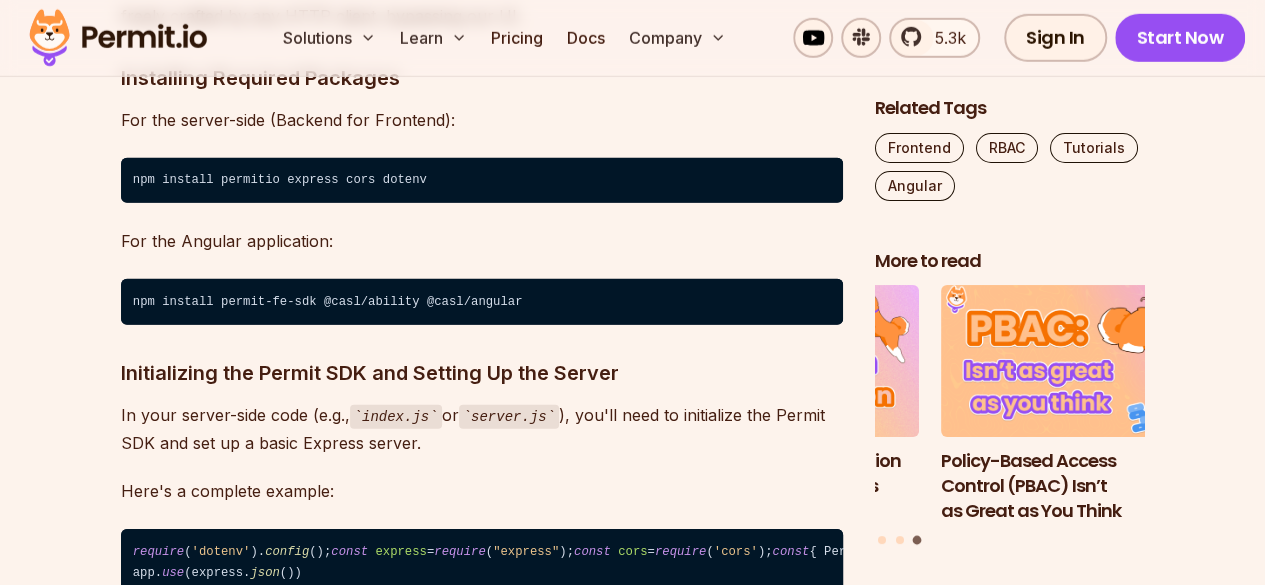 click on "In your server-side code (e.g.,  index.js  or  server.js ), you'll need to initialize the Permit SDK and set up a basic Express server." at bounding box center (482, 429) 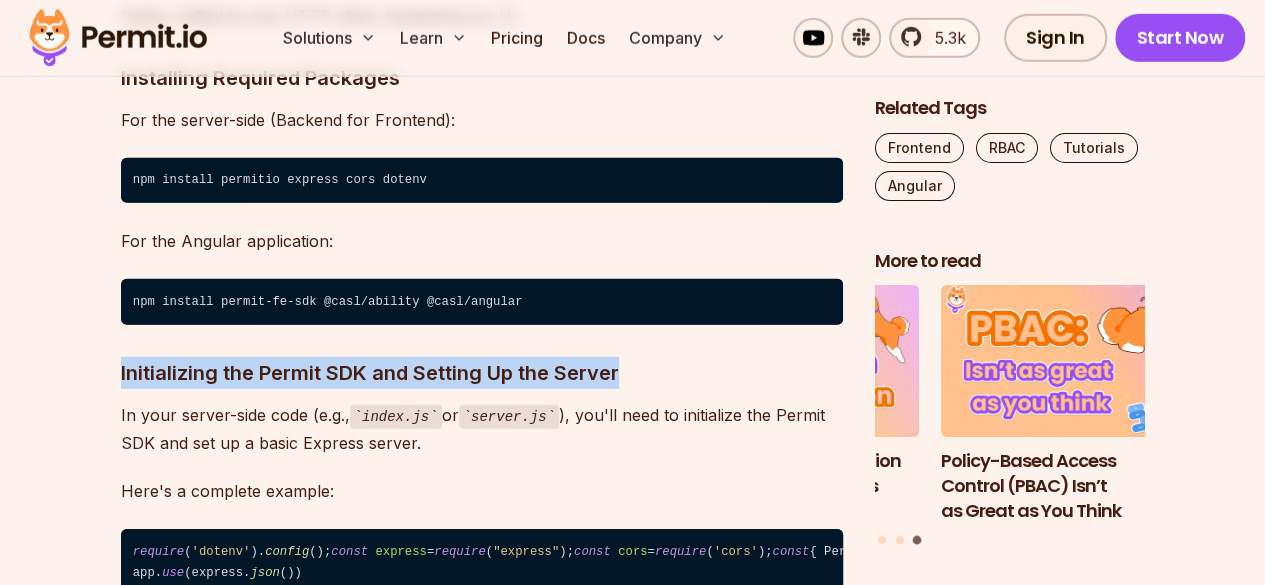 drag, startPoint x: 122, startPoint y: 344, endPoint x: 636, endPoint y: 332, distance: 514.1401 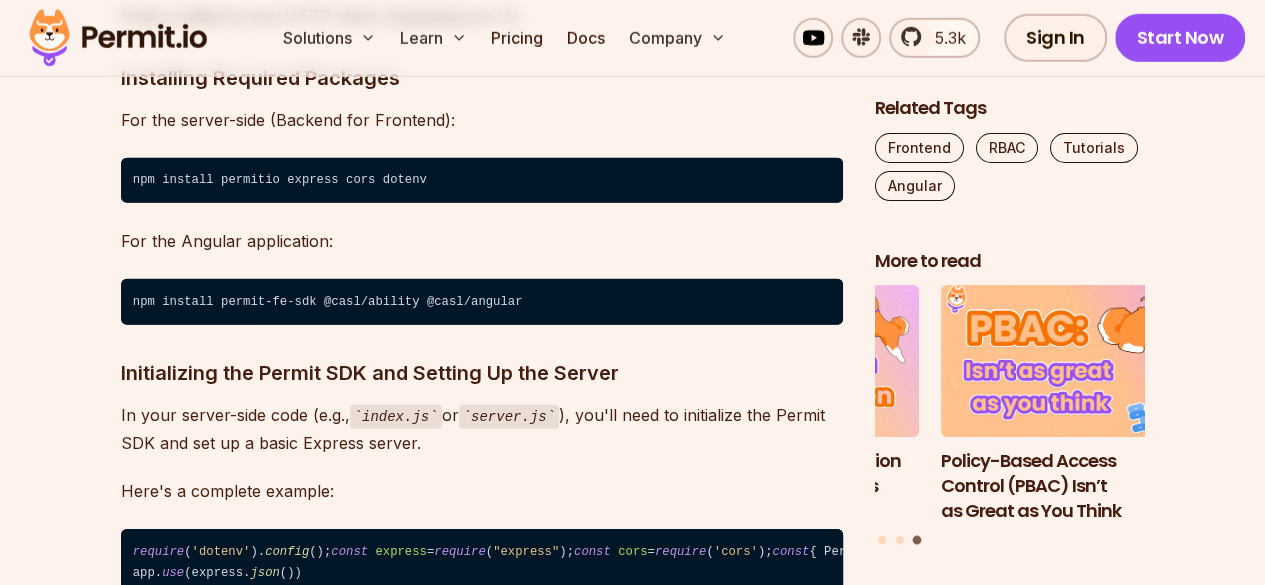 click on "In your server-side code (e.g.,  index.js  or  server.js ), you'll need to initialize the Permit SDK and set up a basic Express server." at bounding box center [482, 429] 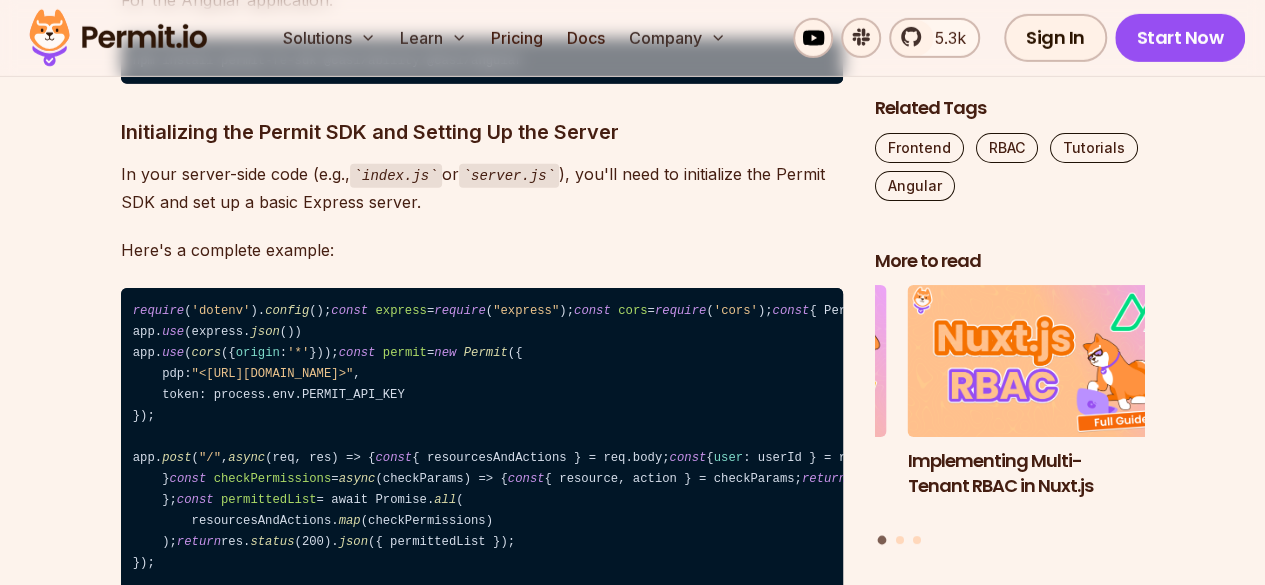 scroll, scrollTop: 3037, scrollLeft: 0, axis: vertical 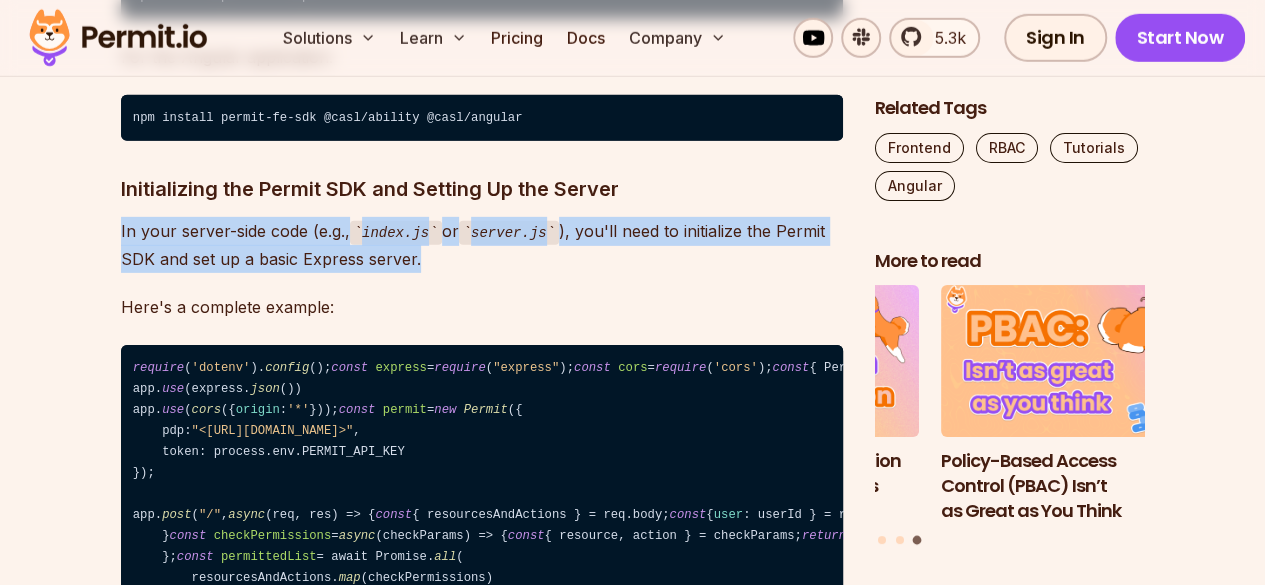 drag, startPoint x: 427, startPoint y: 227, endPoint x: 107, endPoint y: 204, distance: 320.8255 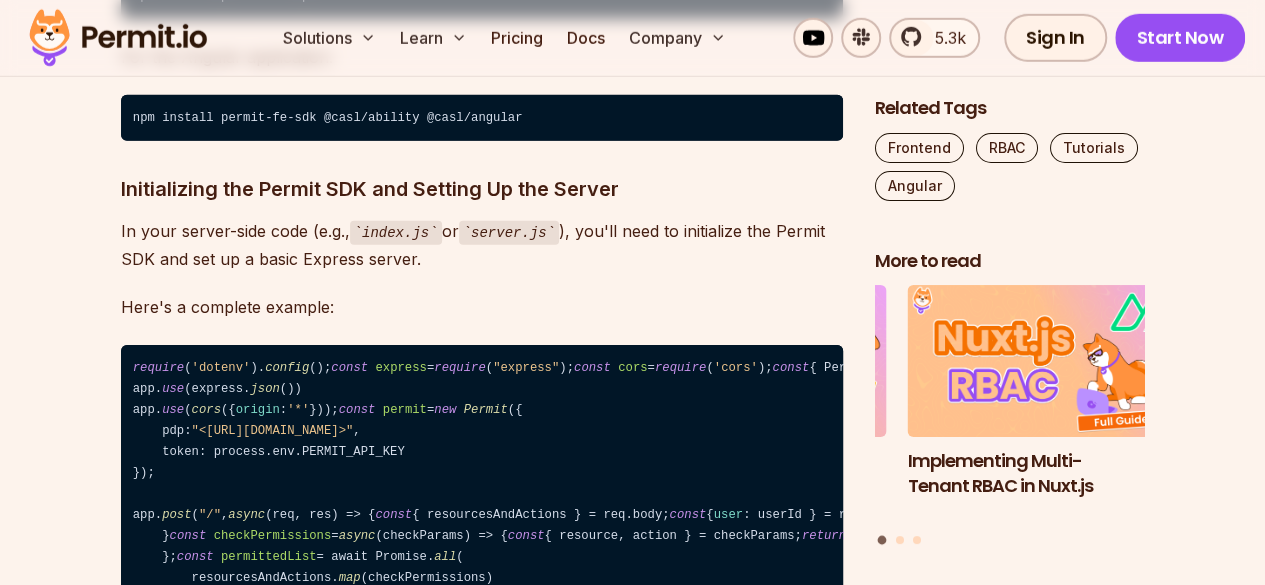 click on "In your server-side code (e.g.,  index.js  or  server.js ), you'll need to initialize the Permit SDK and set up a basic Express server." at bounding box center [482, 245] 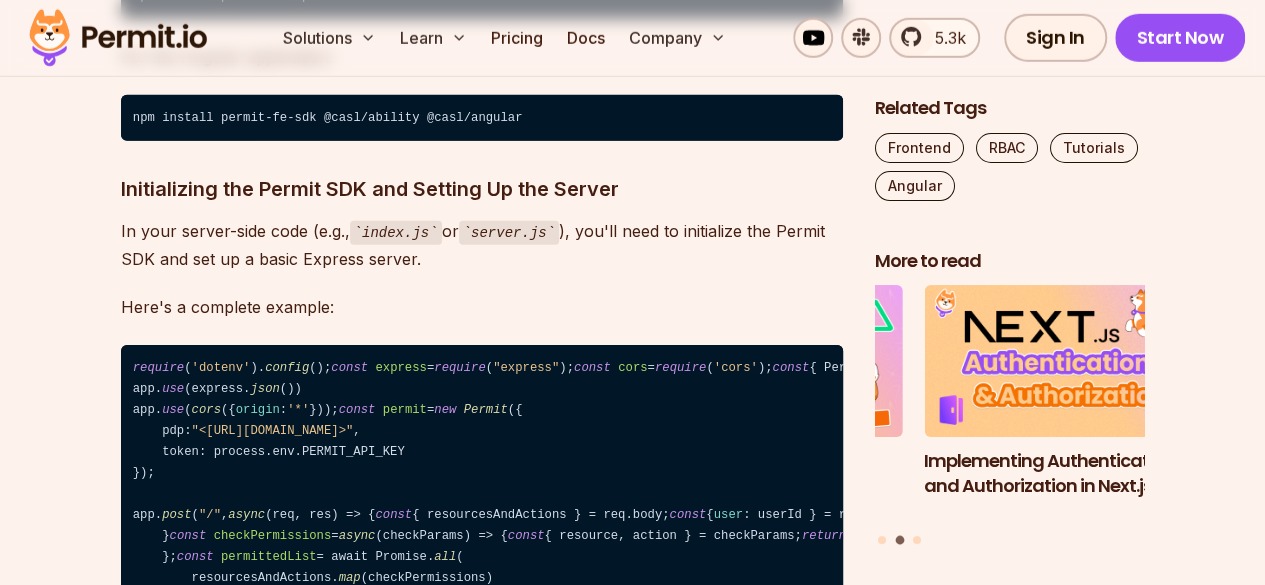 click on "In your server-side code (e.g.,  index.js  or  server.js ), you'll need to initialize the Permit SDK and set up a basic Express server." at bounding box center [482, 245] 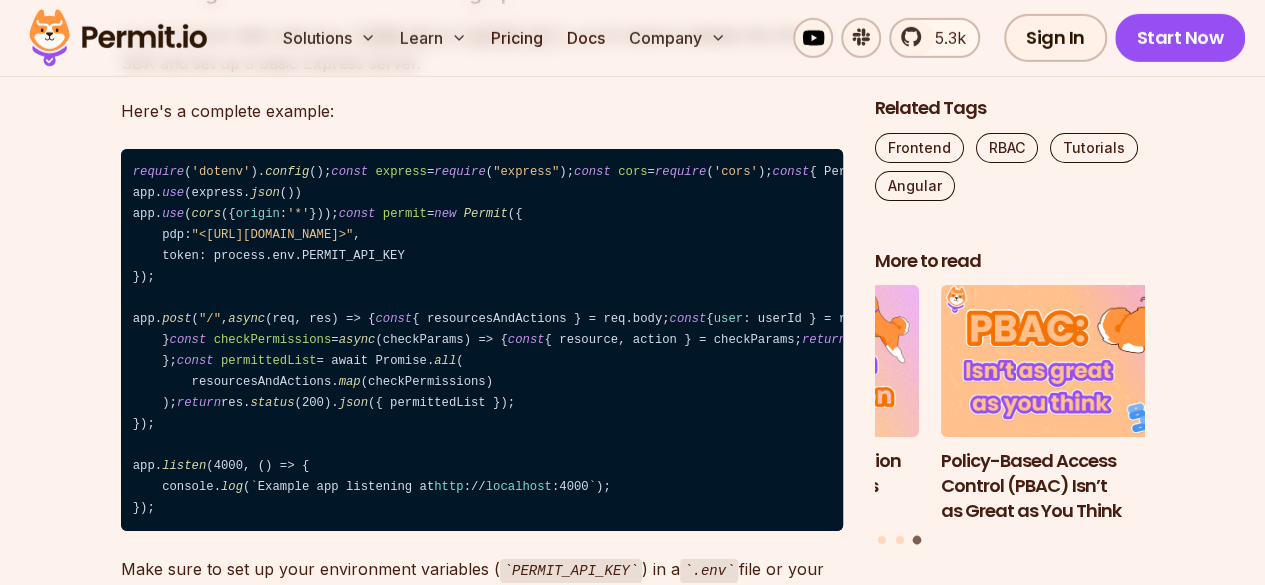 scroll, scrollTop: 3232, scrollLeft: 0, axis: vertical 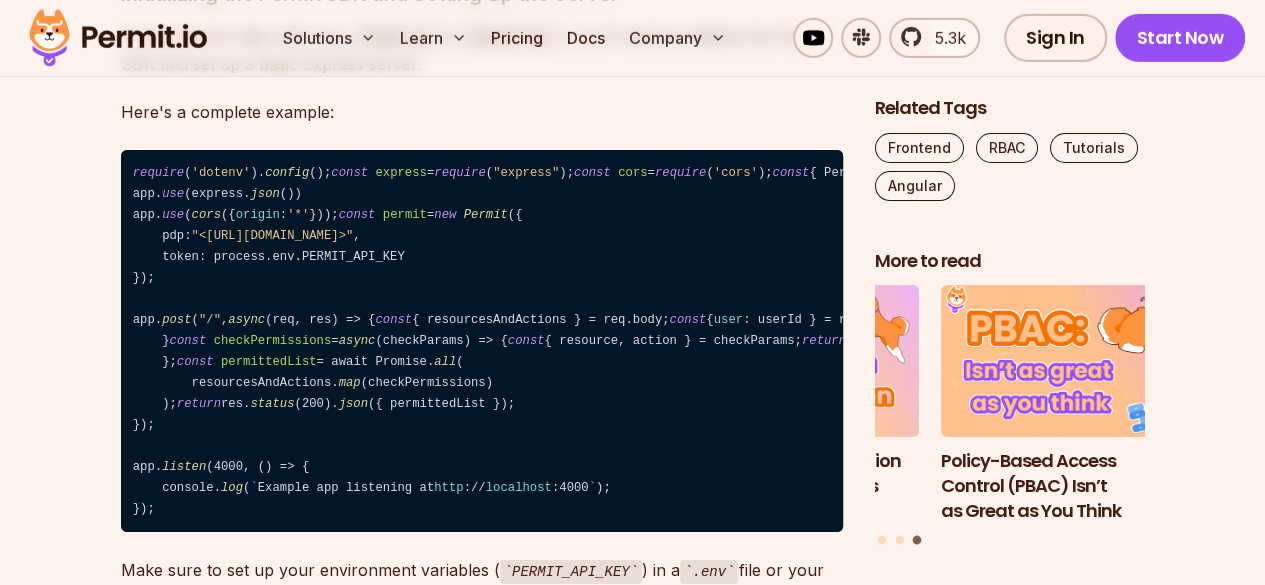 click on "'dotenv'" at bounding box center (221, 173) 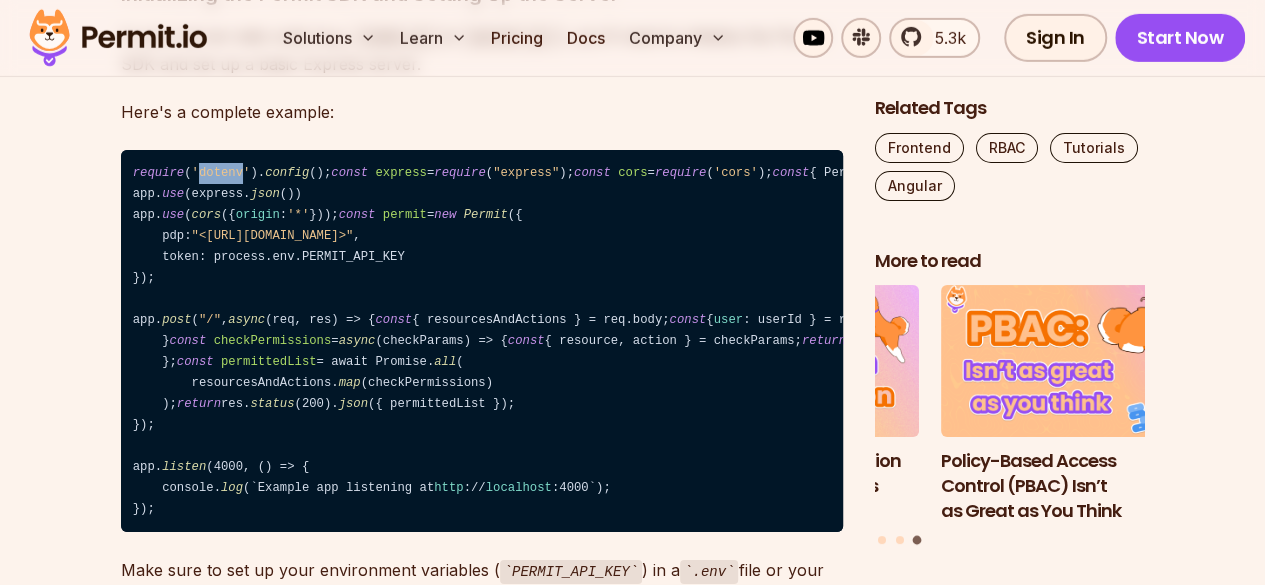 click on "'dotenv'" at bounding box center (221, 173) 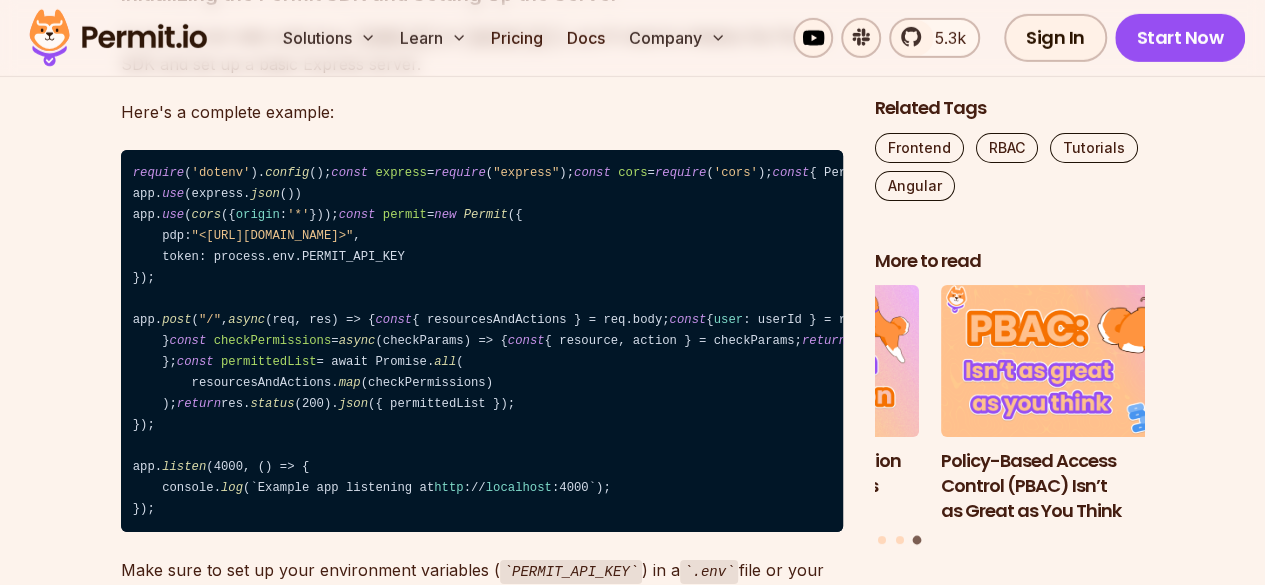 click on "require" at bounding box center (158, 173) 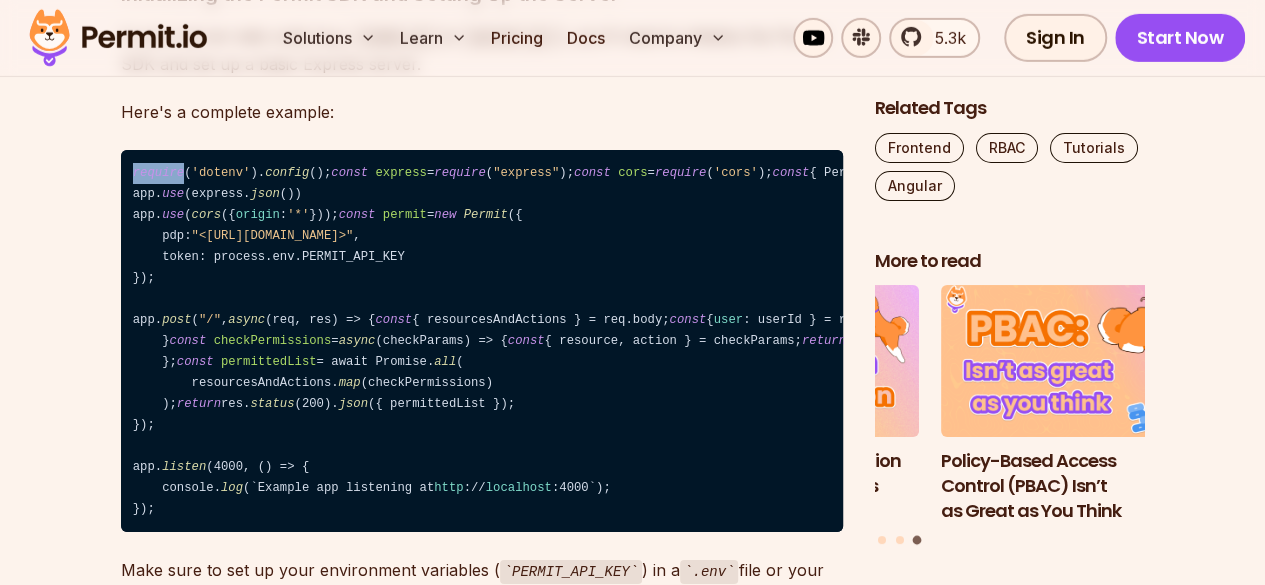 click on "require" at bounding box center [158, 173] 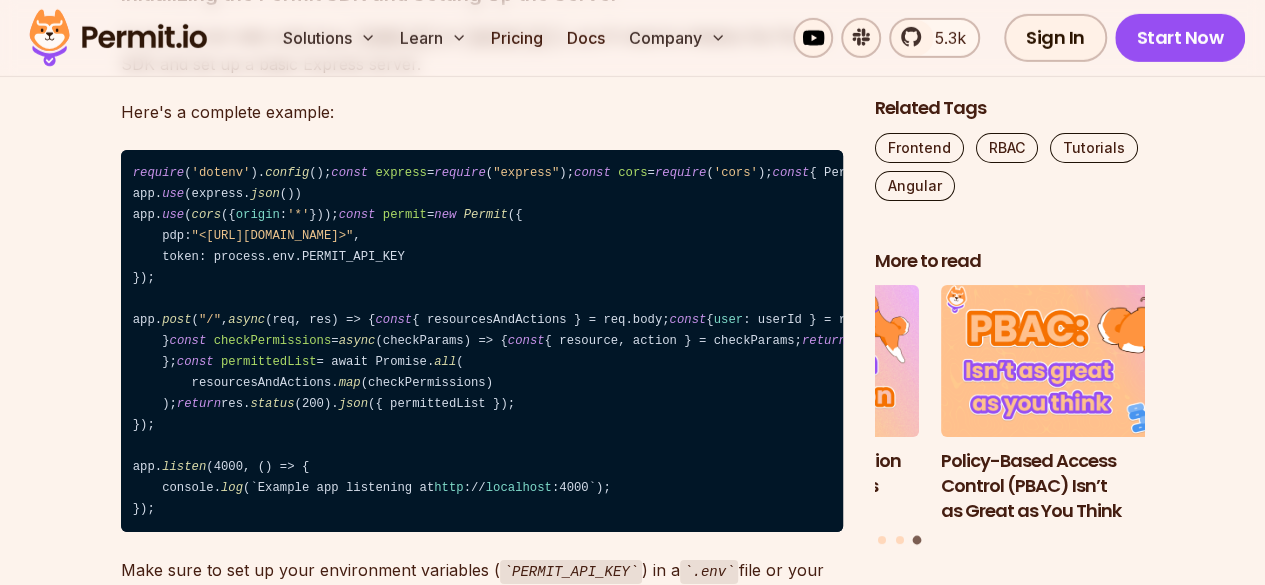 click on "'dotenv'" at bounding box center (221, 173) 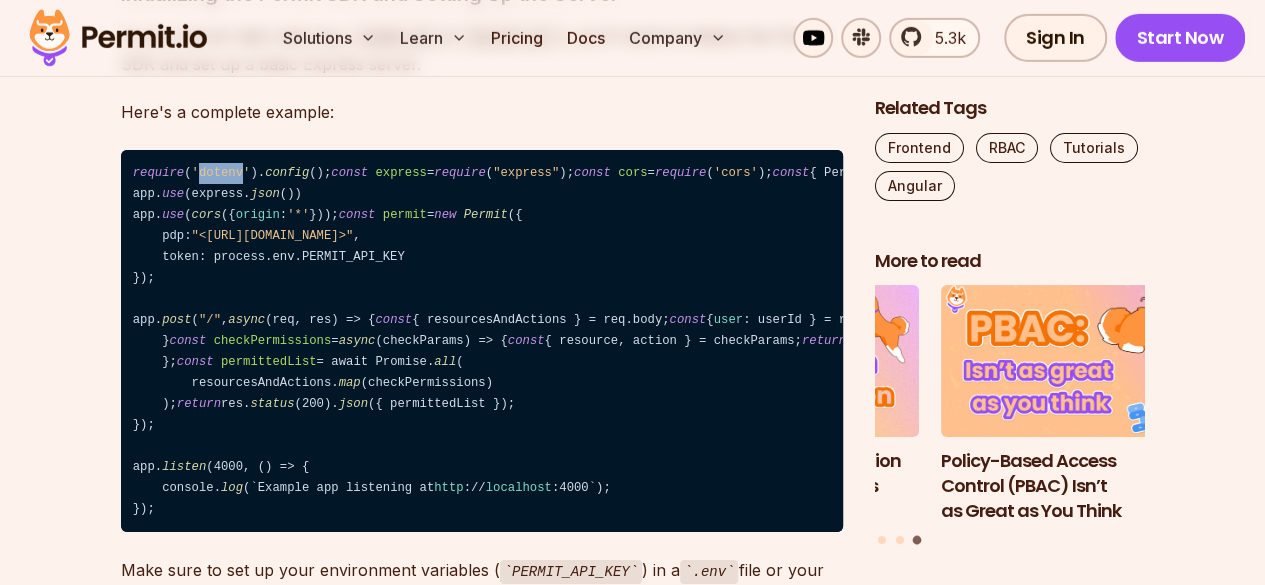 click on "'dotenv'" at bounding box center [221, 173] 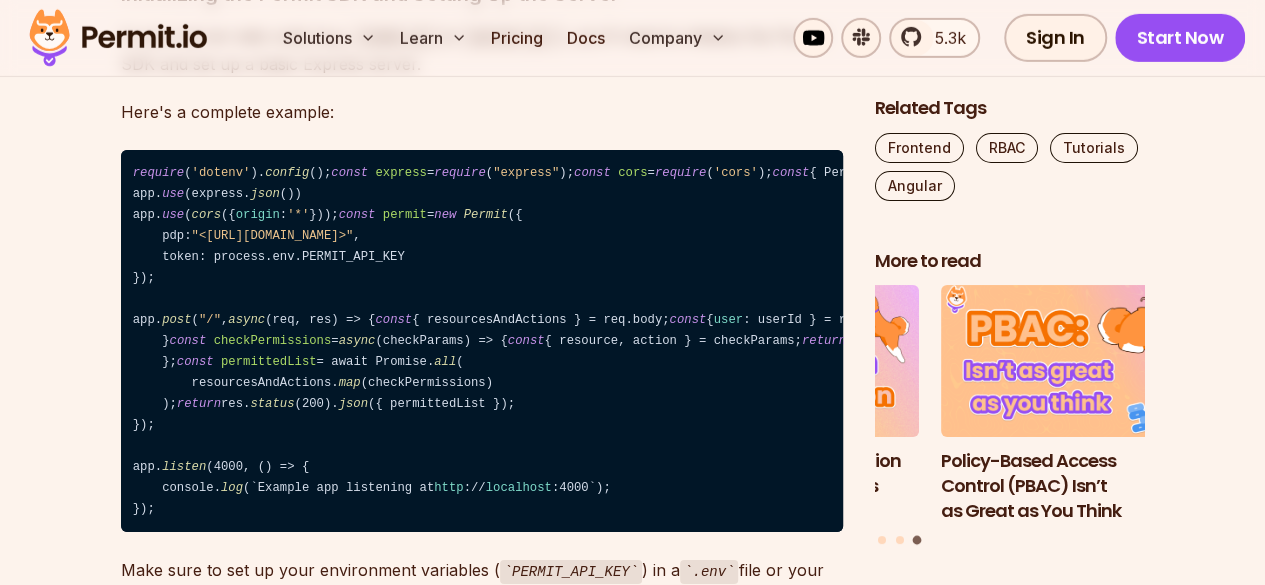click on "config" at bounding box center [287, 173] 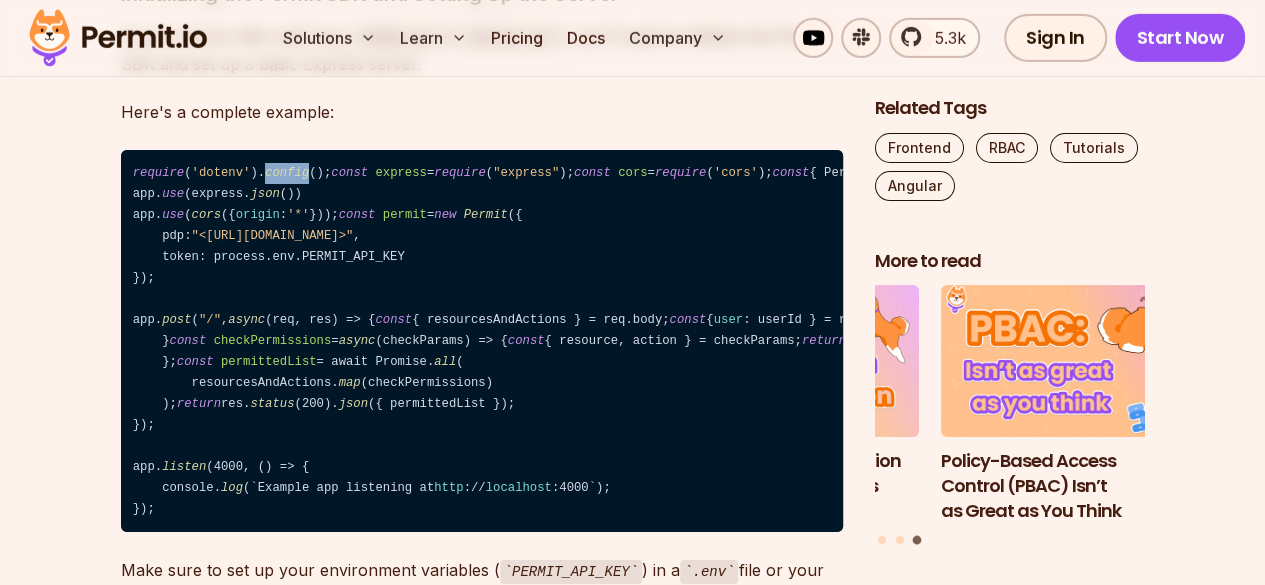 click on "config" at bounding box center (287, 173) 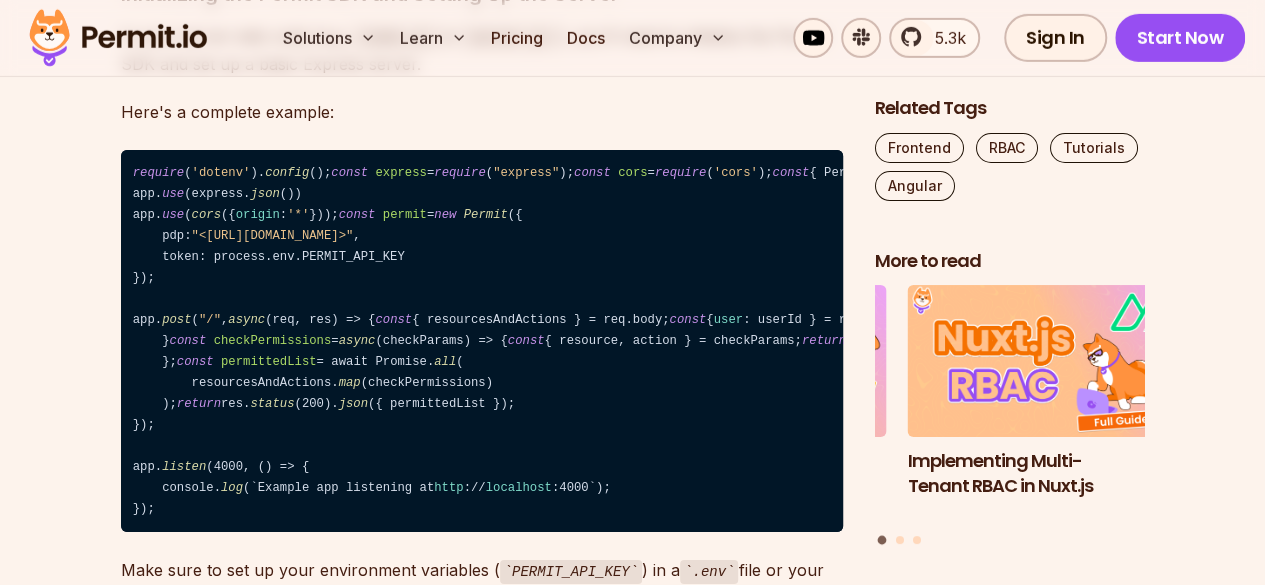 click on ""express"" at bounding box center [526, 173] 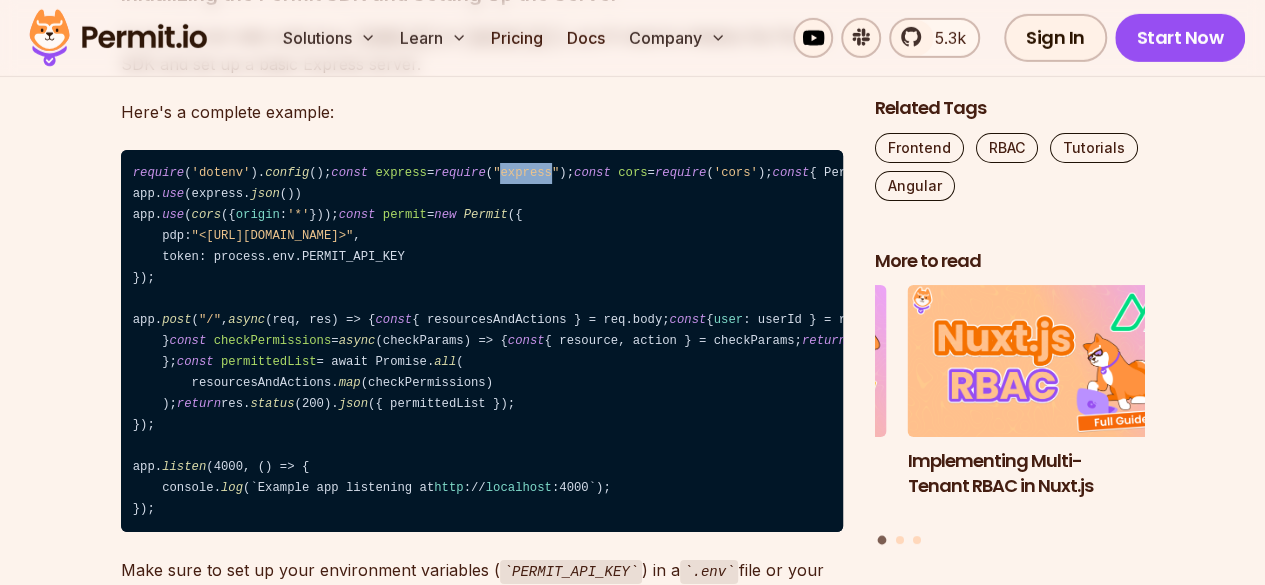 click on ""express"" at bounding box center (526, 173) 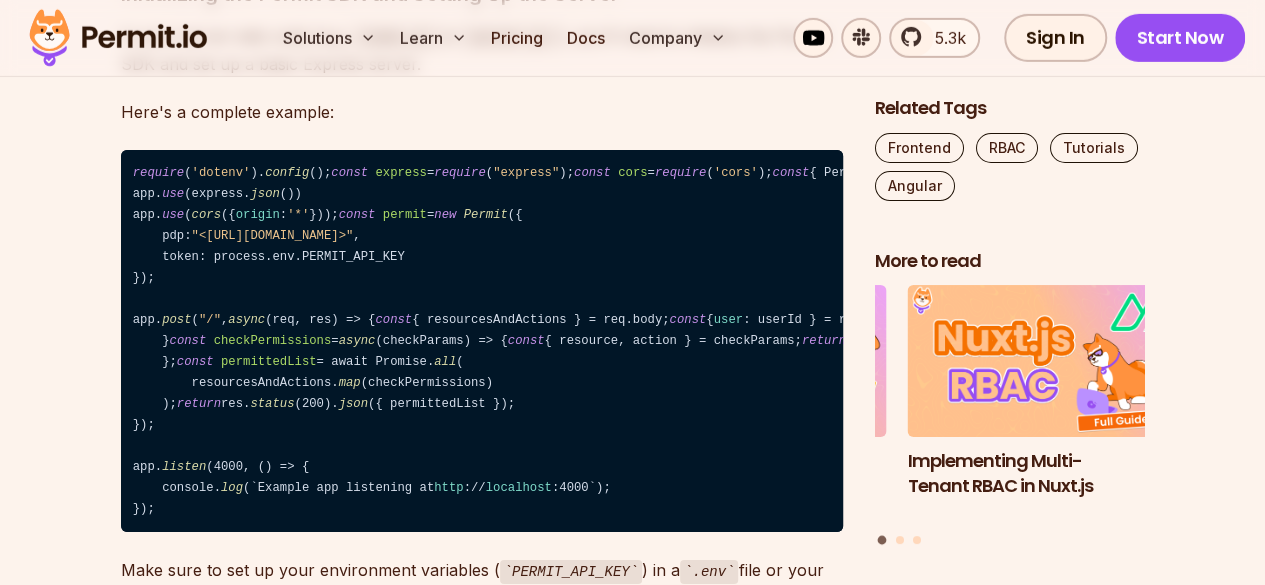 click on "'cors'" at bounding box center (736, 173) 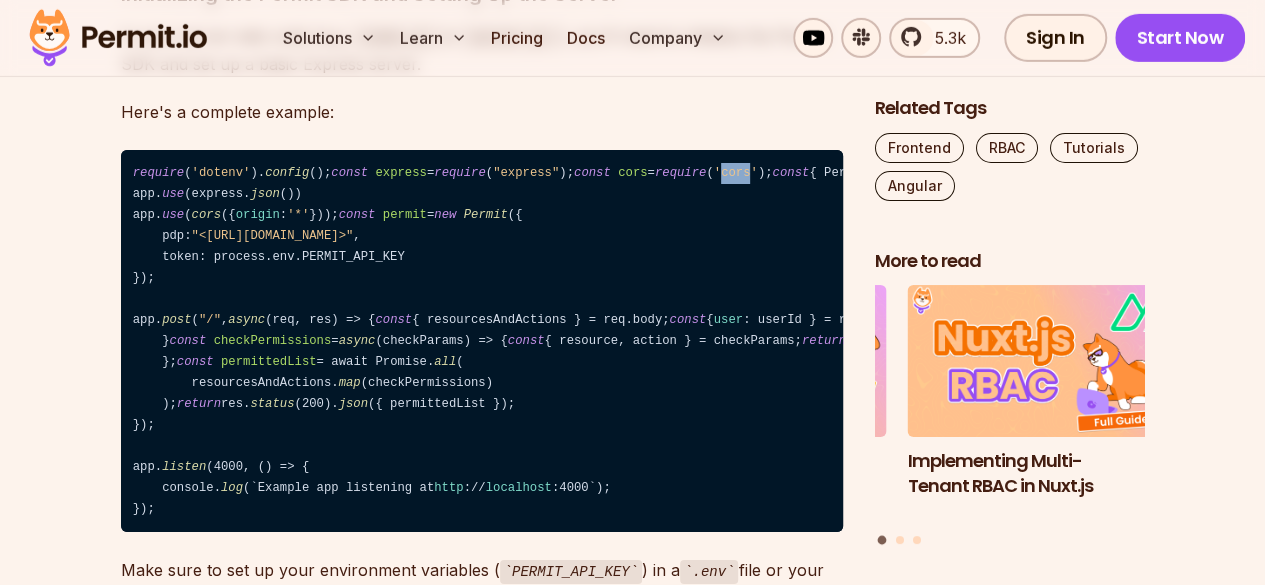 click on "'cors'" at bounding box center (736, 173) 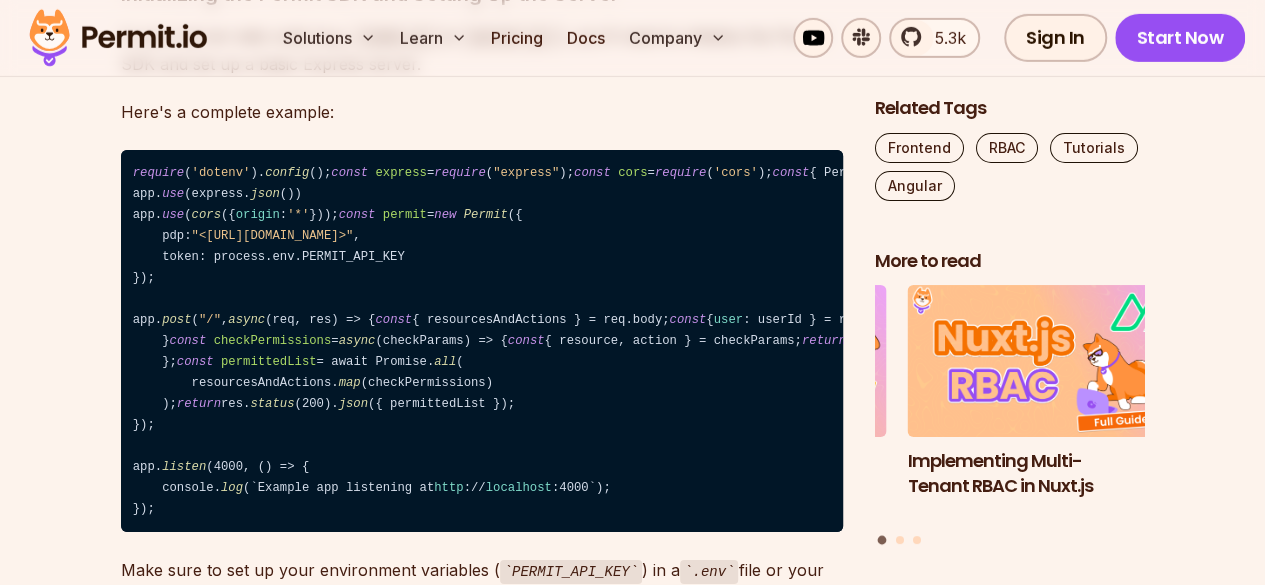 click on ""permitio"" at bounding box center [993, 173] 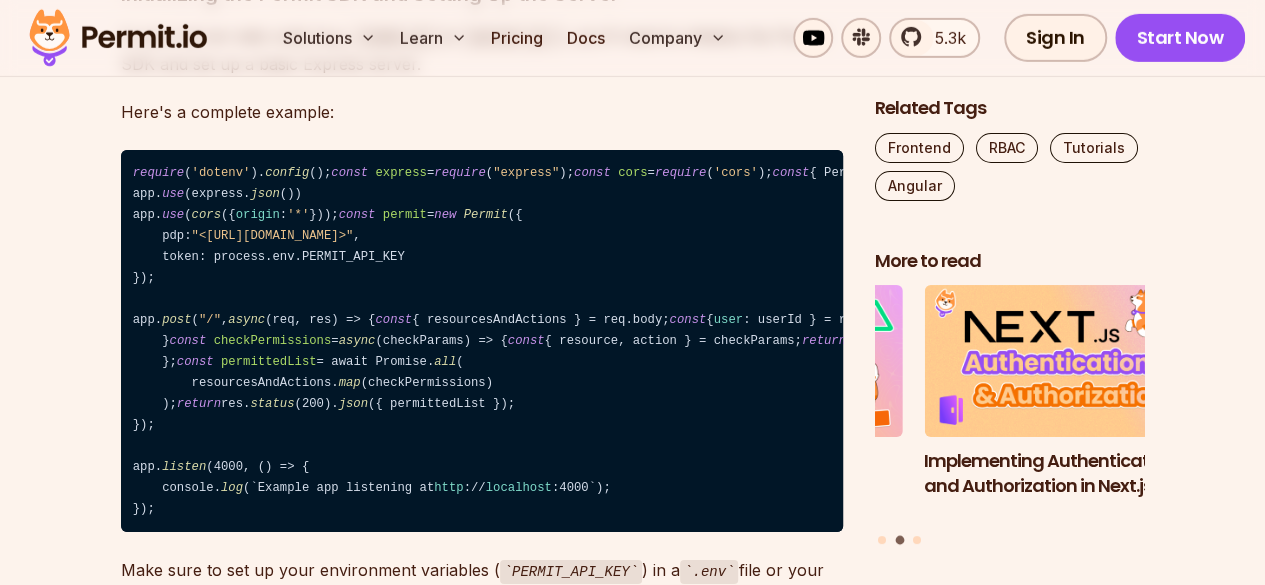 click on "require ( 'dotenv' ). config ();
const   express  =  require ( "express" );
const   cors  =  require ( 'cors' );
const  { Permit } =  require ( "permitio" );
const   app  =  express ();
app. use (express. json ())
app. use ( cors ({  origin :  '*' }));
const   permit  =  new   Permit ({
pdp:  "<[URL][DOMAIN_NAME]>" ,
token: process.env.PERMIT_API_KEY
});
app. post ( "/" ,  async  (req, res) => {
const  { resourcesAndActions } = req.body;
const  {  user : userId } = req.query;
if  (!userId) {
return  res. status (400). json ({  error :  "No userId provided."  });
}
const   checkPermissions  =  async  (checkParams) => {
const  { resource, action } = checkParams;
return  permit. check (userId, action, resource);
};
const   permittedList  = await Promise. all (
resourcesAndActions. map (checkPermissions)
);
return  res. status (200). json ({ permittedList });
});
app. listen (4000, () => {
console." at bounding box center [482, 341] 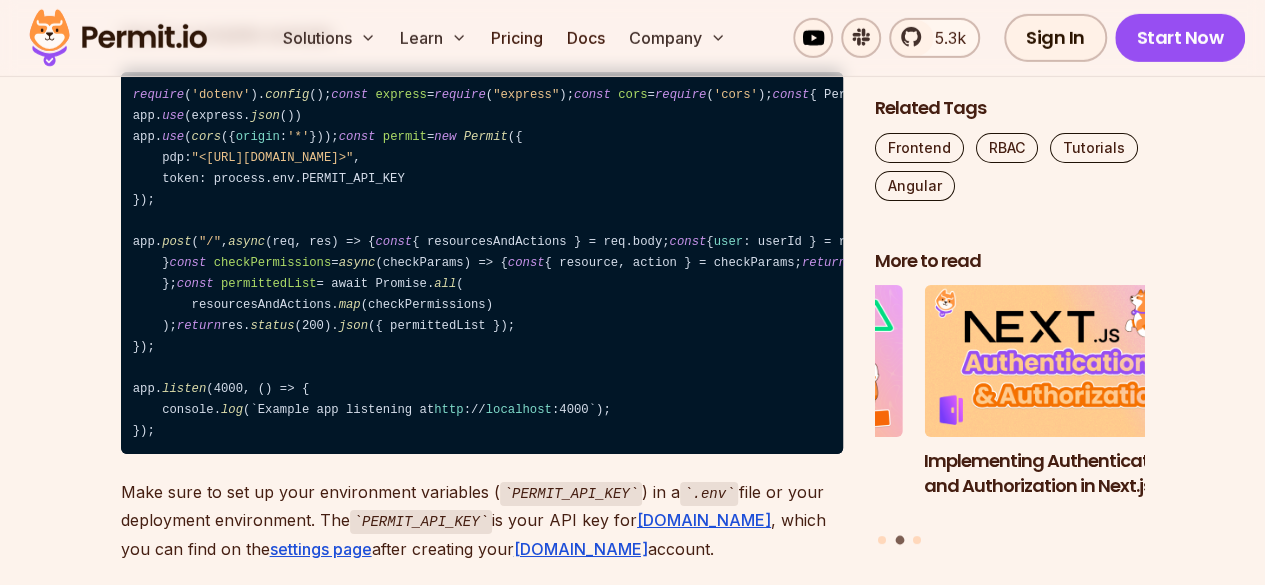 scroll, scrollTop: 3302, scrollLeft: 0, axis: vertical 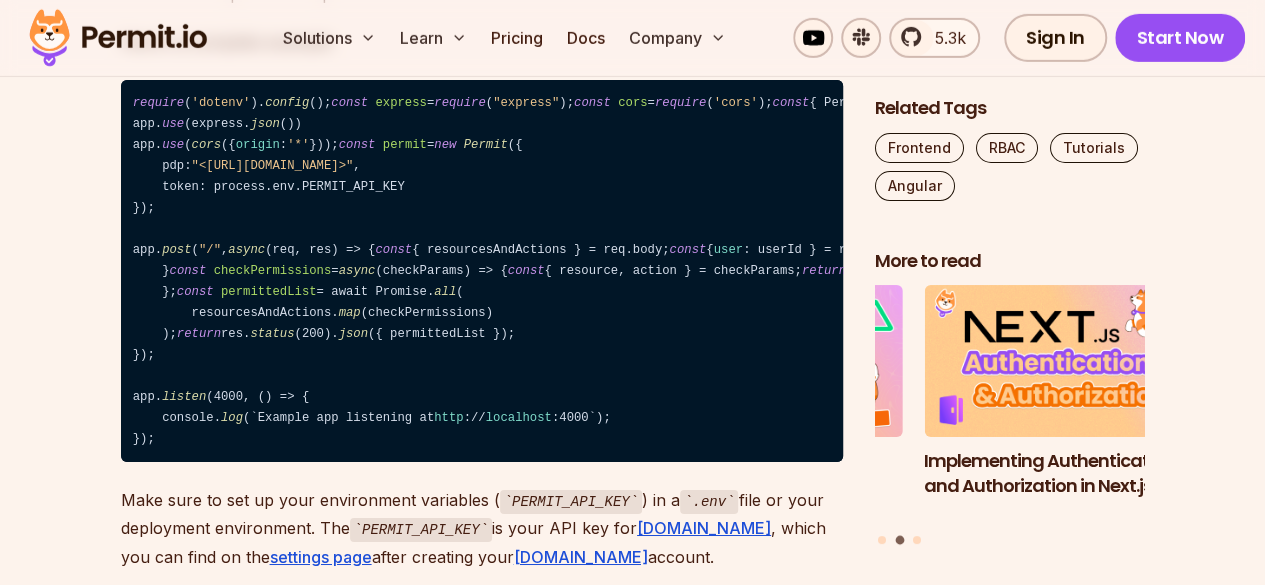 click on "require ( 'dotenv' ). config ();
const   express  =  require ( "express" );
const   cors  =  require ( 'cors' );
const  { Permit } =  require ( "permitio" );
const   app  =  express ();
app. use (express. json ())
app. use ( cors ({  origin :  '*' }));
const   permit  =  new   Permit ({
pdp:  "<[URL][DOMAIN_NAME]>" ,
token: process.env.PERMIT_API_KEY
});
app. post ( "/" ,  async  (req, res) => {
const  { resourcesAndActions } = req.body;
const  {  user : userId } = req.query;
if  (!userId) {
return  res. status (400). json ({  error :  "No userId provided."  });
}
const   checkPermissions  =  async  (checkParams) => {
const  { resource, action } = checkParams;
return  permit. check (userId, action, resource);
};
const   permittedList  = await Promise. all (
resourcesAndActions. map (checkPermissions)
);
return  res. status (200). json ({ permittedList });
});
app. listen (4000, () => {
console." at bounding box center (482, 271) 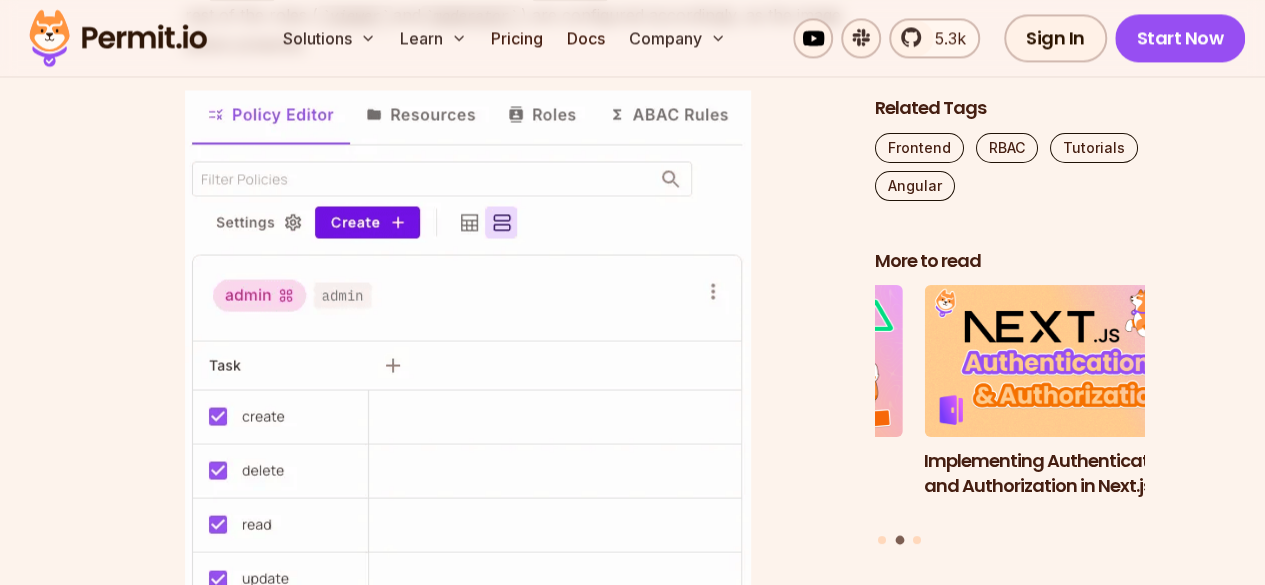 scroll, scrollTop: 5442, scrollLeft: 0, axis: vertical 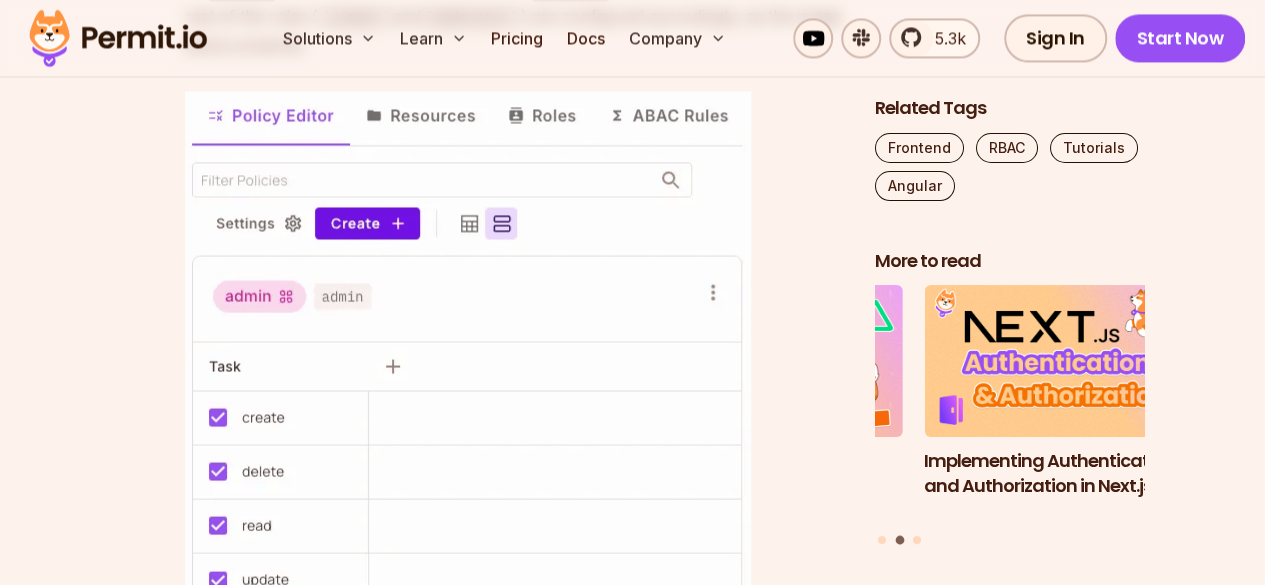 click on "We've already defined a  Task  resource and different roles. Now we assign different permissions (create, read, update, delete) for the corresponding roles. Notice how the  admin  role has all permissions, while the  editor  role can't delete tasks. The rest of the roles ( viewer  and  moderator ) are configured accordingly, as the image below presents." at bounding box center (514, -12) 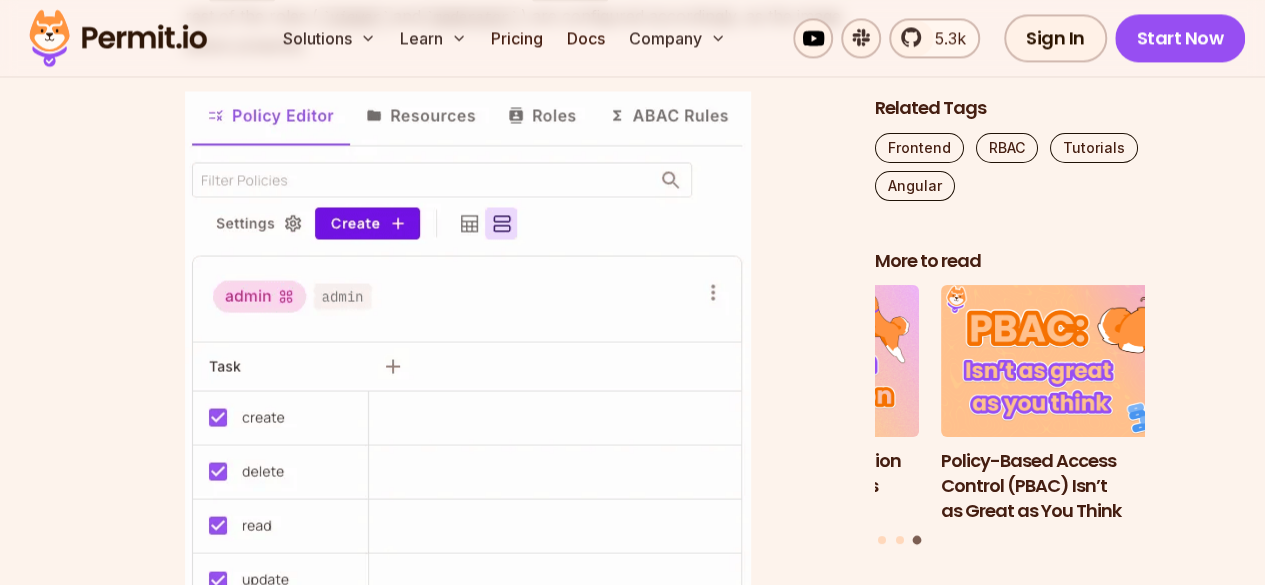 drag, startPoint x: 262, startPoint y: 461, endPoint x: 284, endPoint y: 451, distance: 24.166092 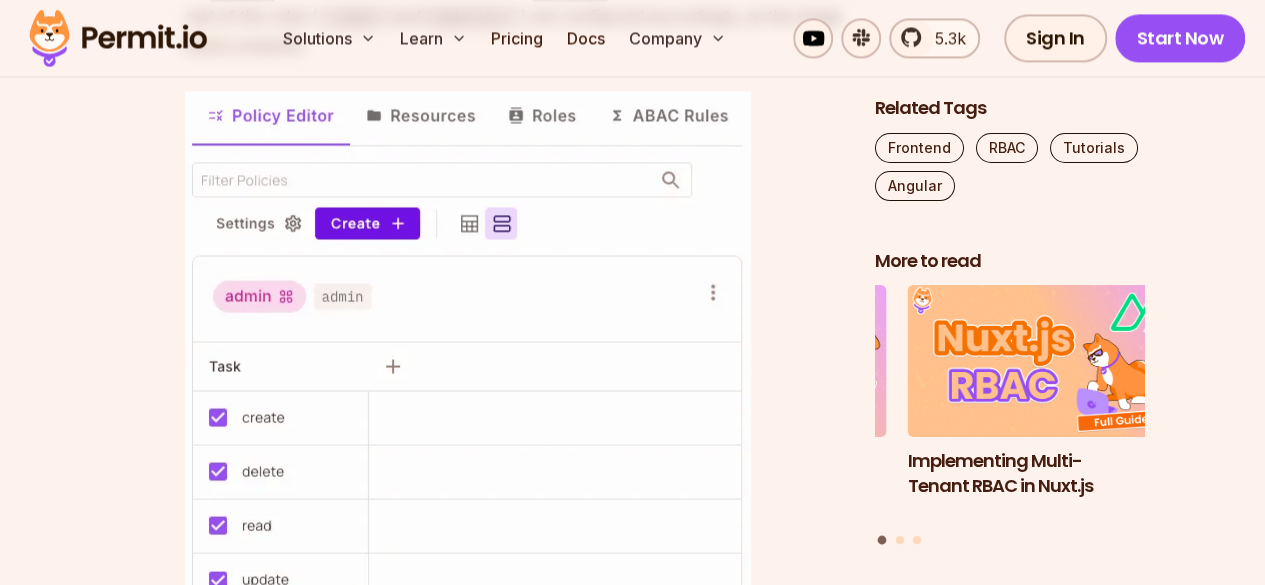 click on "We've already defined a  Task  resource and different roles. Now we assign different permissions (create, read, update, delete) for the corresponding roles. Notice how the  admin  role has all permissions, while the  editor  role can't delete tasks. The rest of the roles ( viewer  and  moderator ) are configured accordingly, as the image below presents." at bounding box center (514, -12) 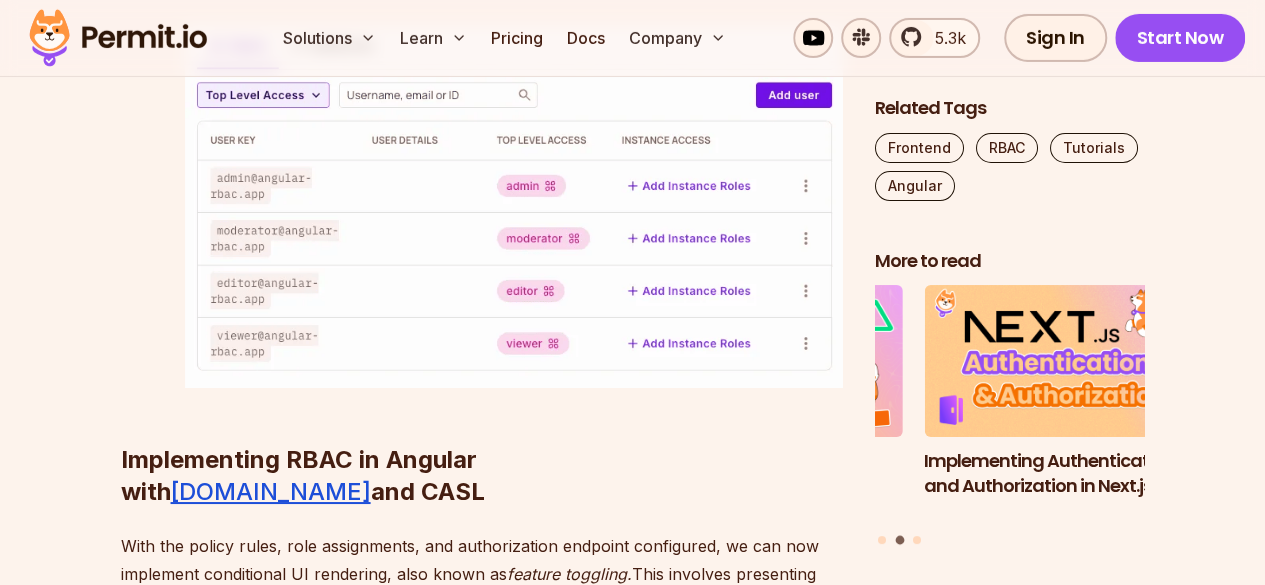 scroll, scrollTop: 7325, scrollLeft: 0, axis: vertical 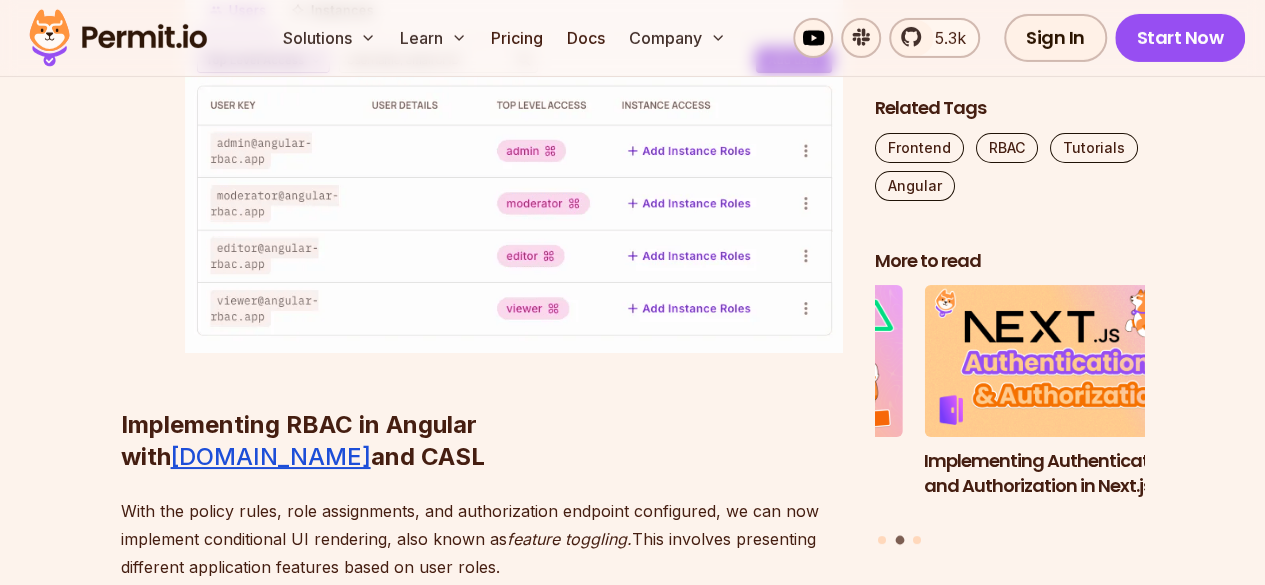 drag, startPoint x: 280, startPoint y: 349, endPoint x: 291, endPoint y: 357, distance: 13.601471 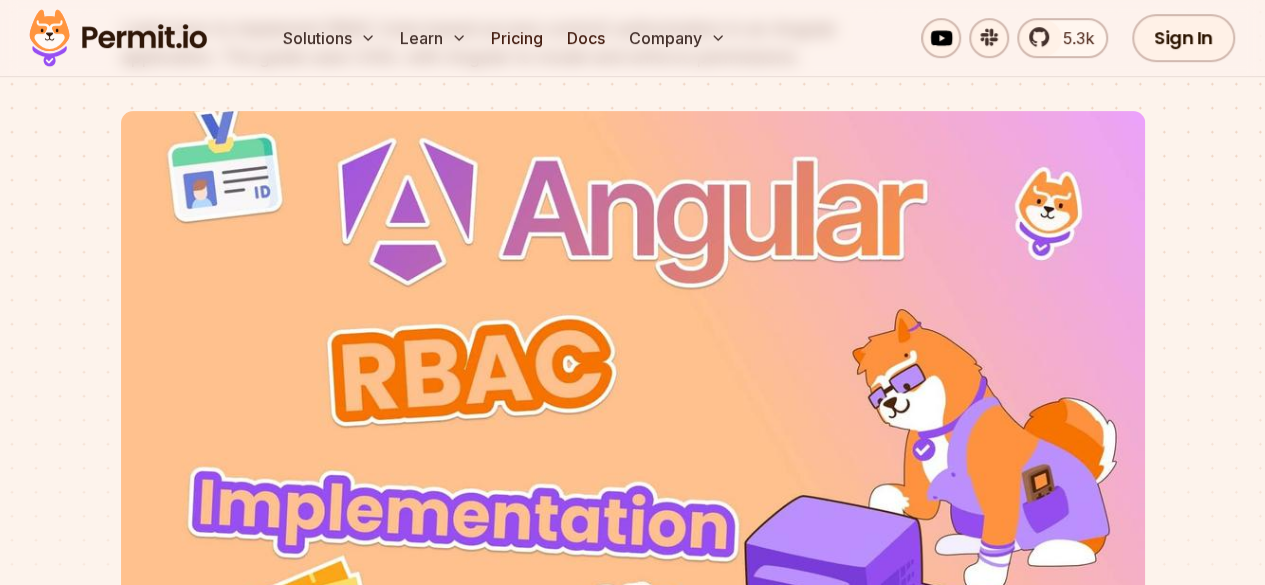 scroll, scrollTop: 0, scrollLeft: 0, axis: both 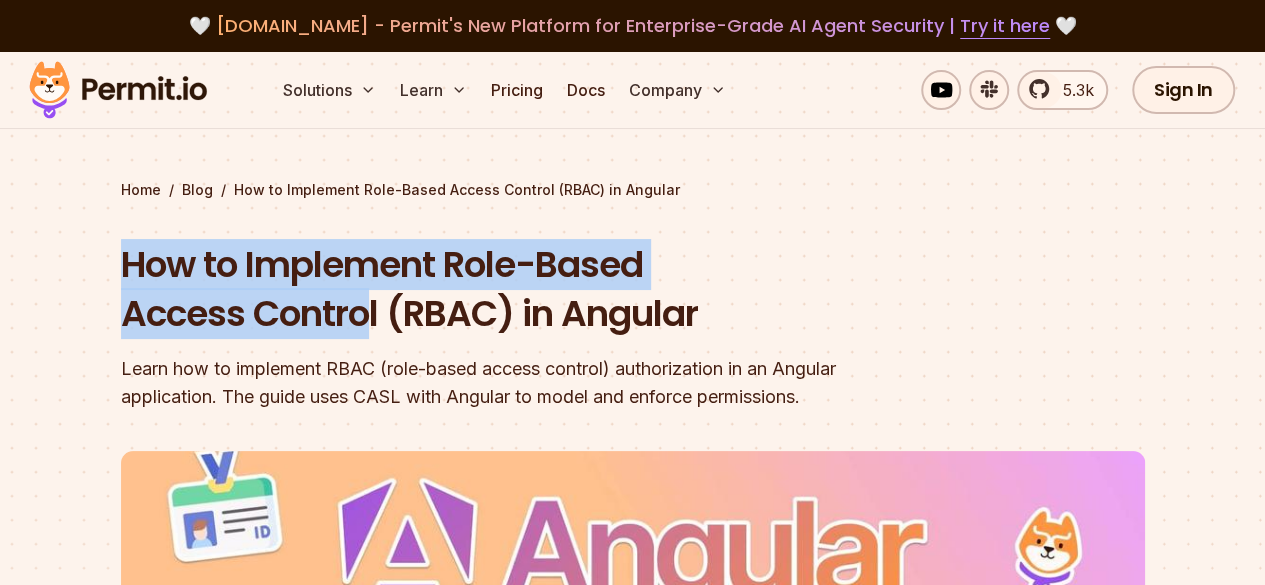drag, startPoint x: 122, startPoint y: 267, endPoint x: 374, endPoint y: 323, distance: 258.14725 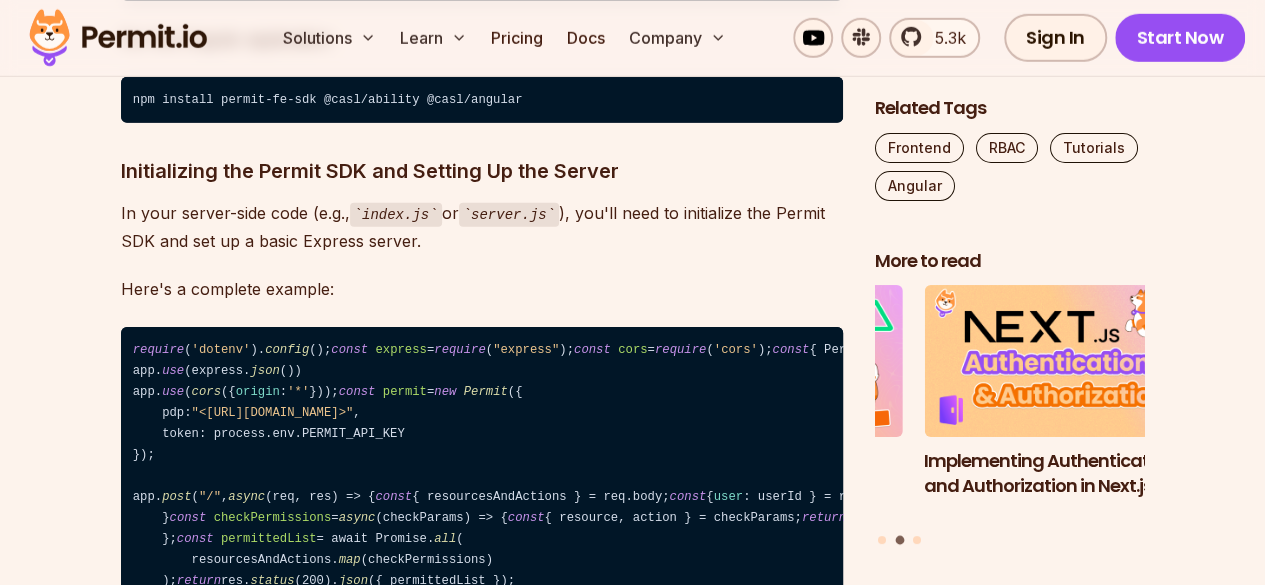 scroll, scrollTop: 3026, scrollLeft: 0, axis: vertical 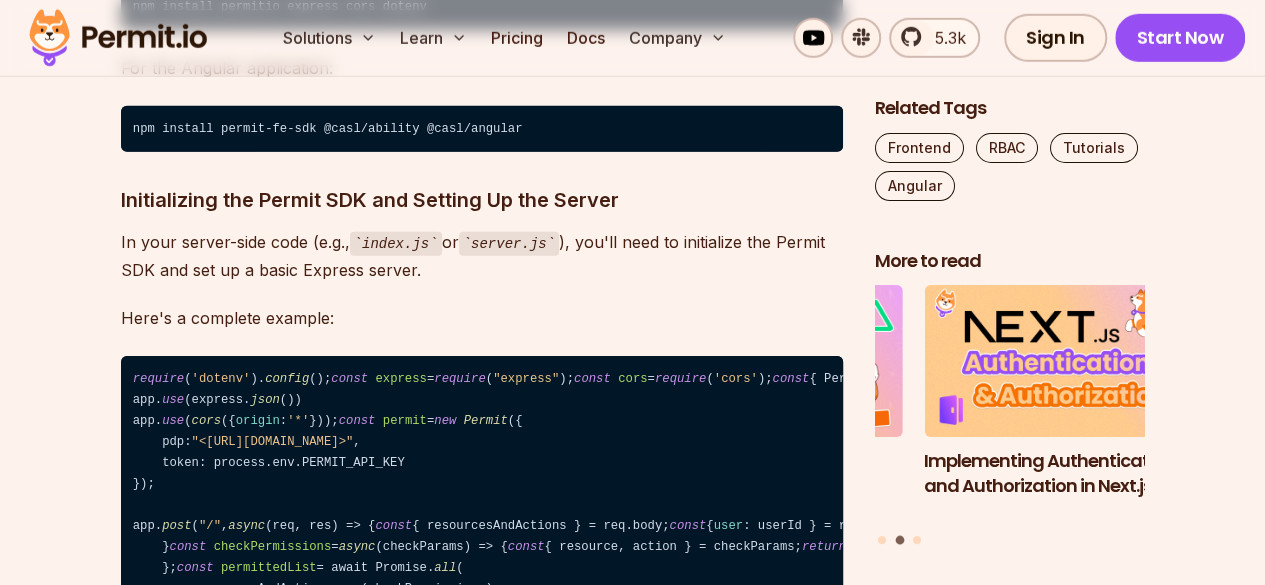 drag, startPoint x: 424, startPoint y: 242, endPoint x: 436, endPoint y: 244, distance: 12.165525 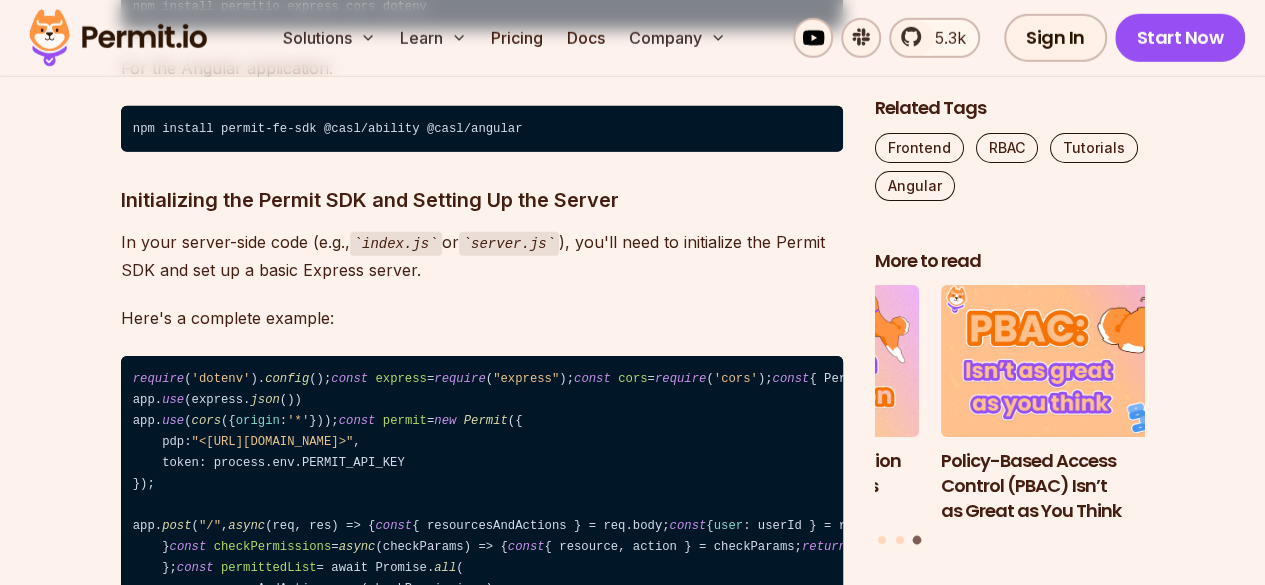 click on "In your server-side code (e.g.,  index.js  or  server.js ), you'll need to initialize the Permit SDK and set up a basic Express server." at bounding box center [482, 256] 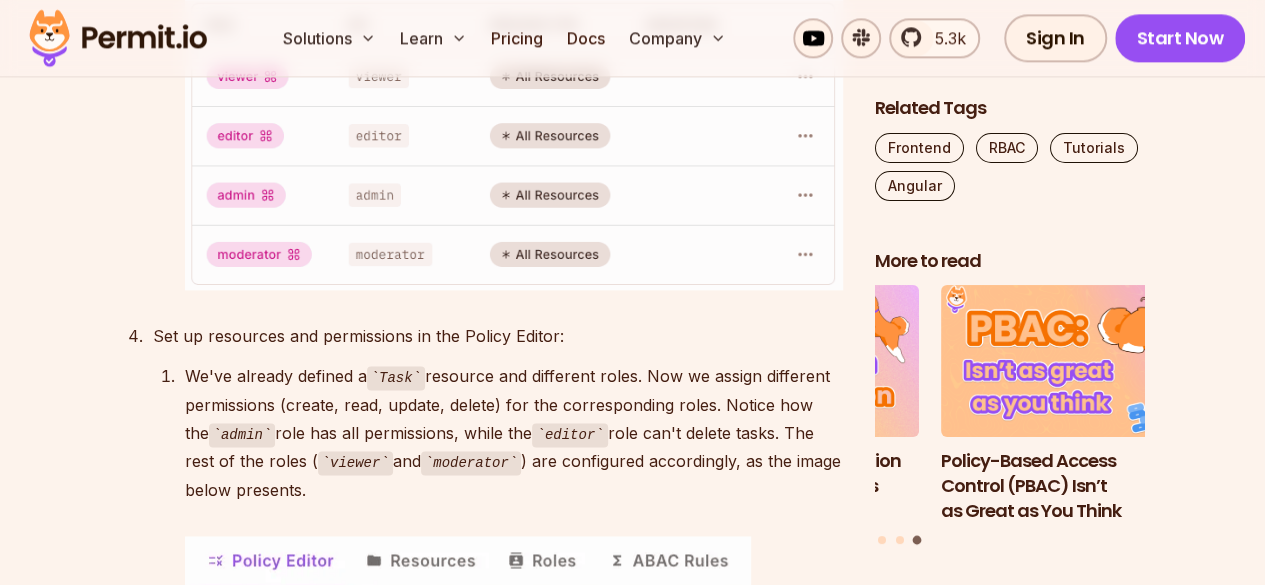 scroll, scrollTop: 4970, scrollLeft: 0, axis: vertical 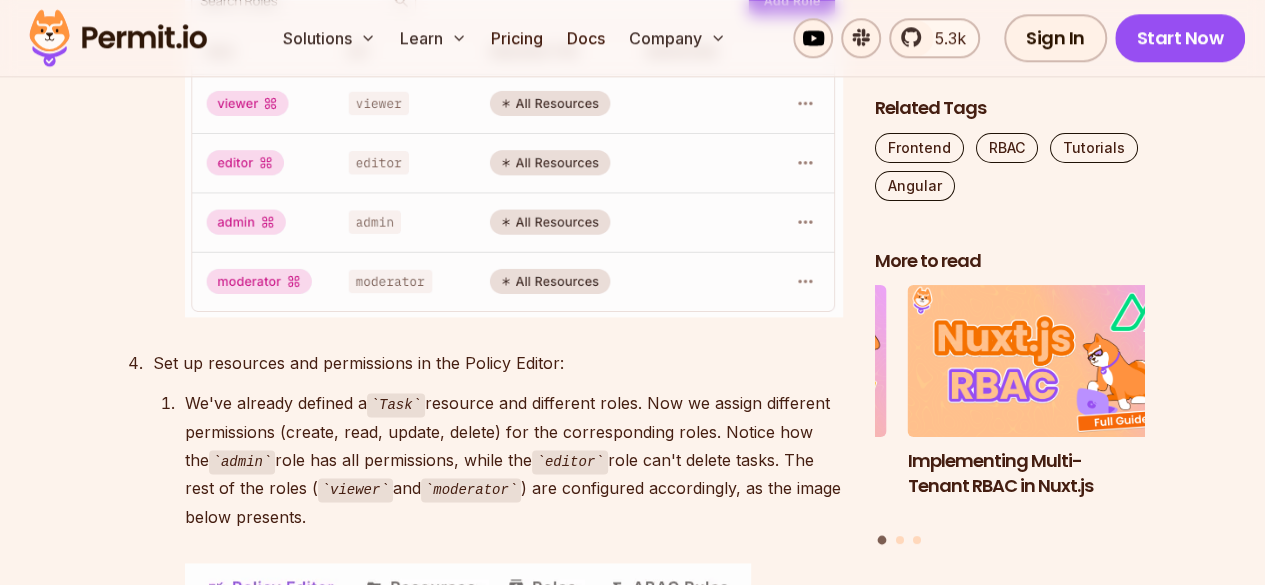 drag, startPoint x: 374, startPoint y: 238, endPoint x: 386, endPoint y: 246, distance: 14.422205 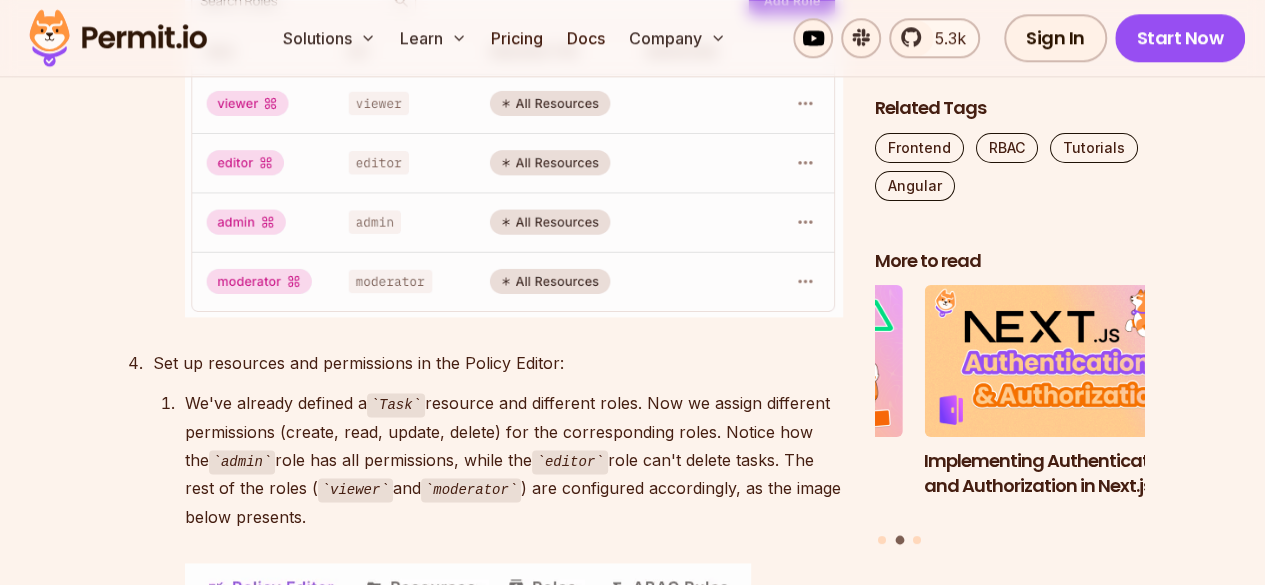 click on "In the application, we need  viewer ,  editor ,  moderator , and  admin  roles." at bounding box center [514, -129] 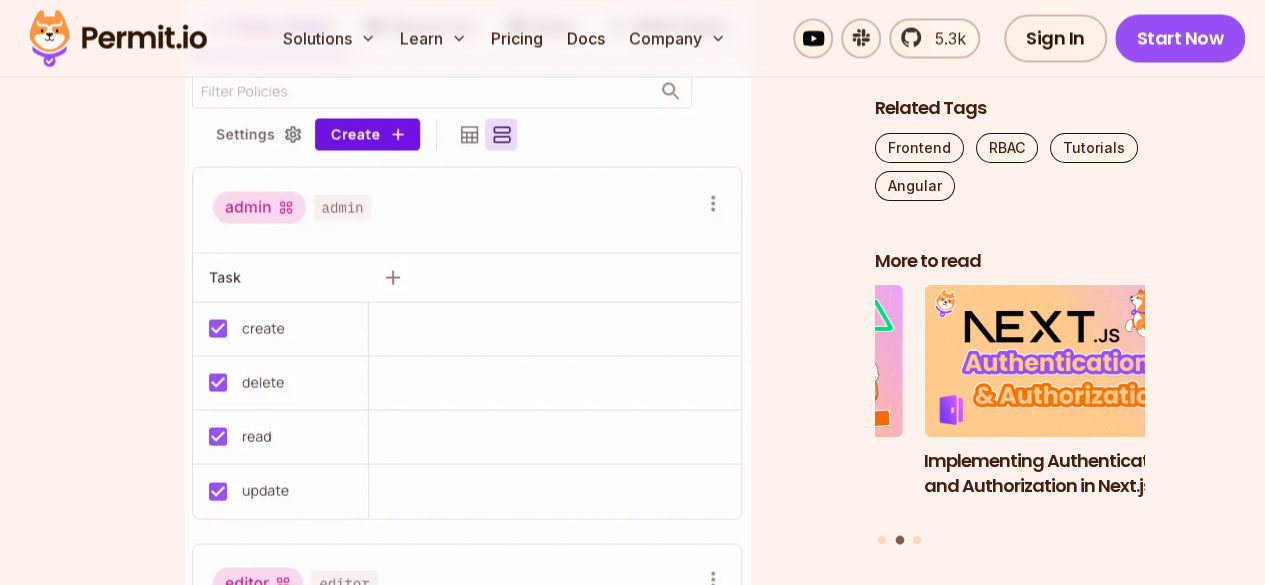 scroll, scrollTop: 5527, scrollLeft: 0, axis: vertical 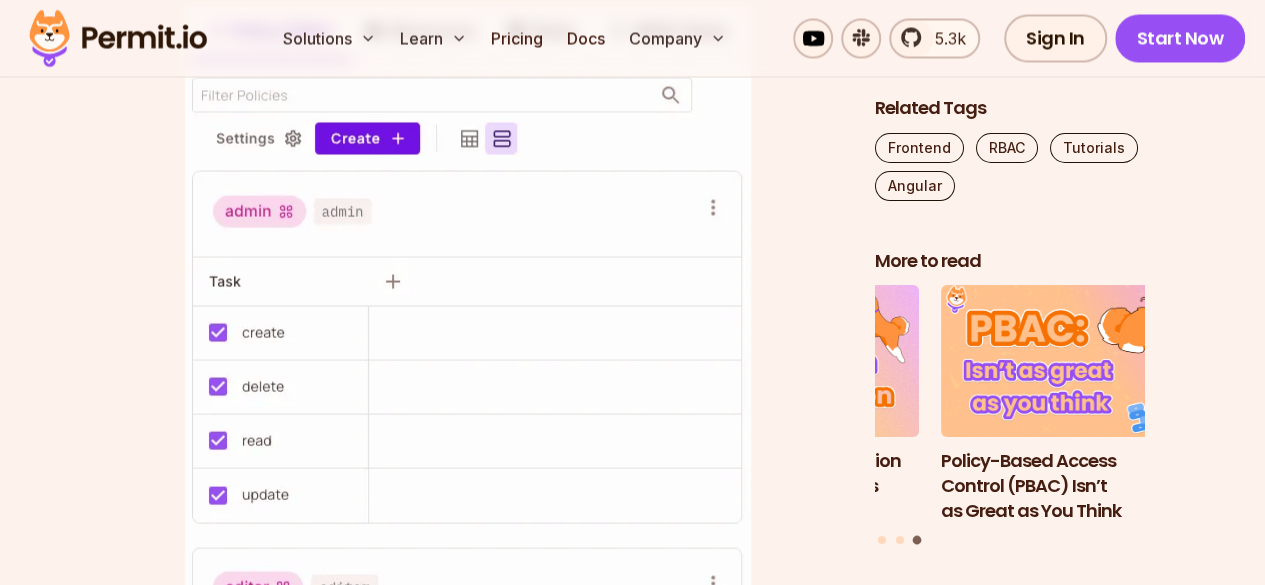 drag, startPoint x: 153, startPoint y: 215, endPoint x: 276, endPoint y: 362, distance: 191.6716 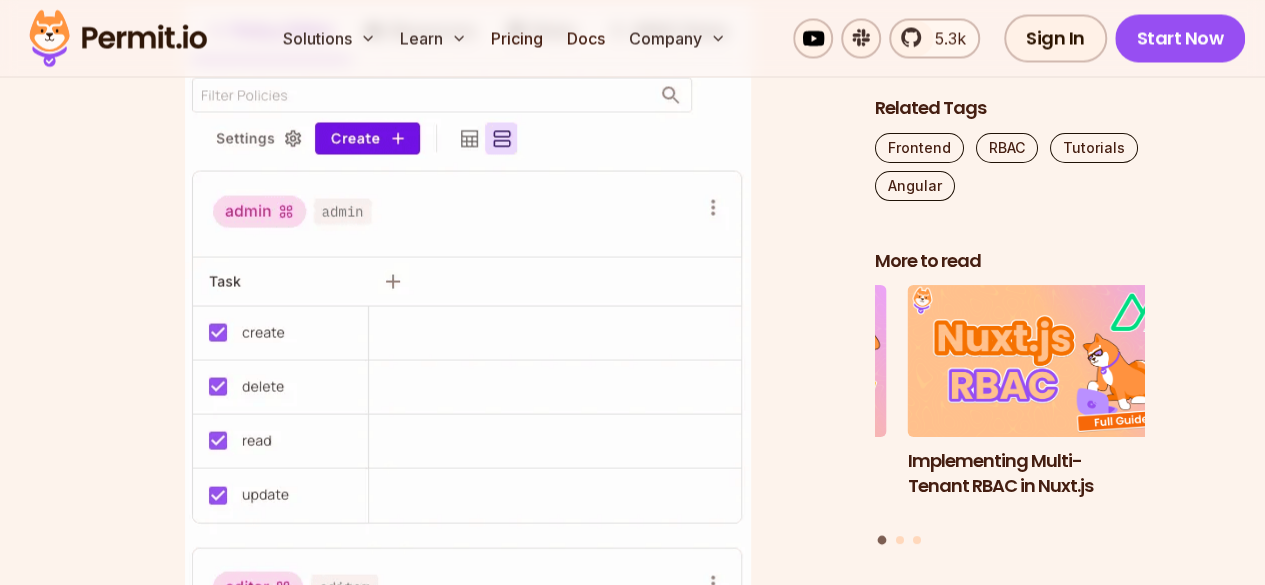drag, startPoint x: 263, startPoint y: 369, endPoint x: 257, endPoint y: 379, distance: 11.661903 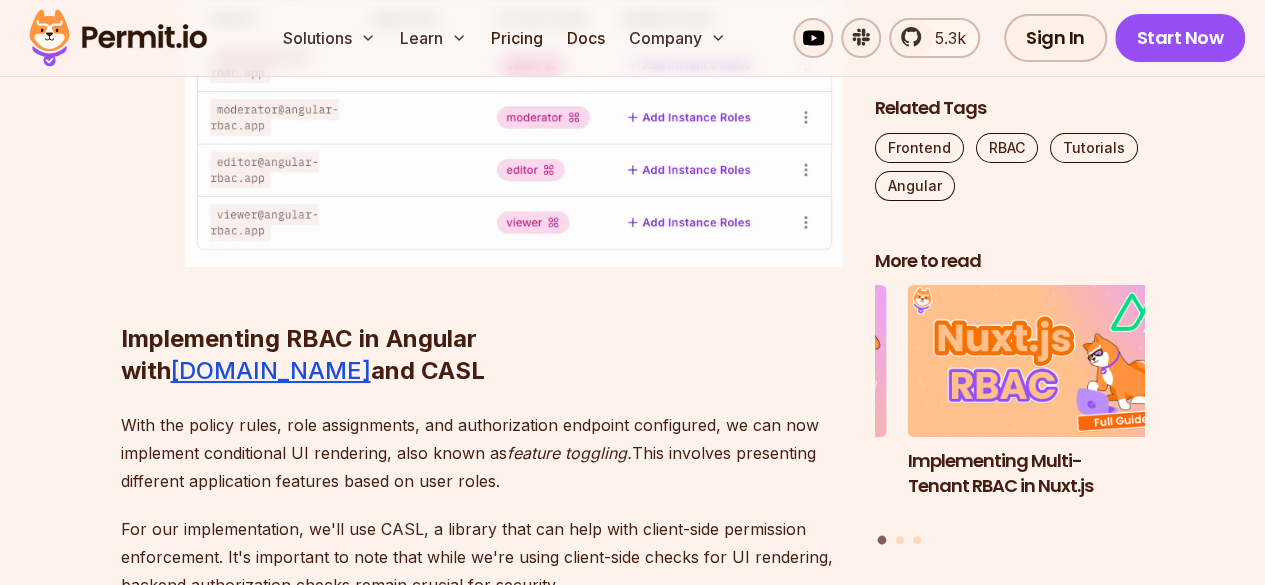 scroll, scrollTop: 7410, scrollLeft: 0, axis: vertical 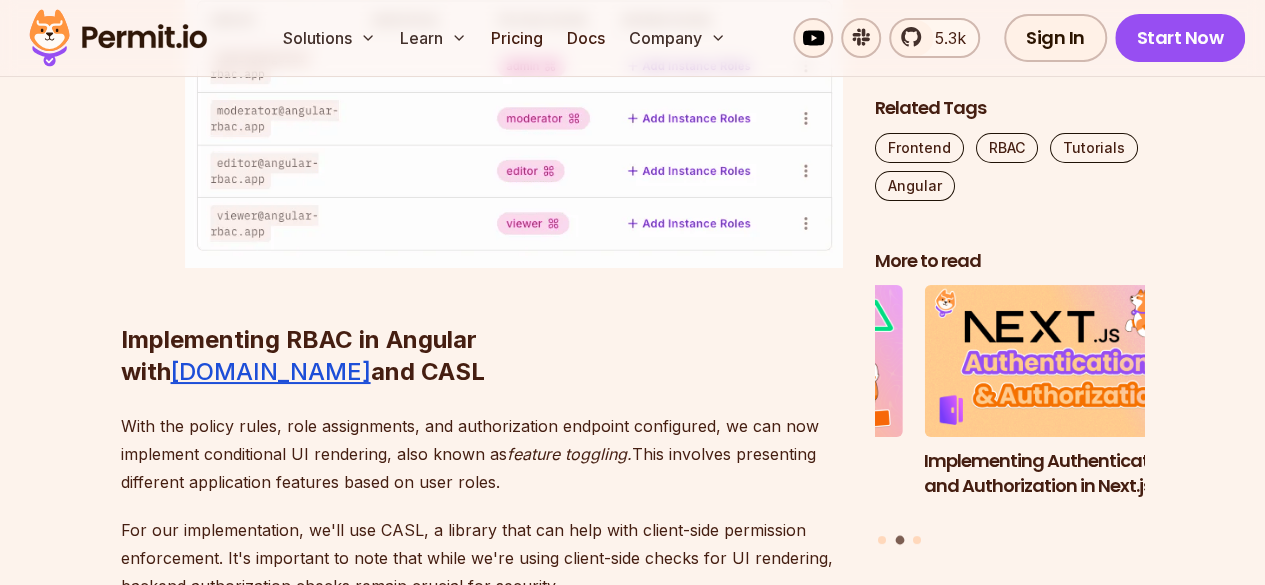 drag, startPoint x: 276, startPoint y: 269, endPoint x: 288, endPoint y: 269, distance: 12 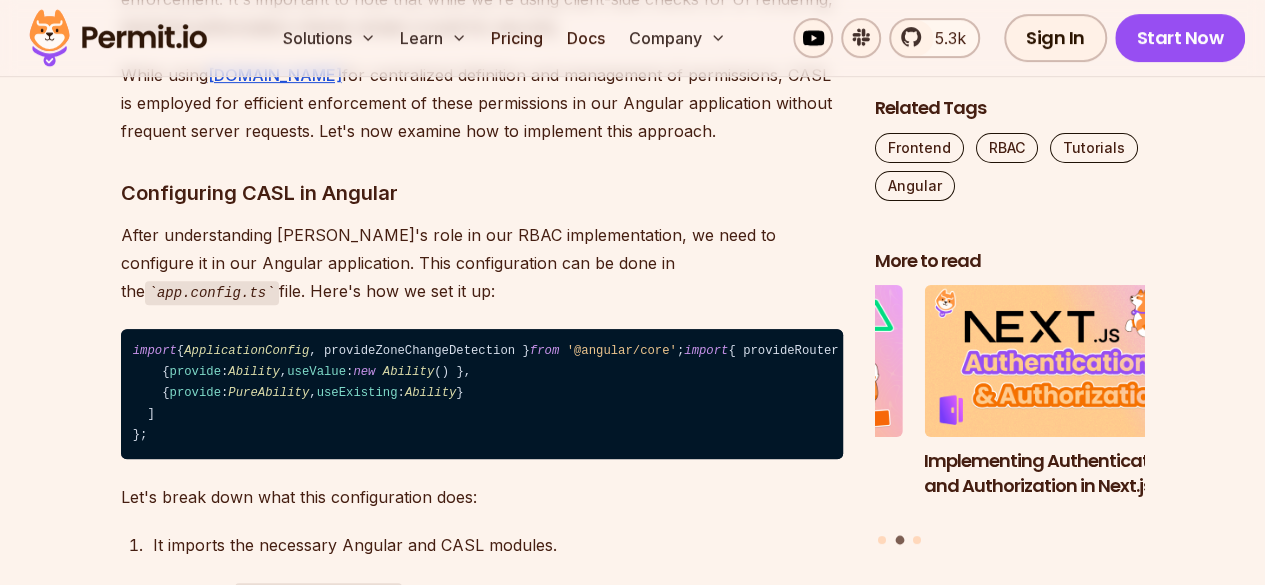 scroll, scrollTop: 7967, scrollLeft: 0, axis: vertical 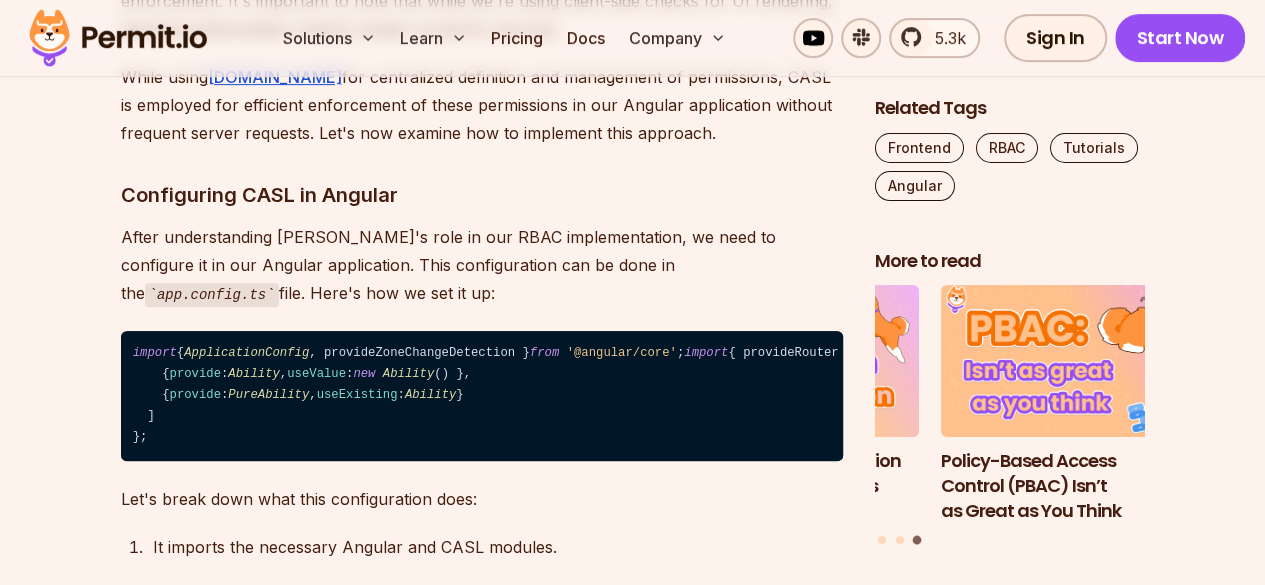 drag, startPoint x: 766, startPoint y: 189, endPoint x: 786, endPoint y: 193, distance: 20.396078 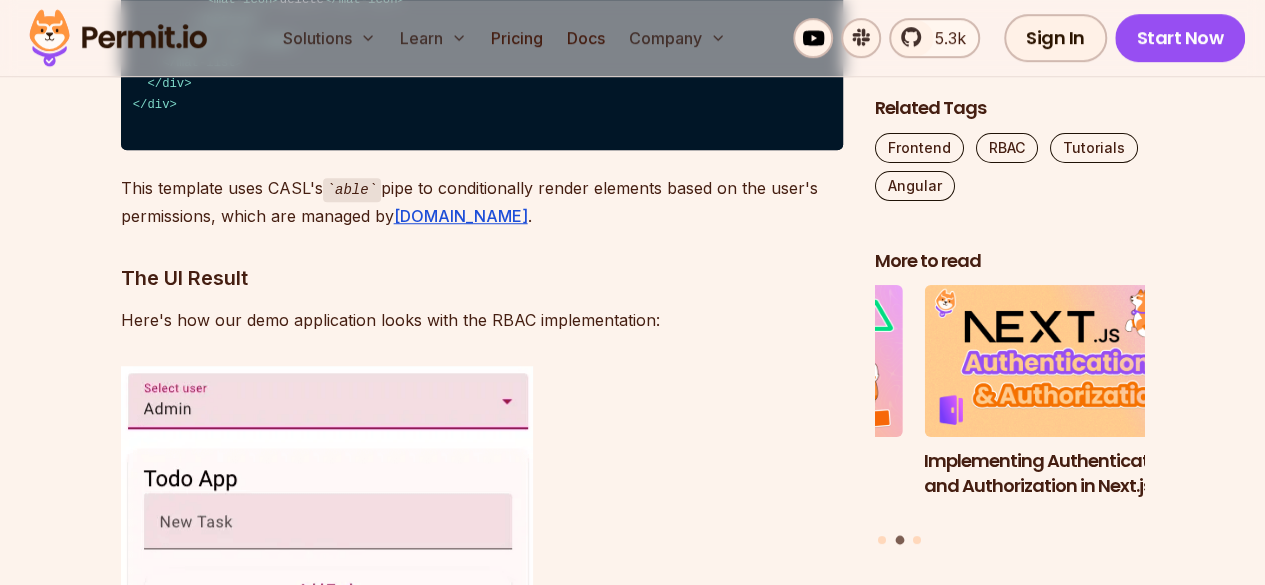 scroll, scrollTop: 12061, scrollLeft: 0, axis: vertical 